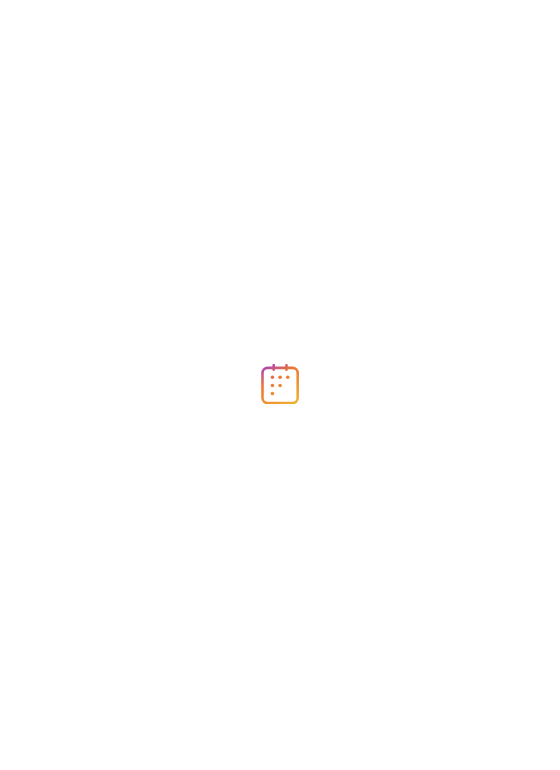 scroll, scrollTop: 0, scrollLeft: 0, axis: both 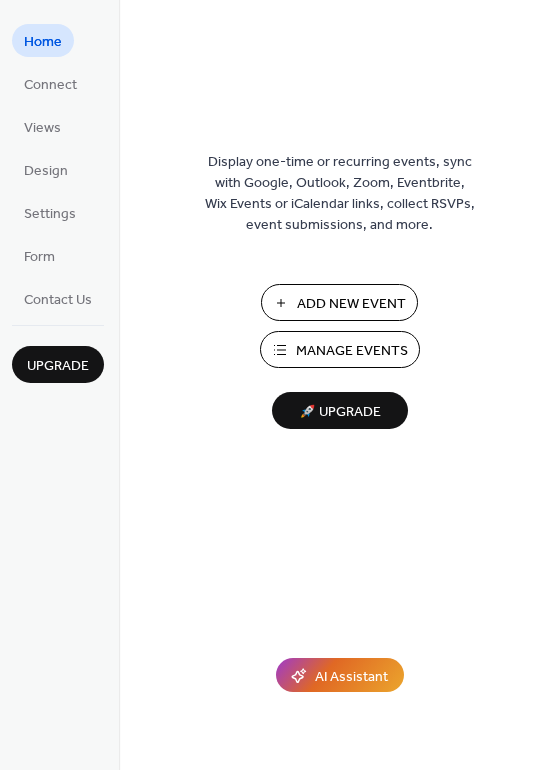 click on "Add New Event" at bounding box center [351, 304] 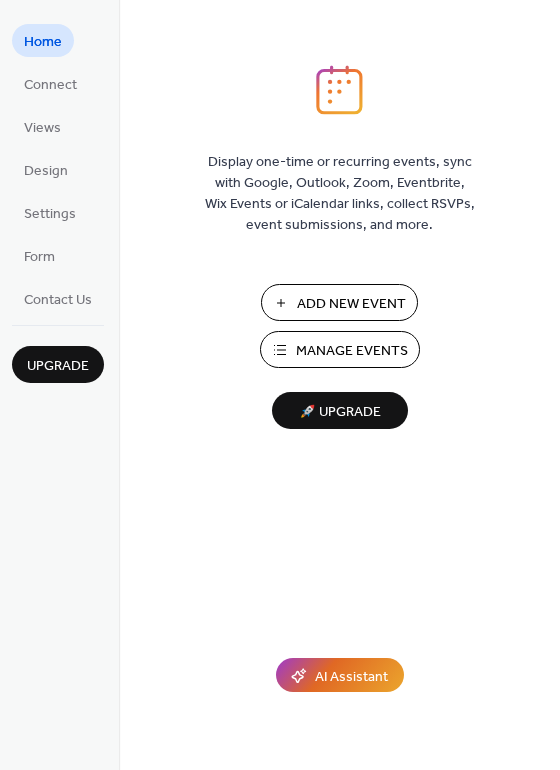 click on "Manage Events" at bounding box center [352, 351] 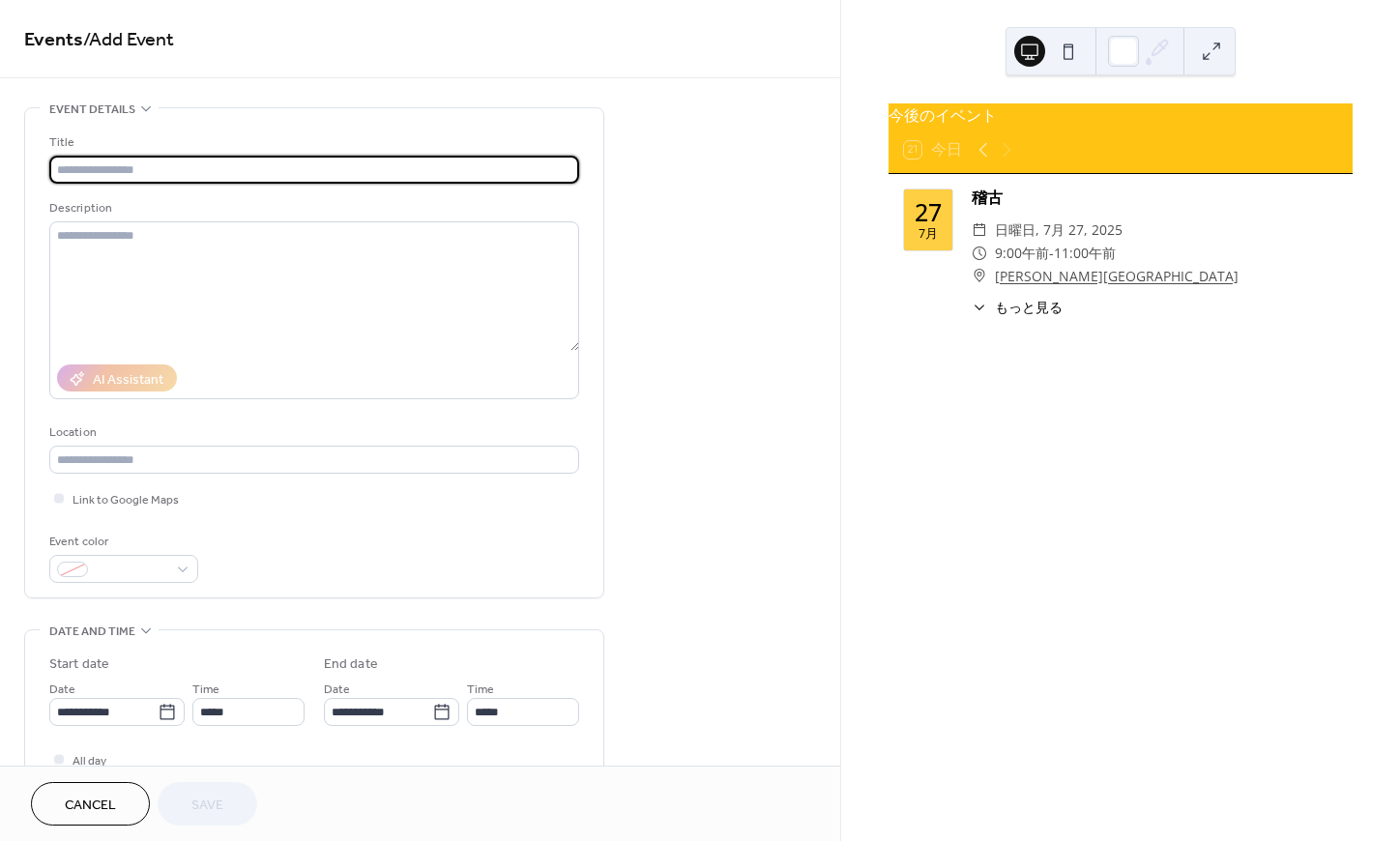 scroll, scrollTop: 0, scrollLeft: 0, axis: both 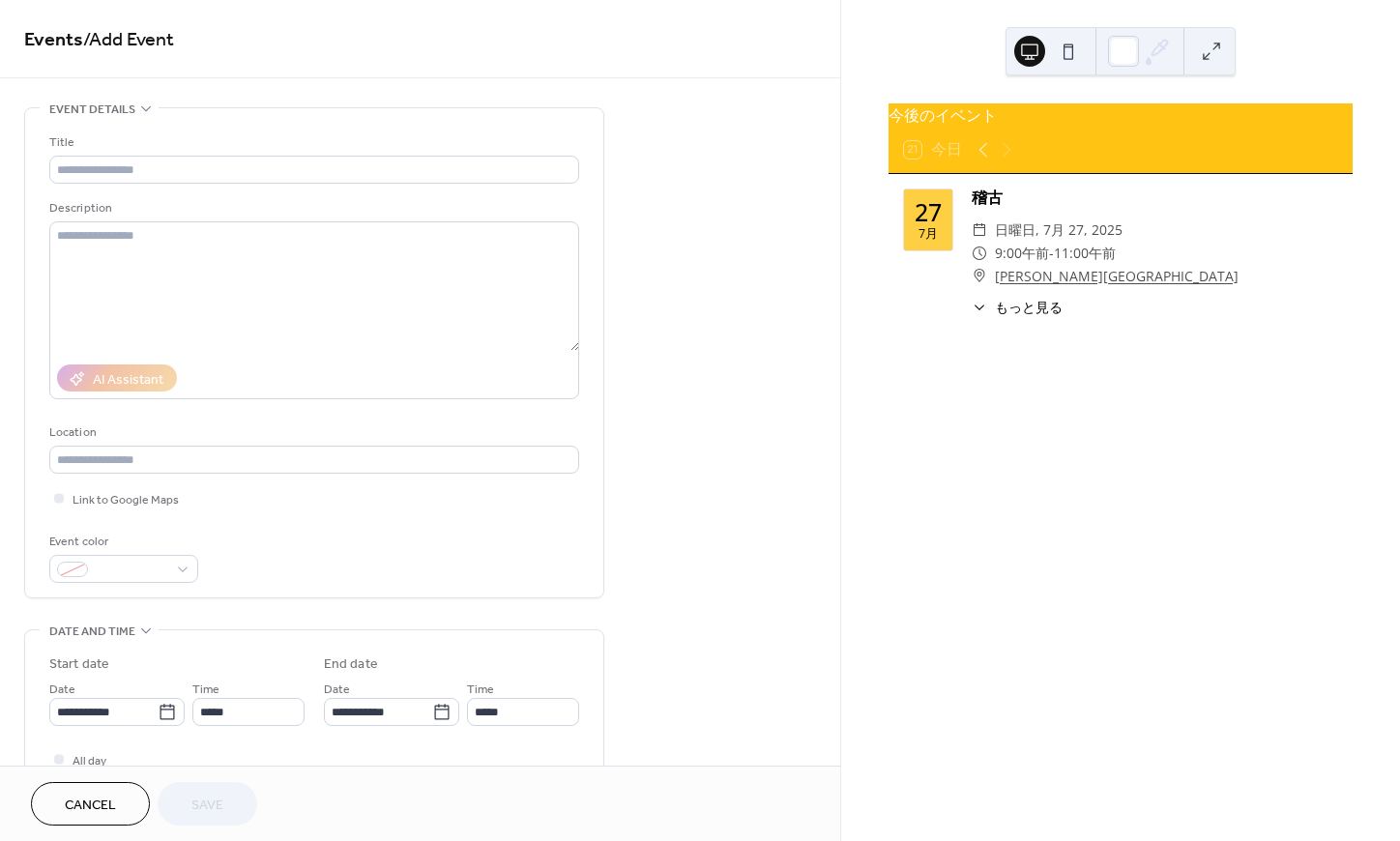 click on "21 [DATE]" at bounding box center (1121, 150) 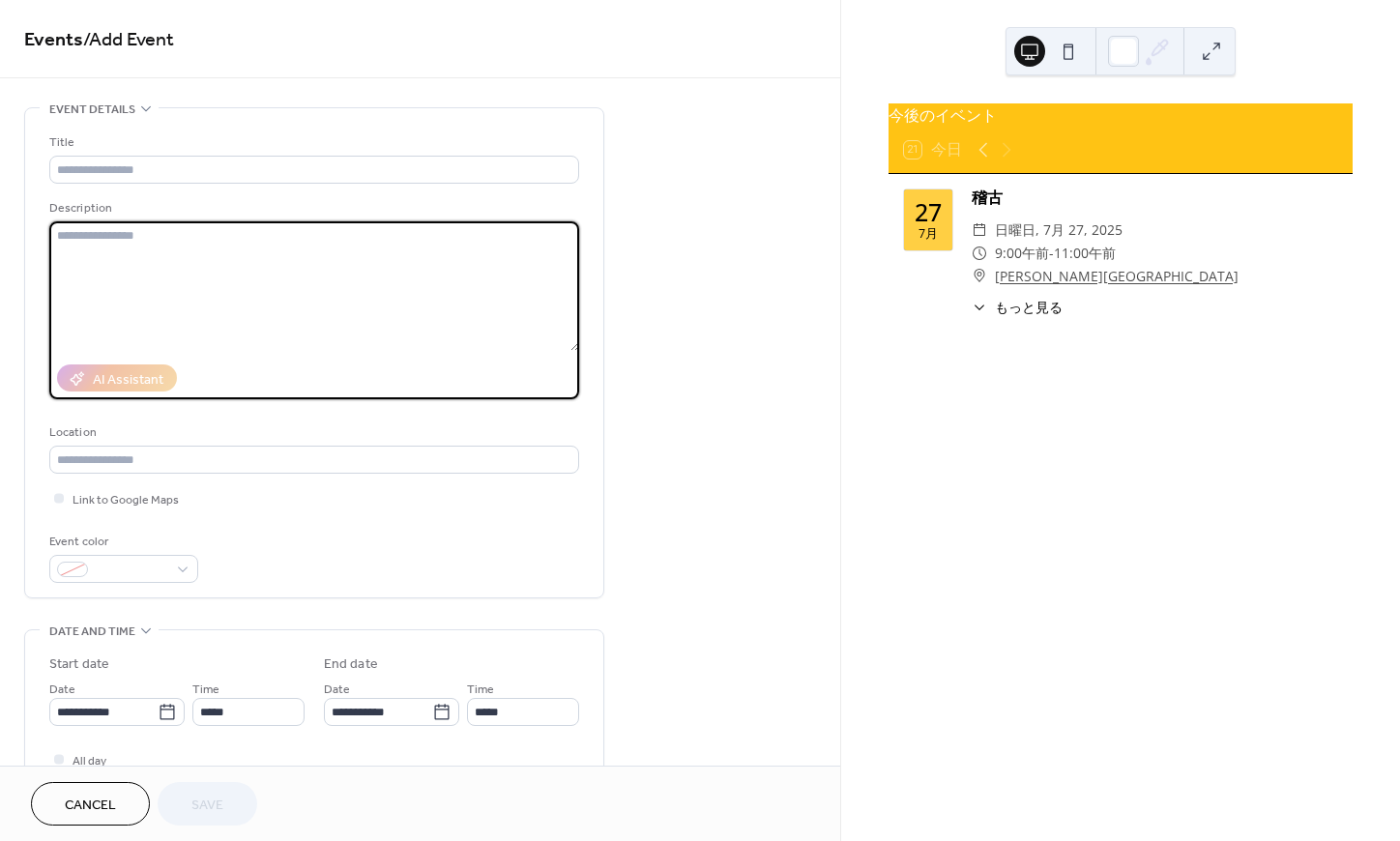 click at bounding box center (314, 286) 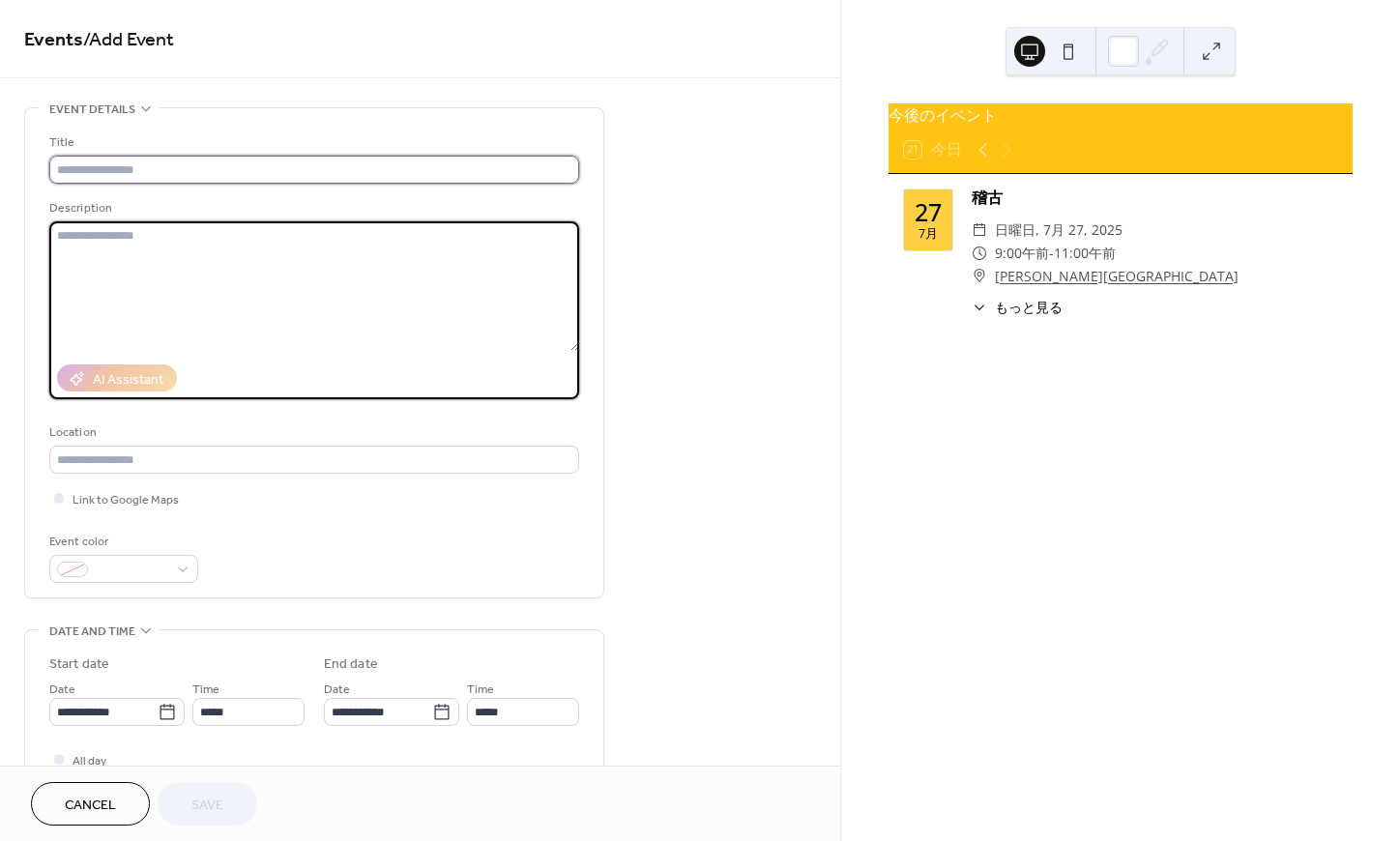 click at bounding box center [314, 169] 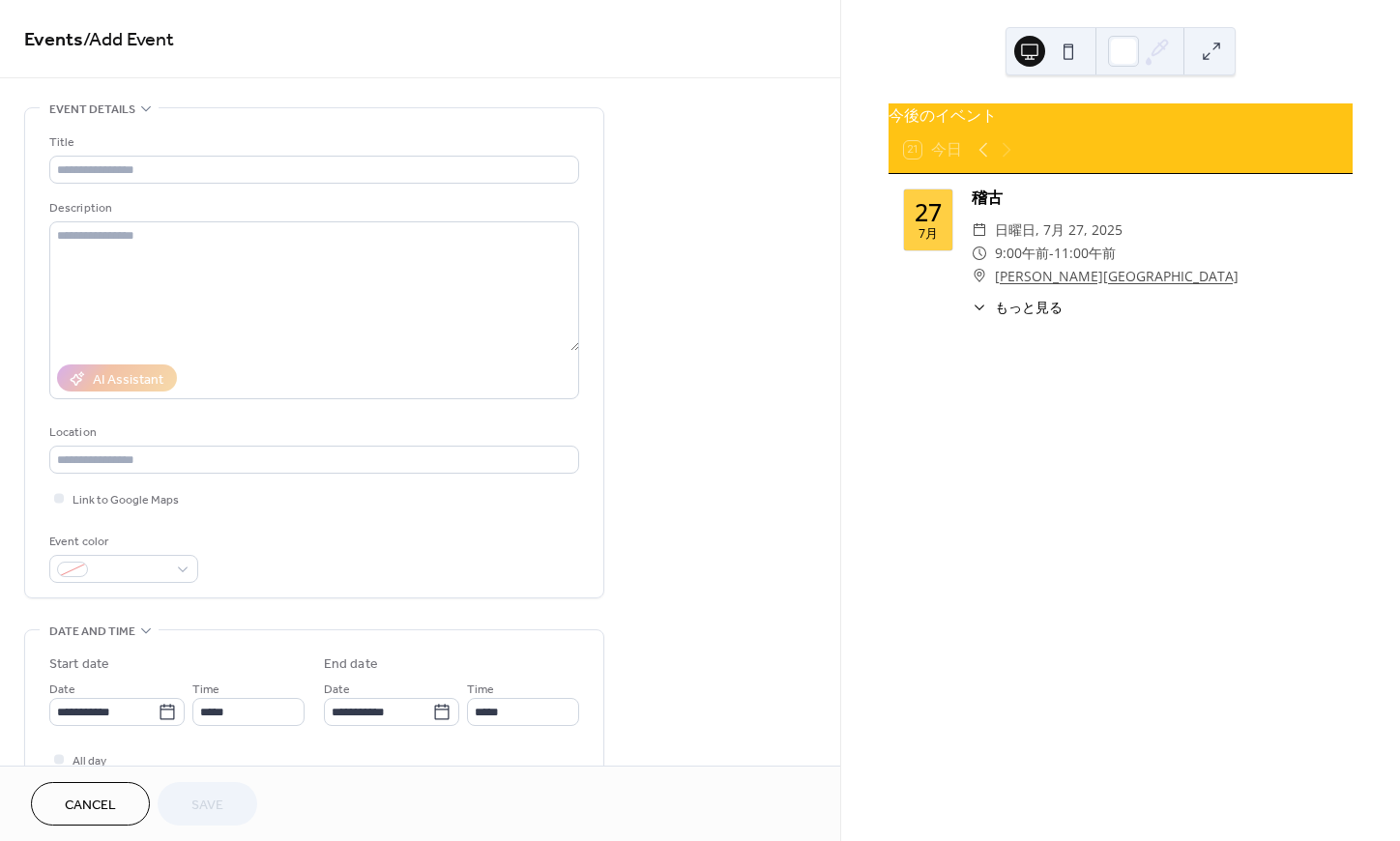 click on "​ もっと見る" at bounding box center (1017, 306) 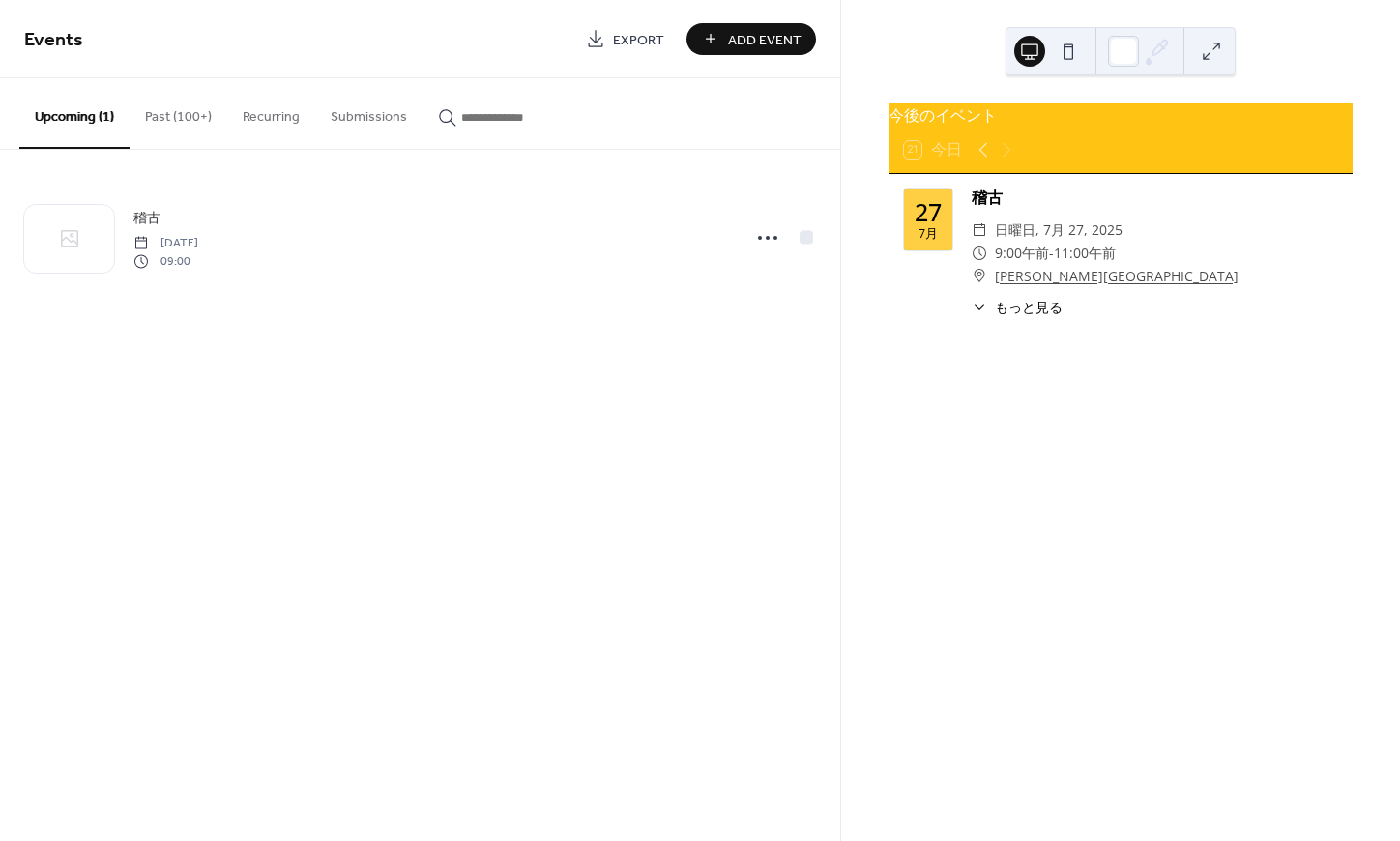 scroll, scrollTop: 0, scrollLeft: 0, axis: both 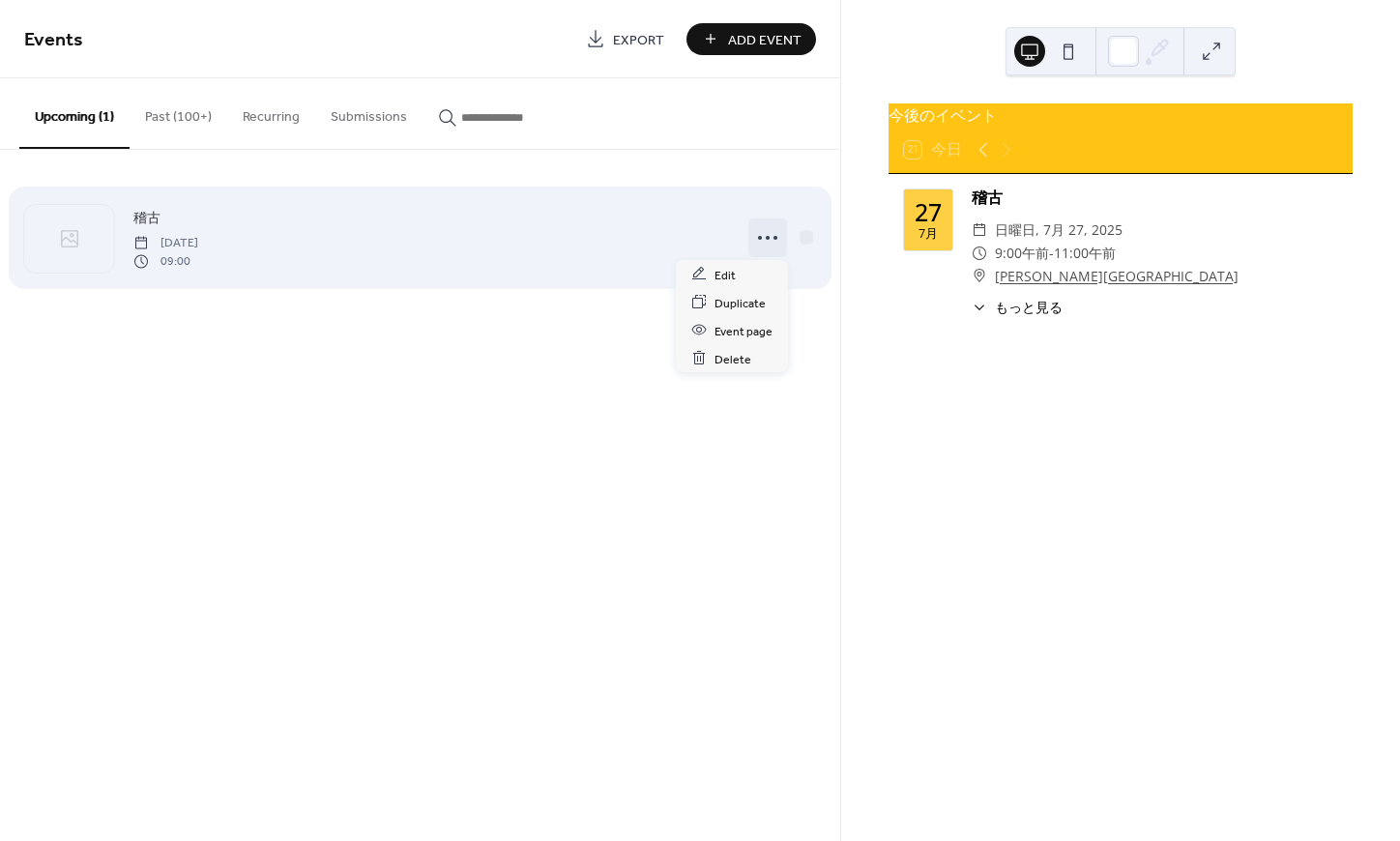 click 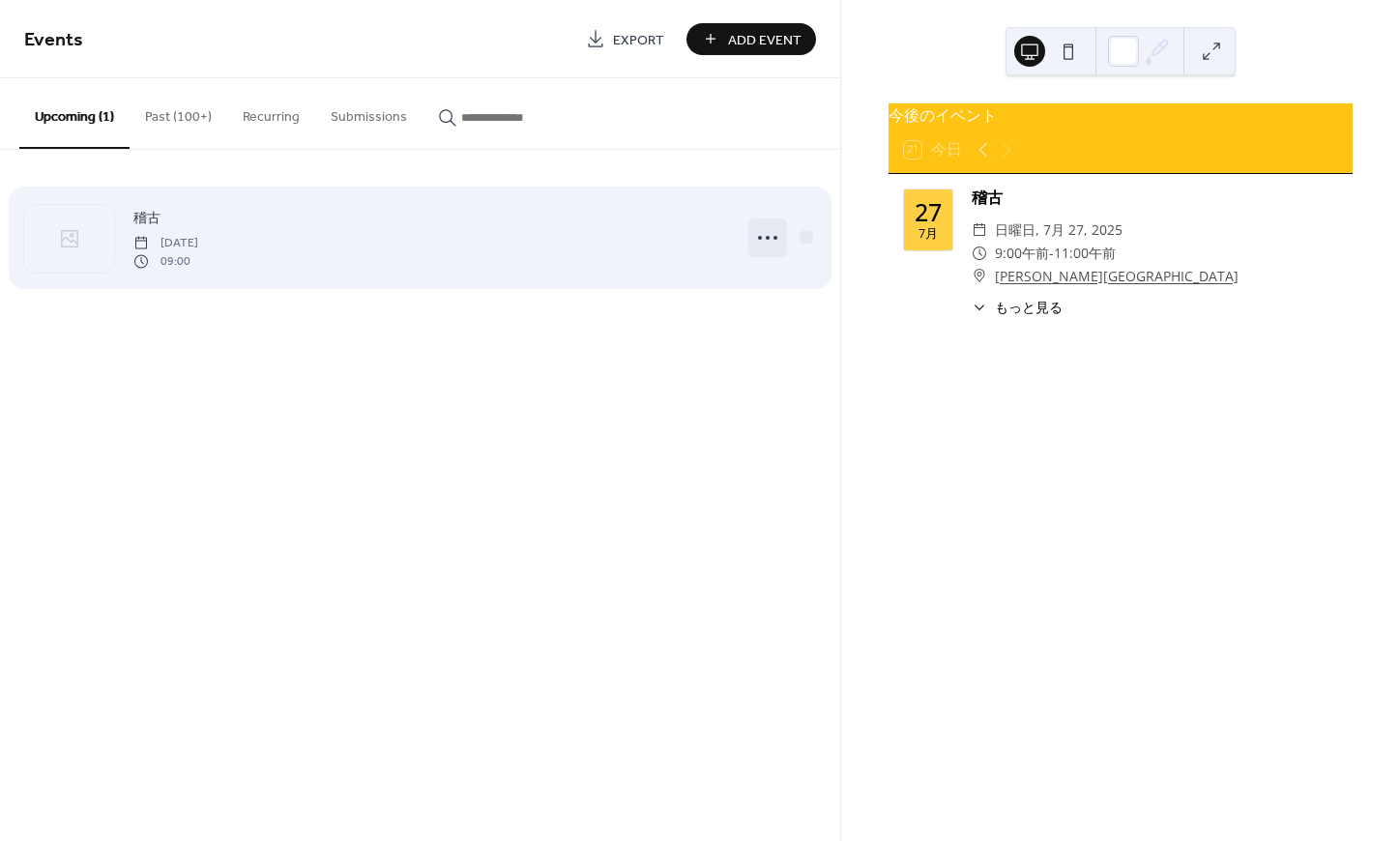 click 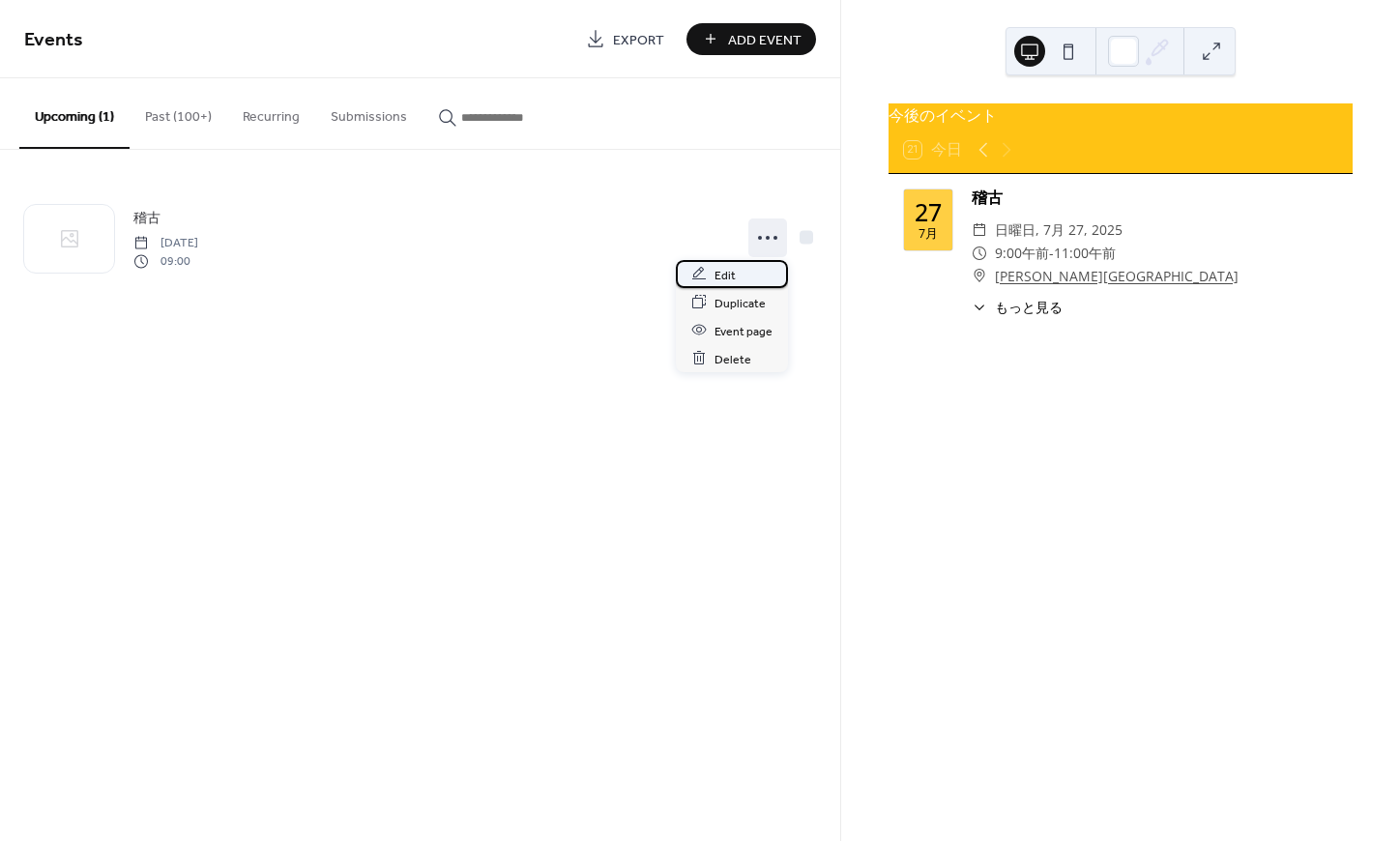 click on "Edit" at bounding box center [725, 275] 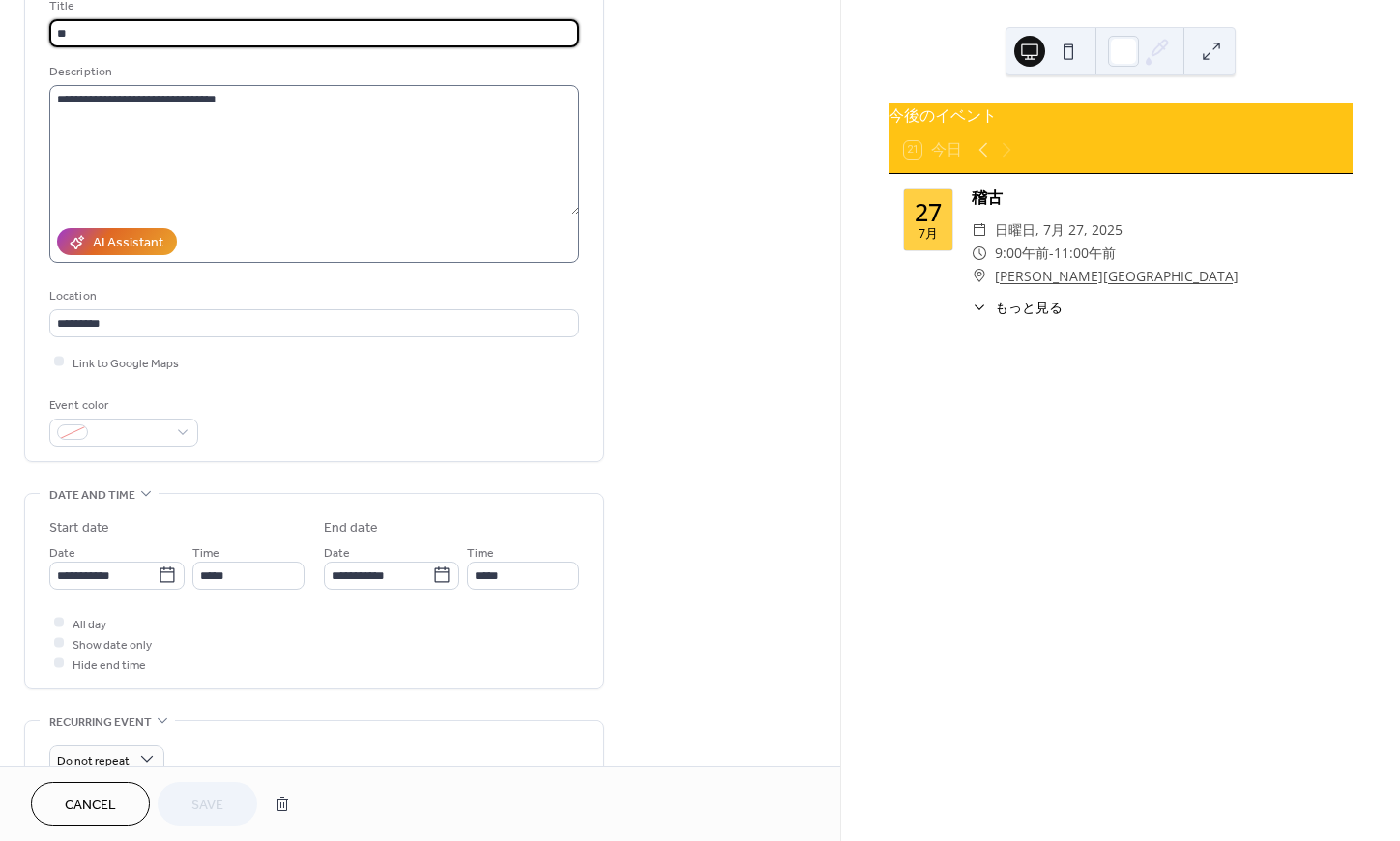 scroll, scrollTop: 0, scrollLeft: 0, axis: both 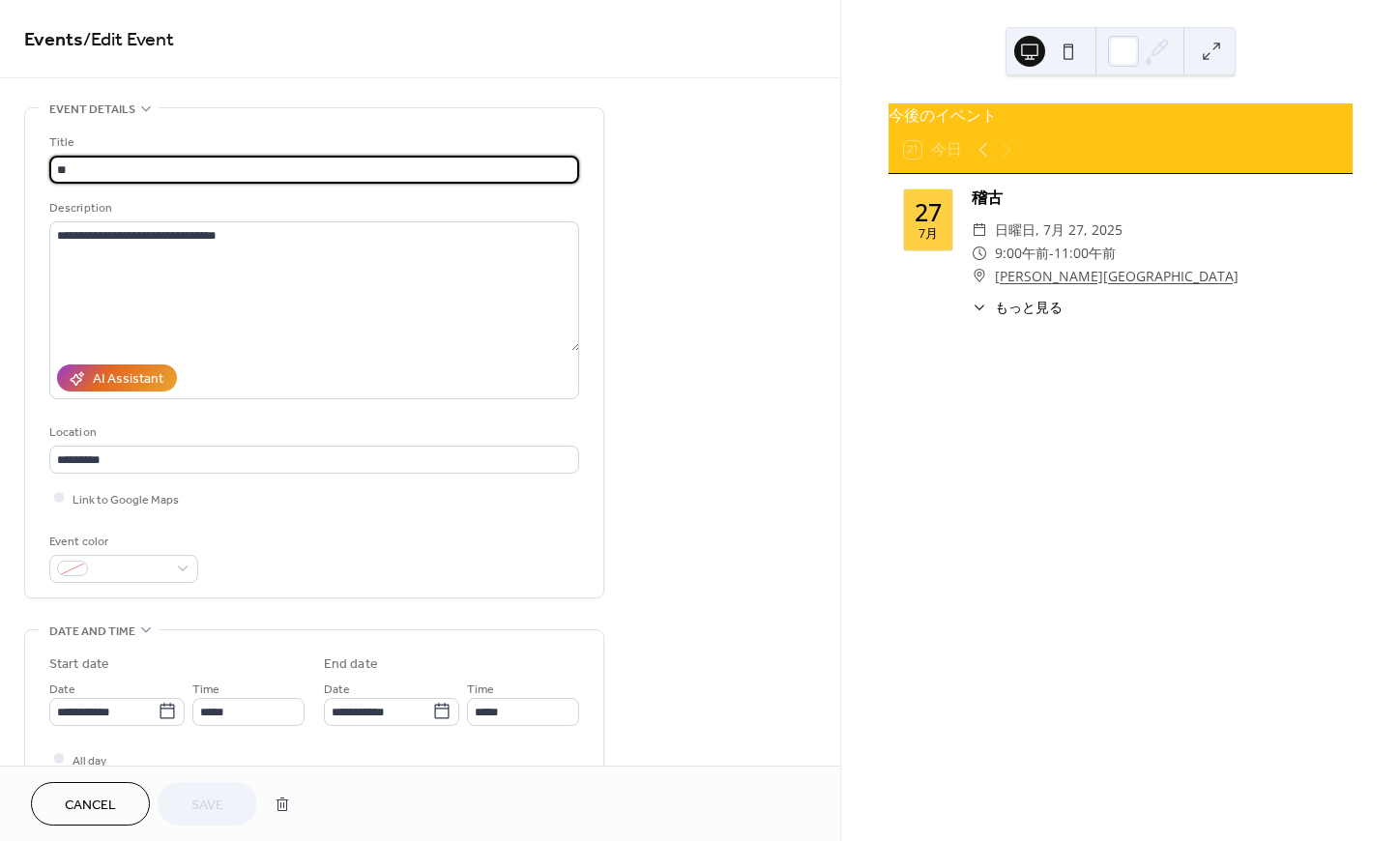 drag, startPoint x: 56, startPoint y: 169, endPoint x: 74, endPoint y: 197, distance: 33.286634 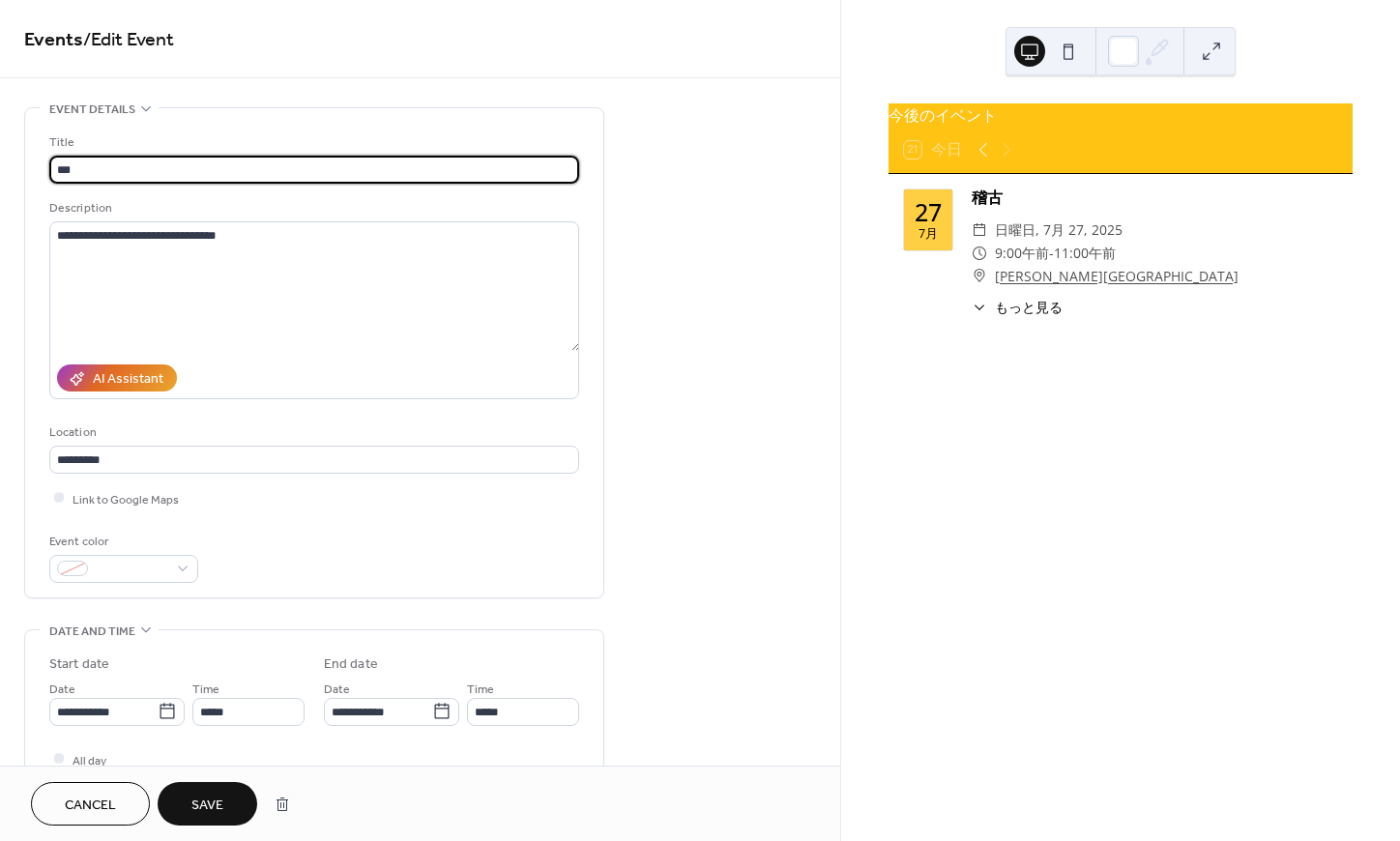type on "***" 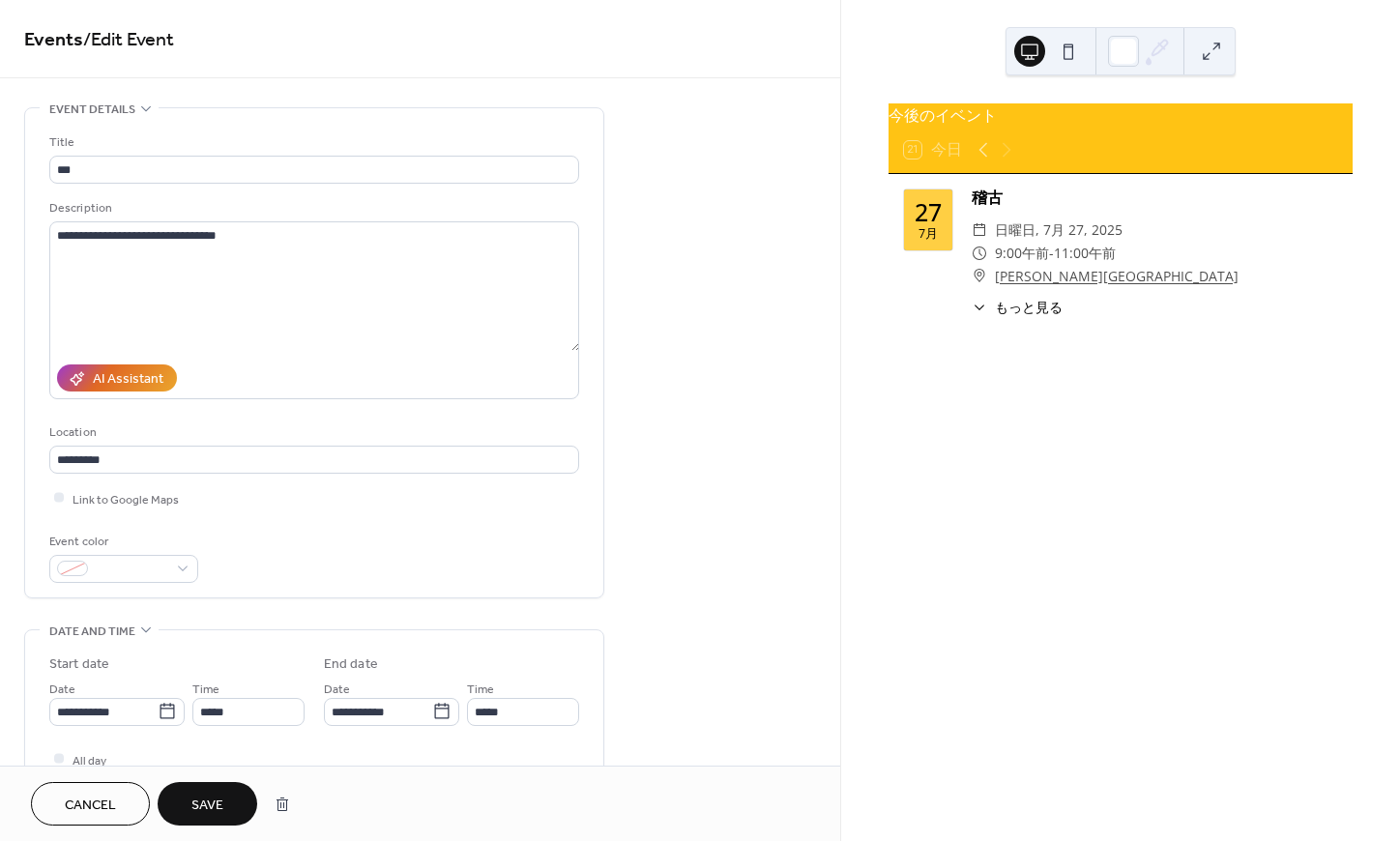 click on "**********" at bounding box center (420, 696) 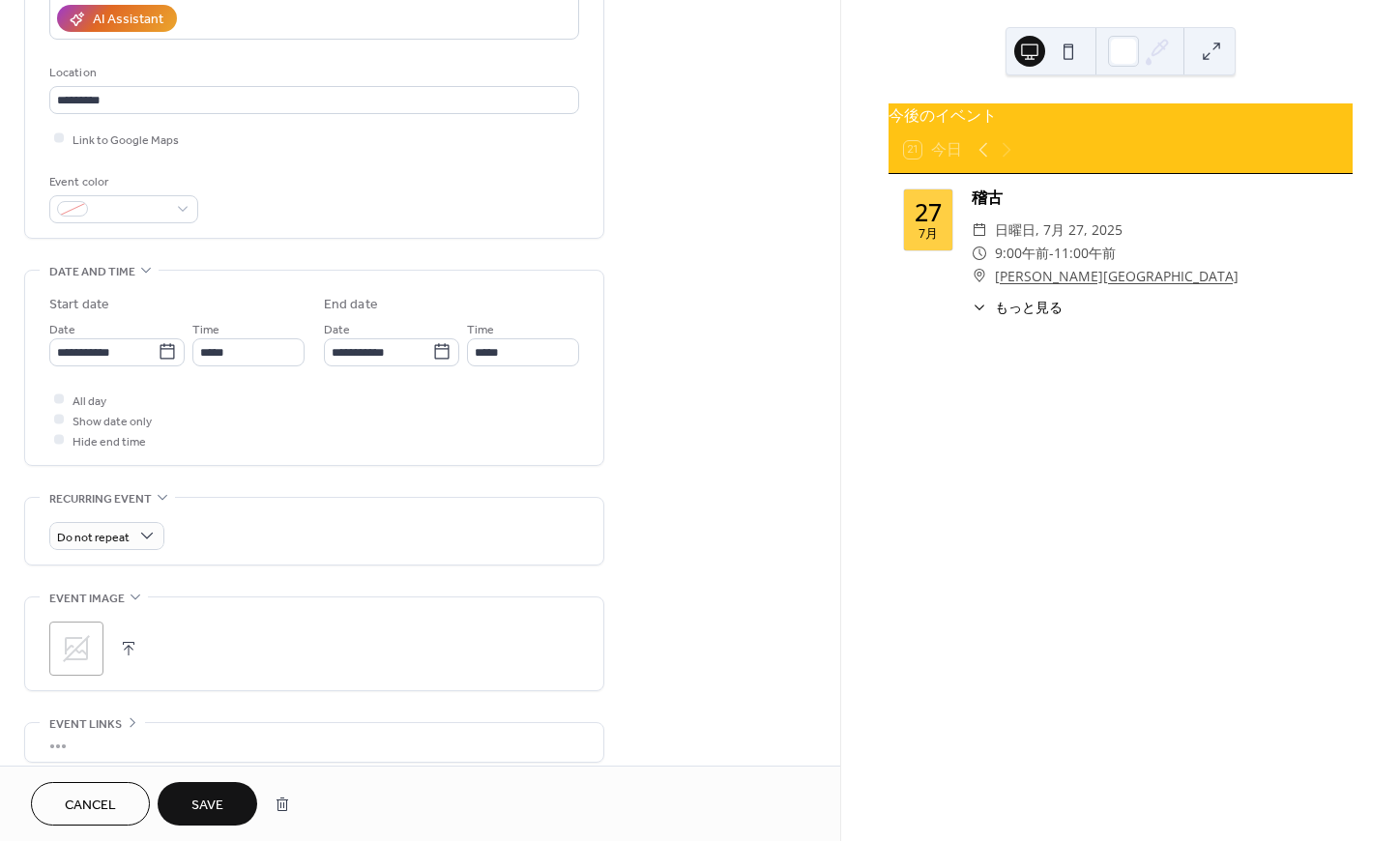 scroll, scrollTop: 513, scrollLeft: 0, axis: vertical 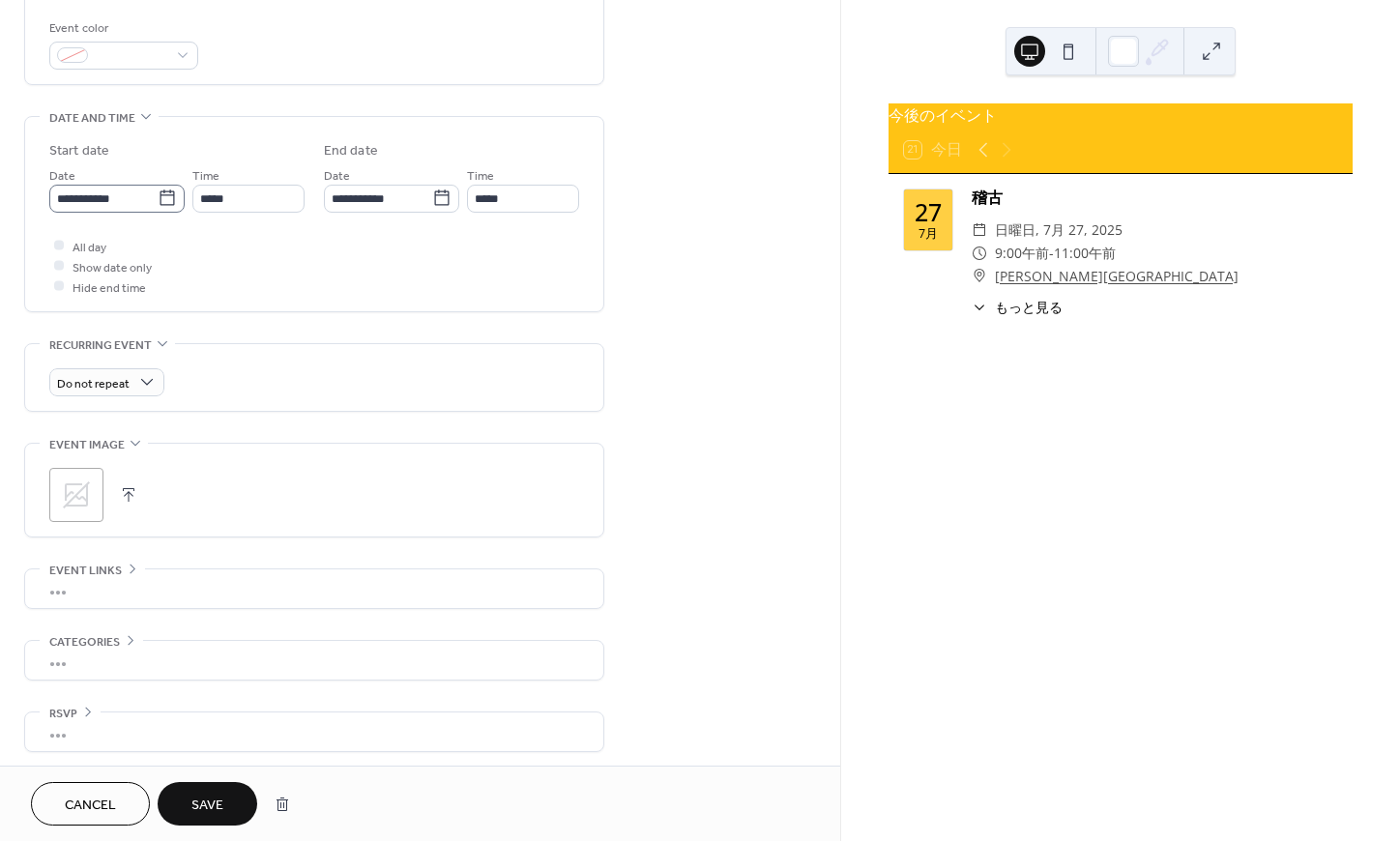 click 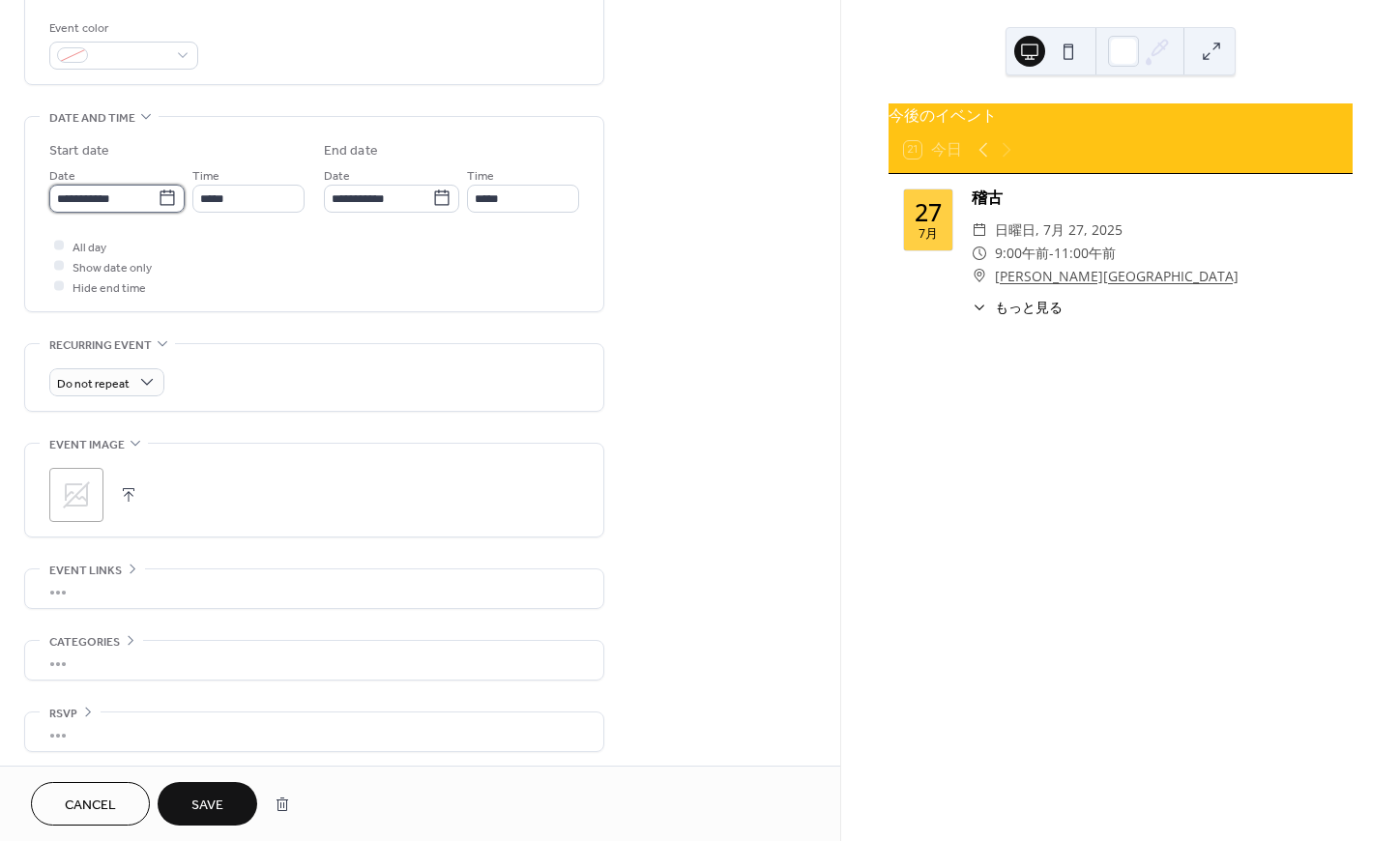 click on "**********" at bounding box center [103, 198] 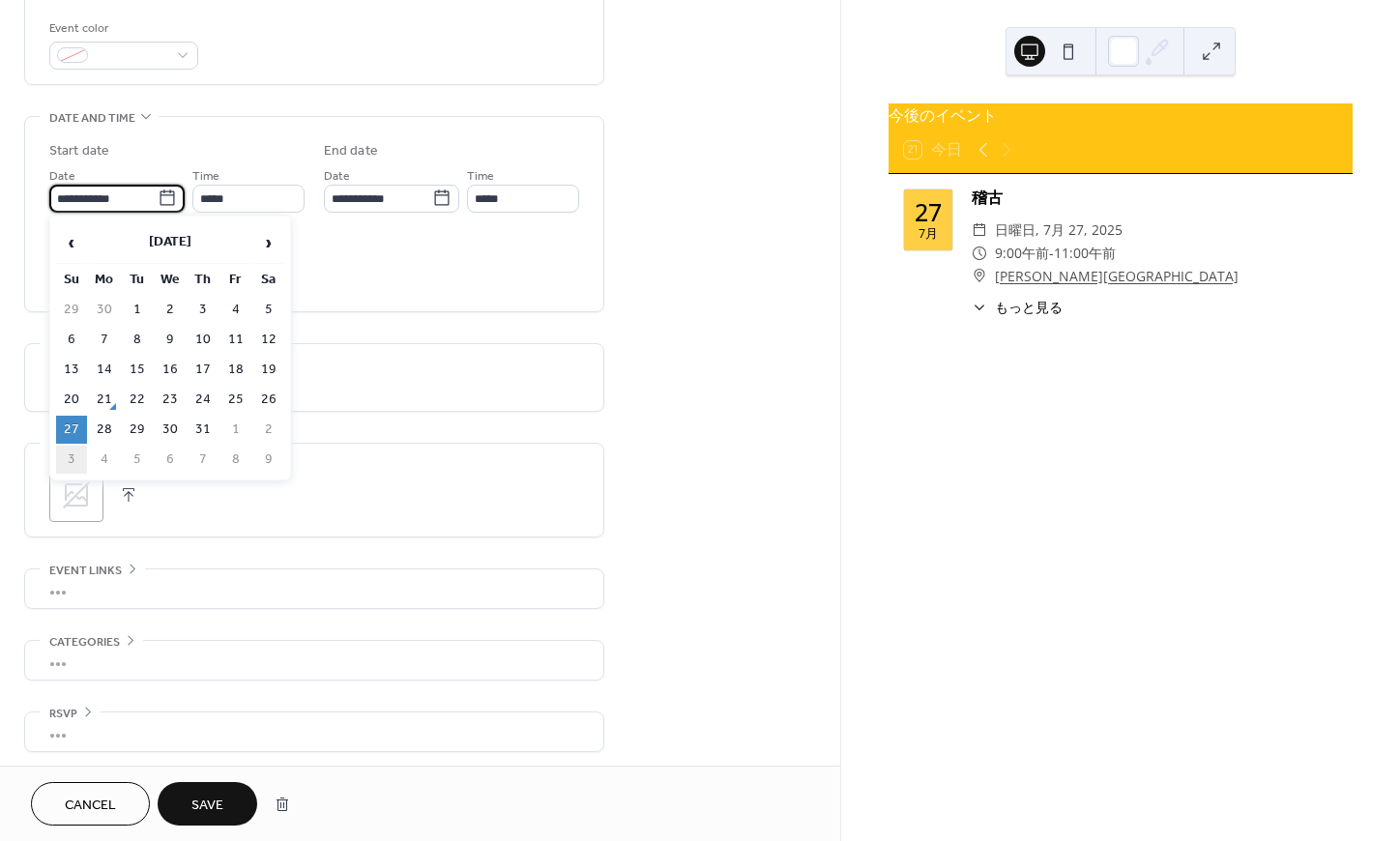 click on "3" at bounding box center (72, 459) 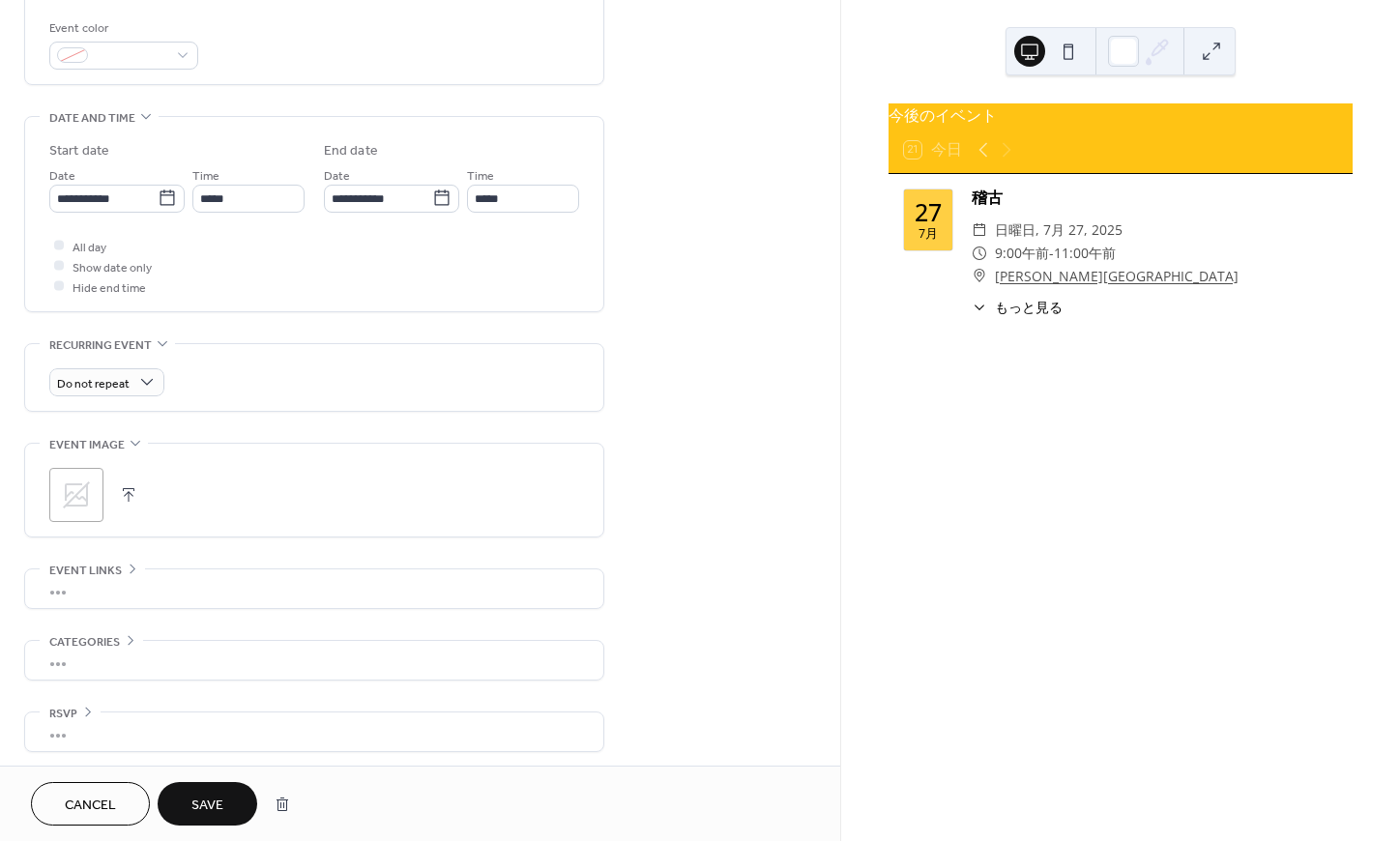 click on "Save" at bounding box center (207, 805) 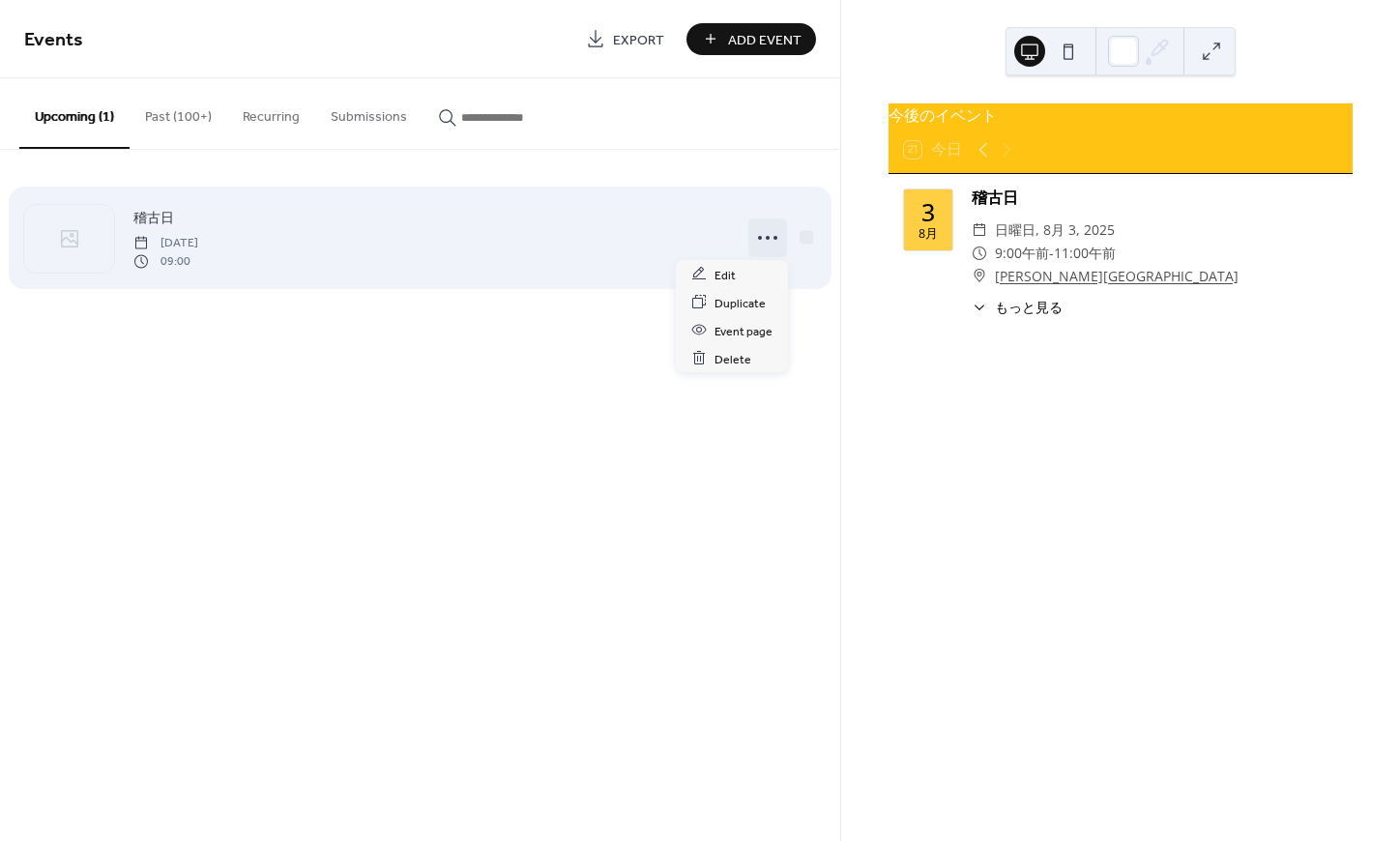 click 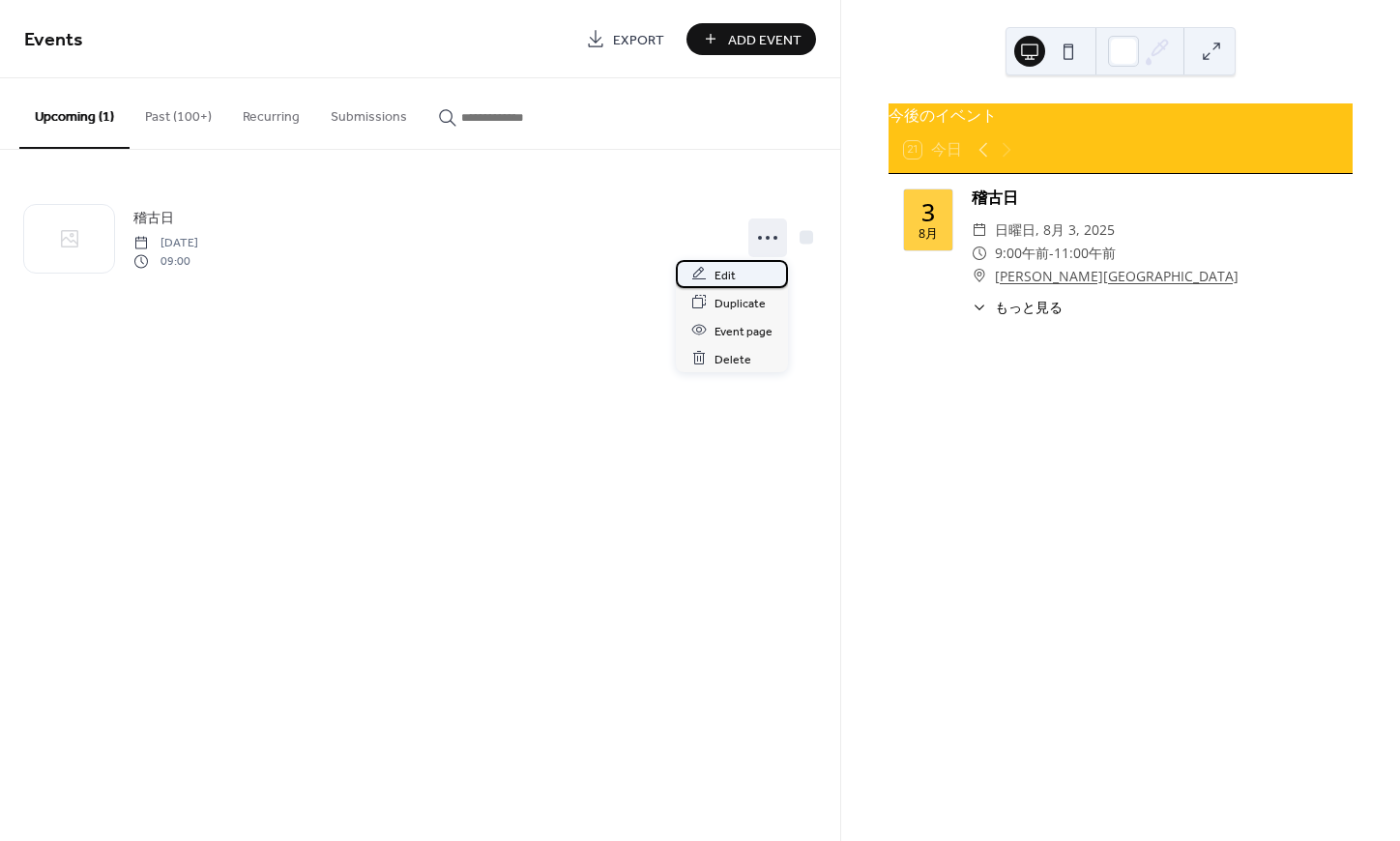 click on "Edit" at bounding box center (725, 275) 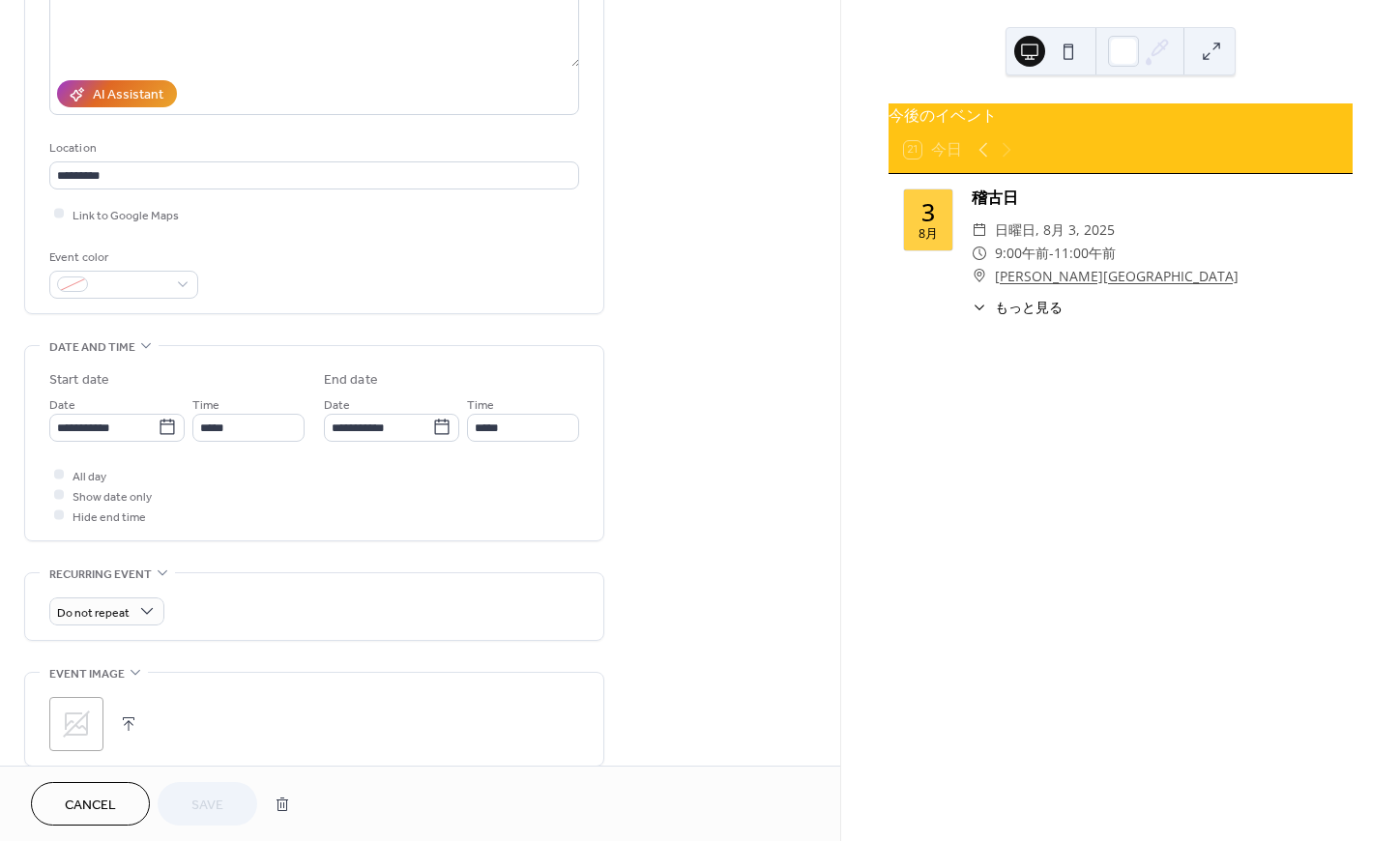 scroll, scrollTop: 301, scrollLeft: 0, axis: vertical 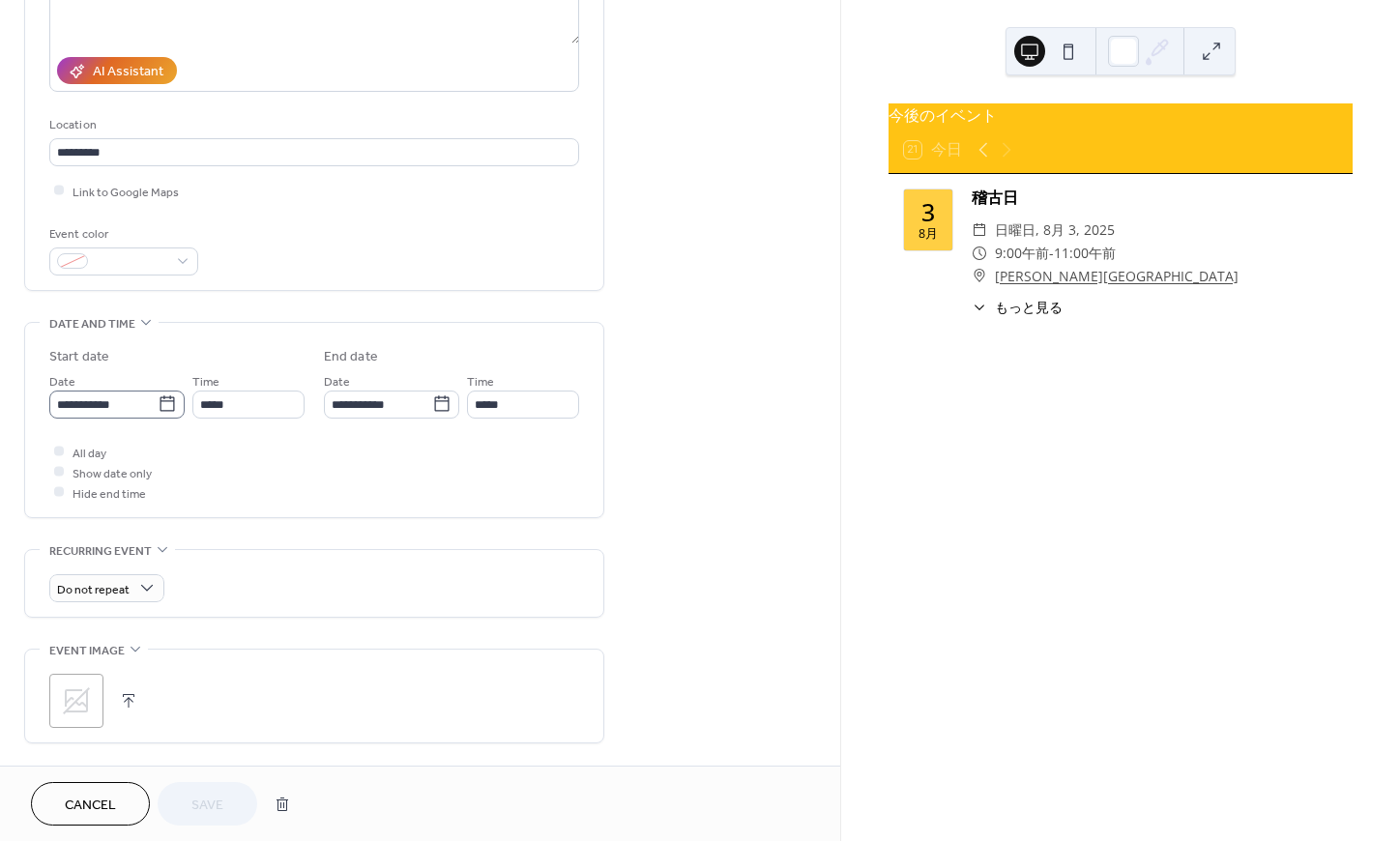 click 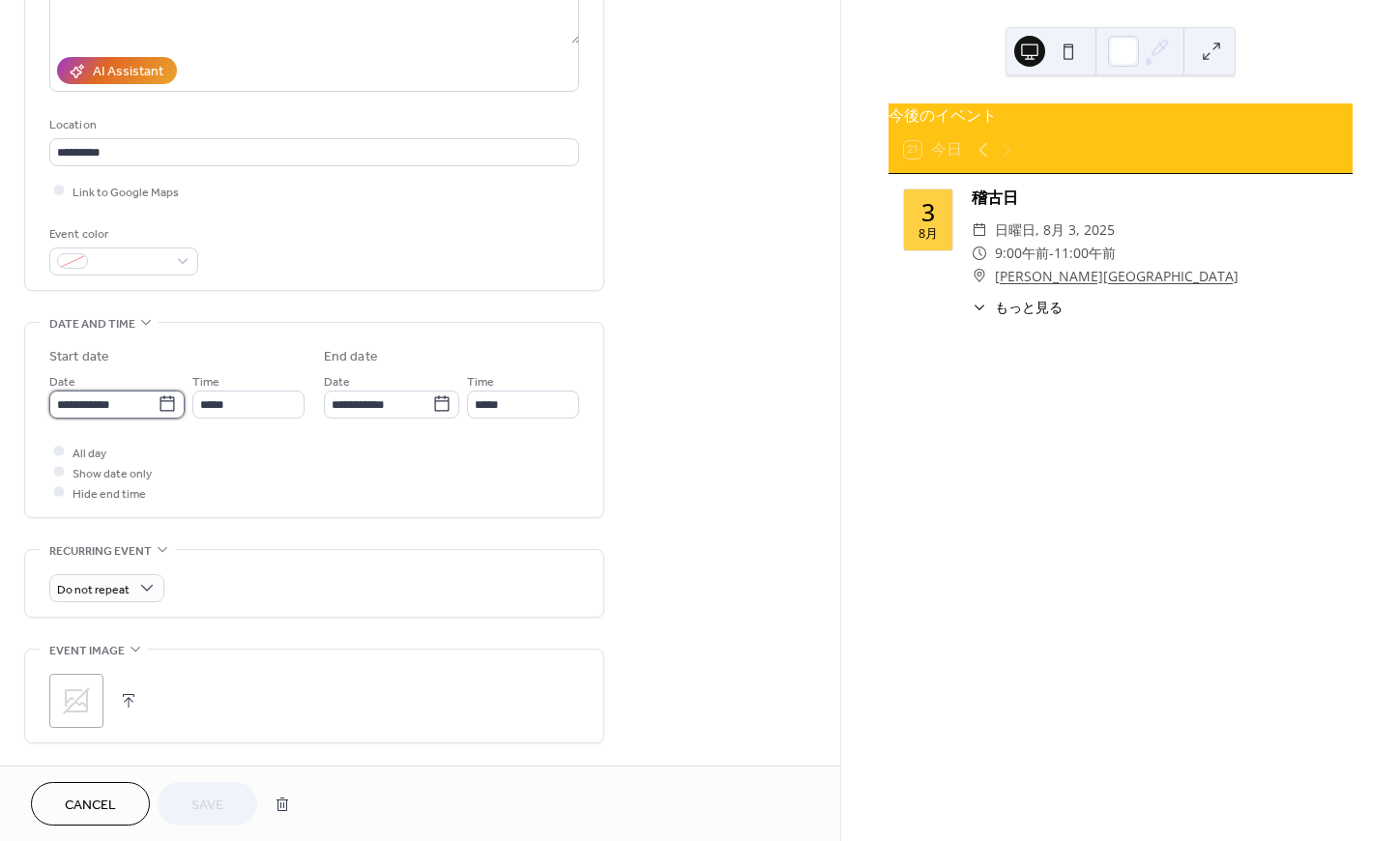 click on "**********" at bounding box center [103, 404] 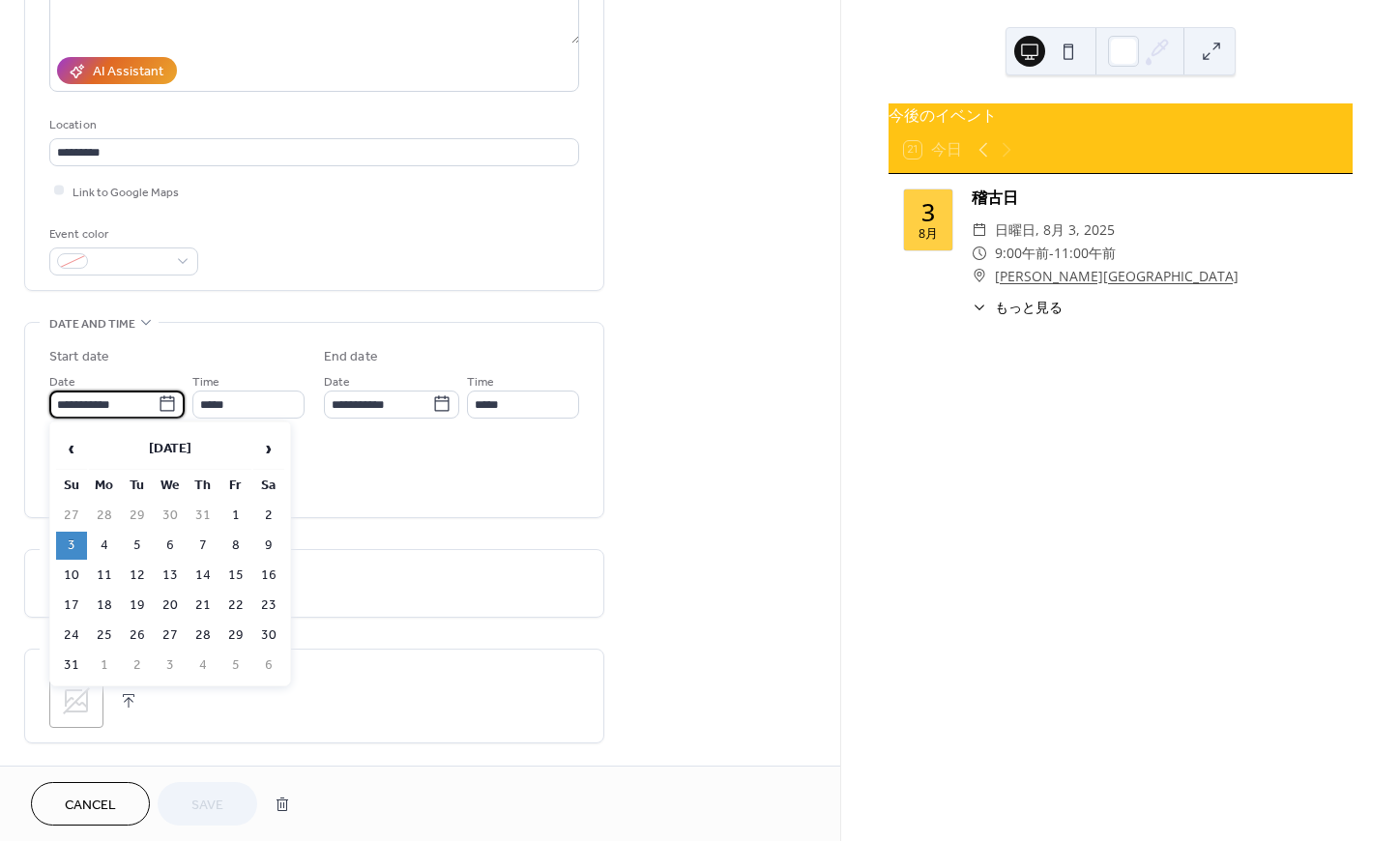 scroll, scrollTop: 302, scrollLeft: 0, axis: vertical 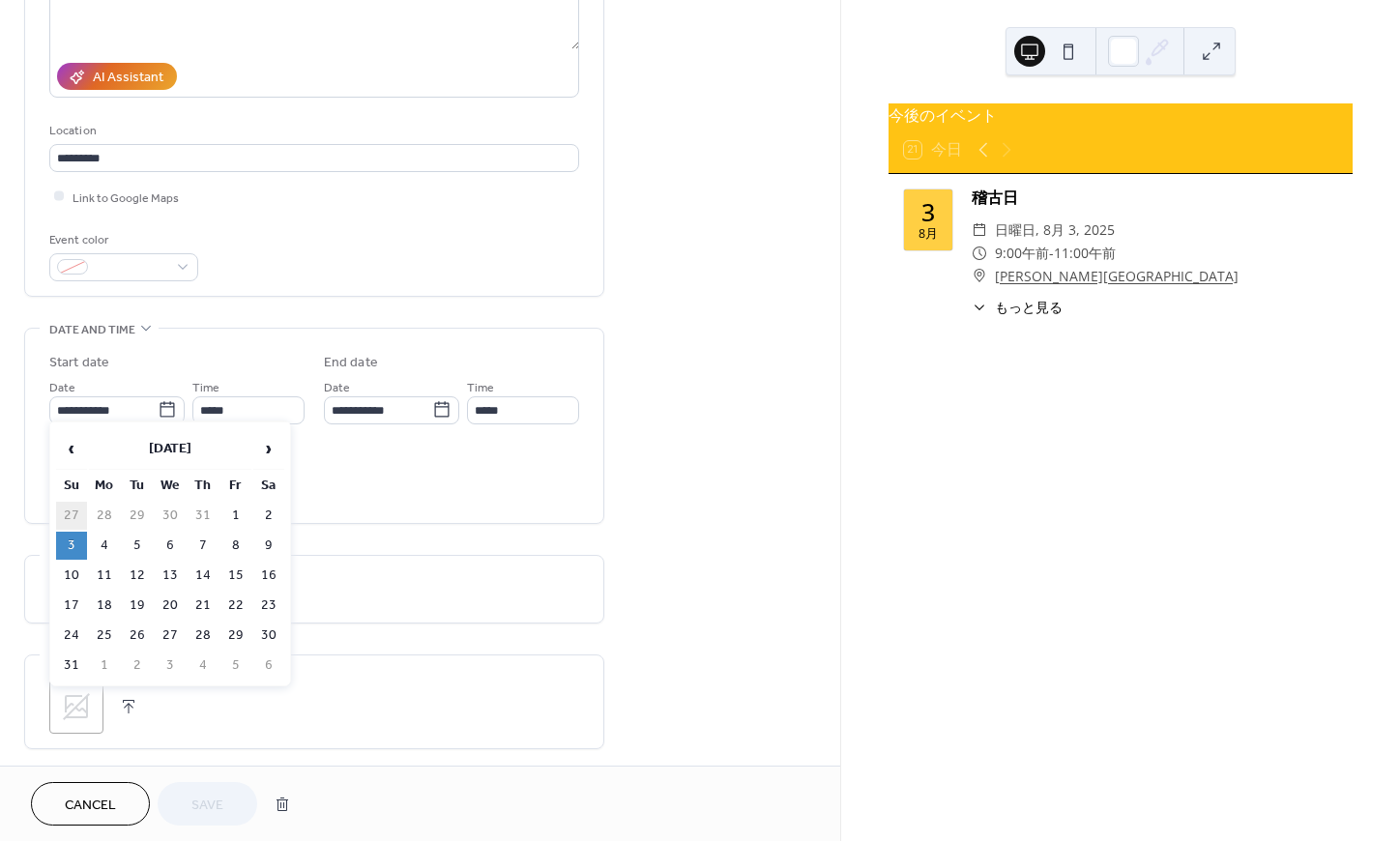 click on "27" at bounding box center (72, 515) 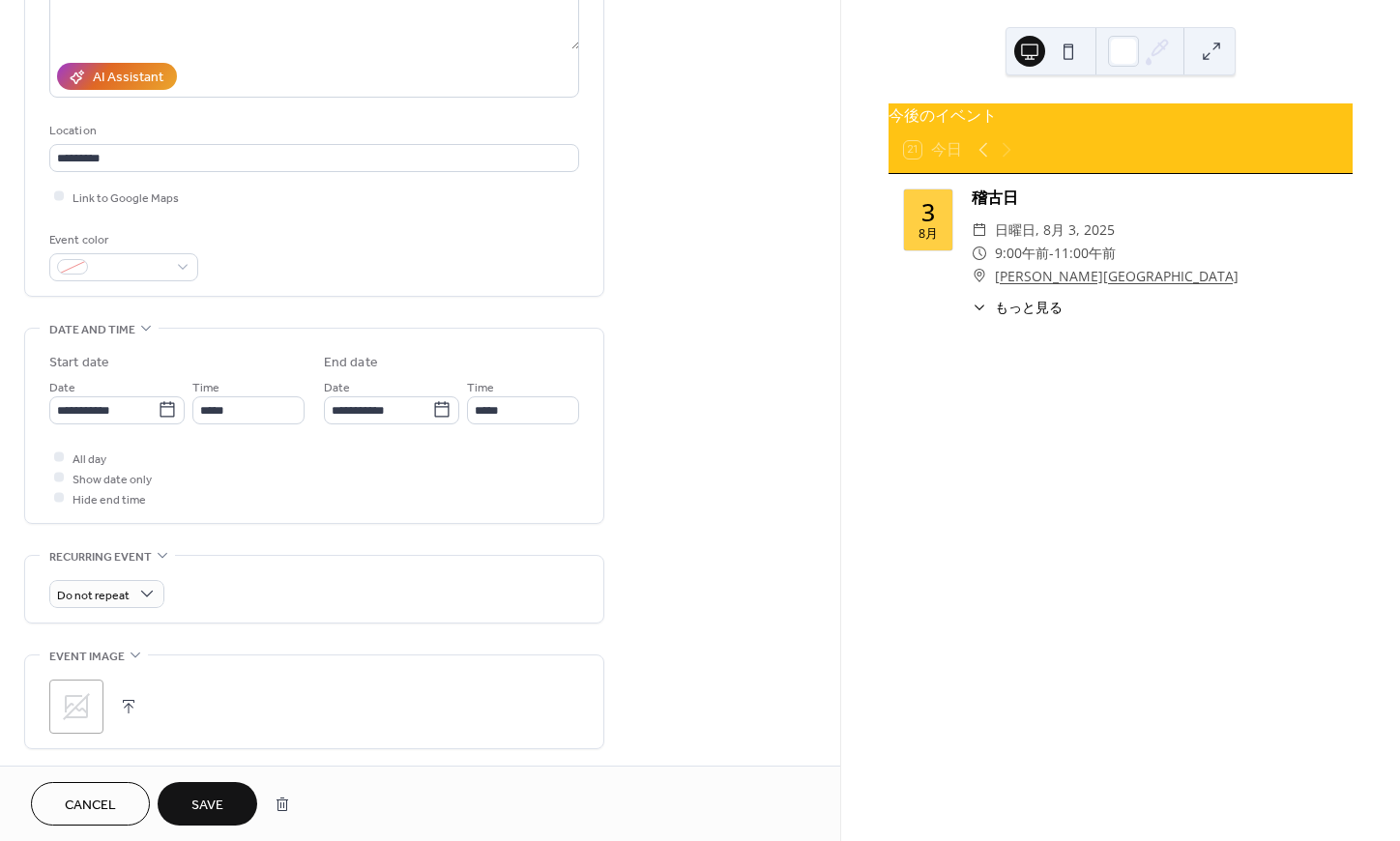 click on "Save" at bounding box center [207, 805] 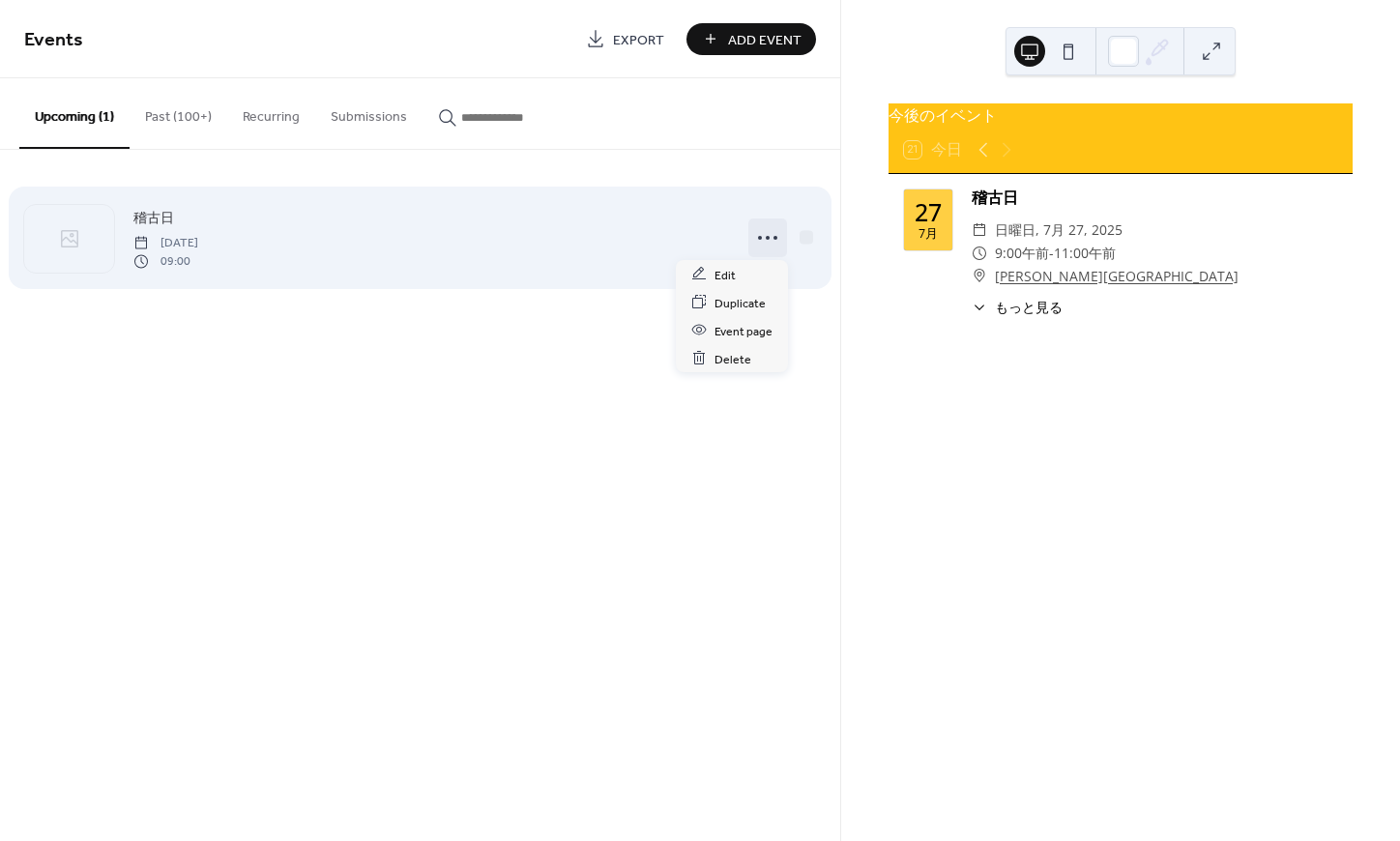 click 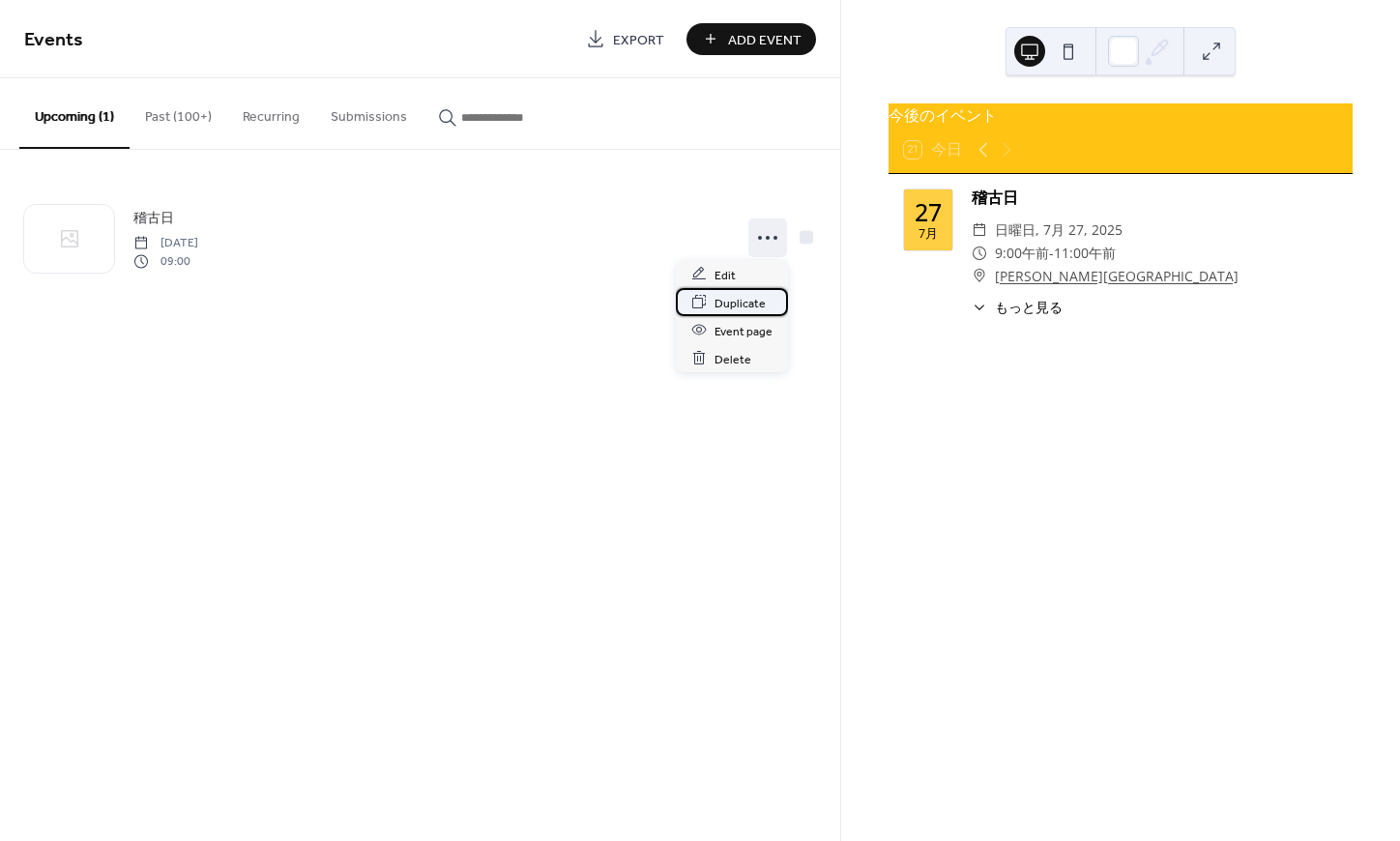 click on "Duplicate" at bounding box center [740, 303] 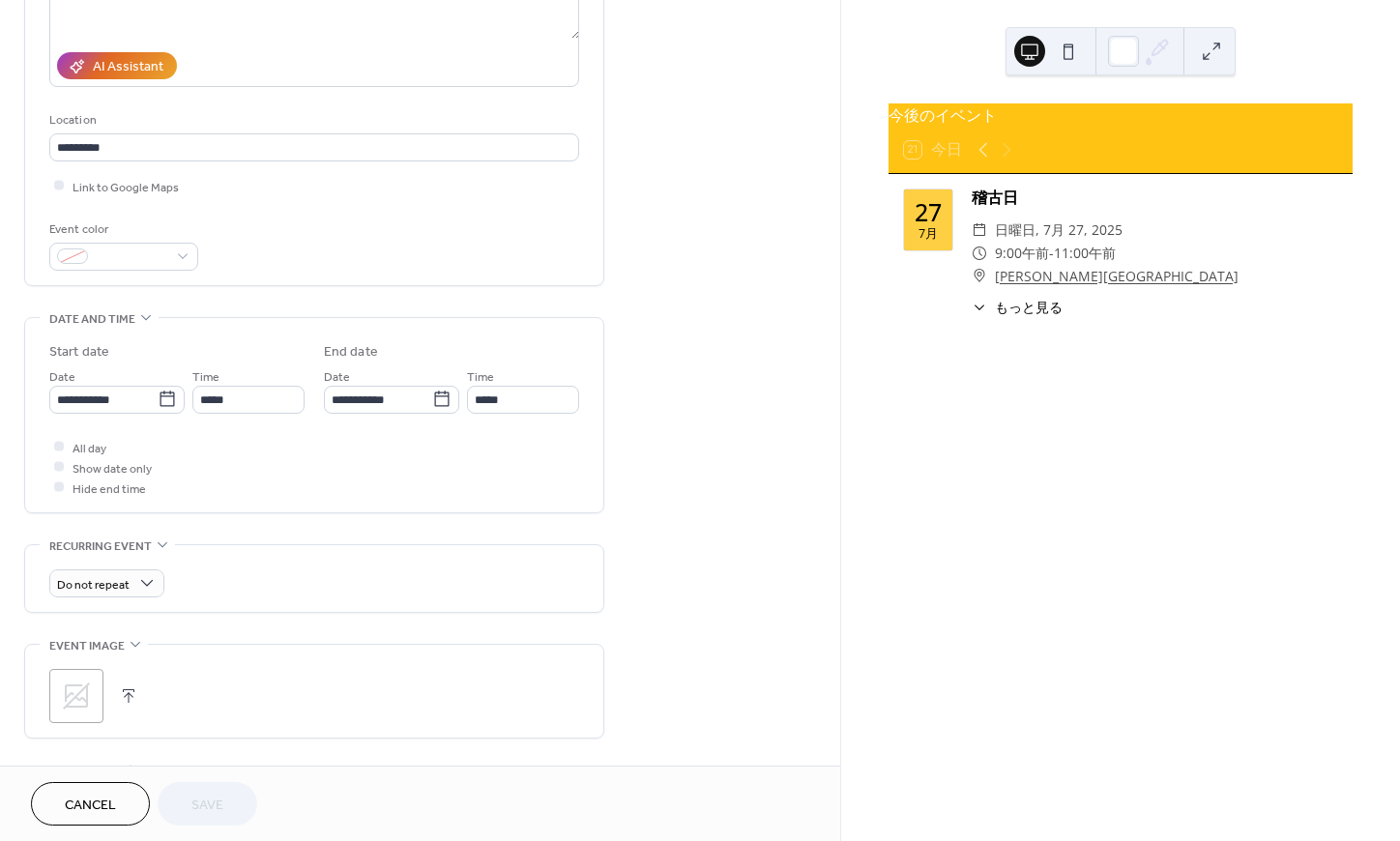 scroll, scrollTop: 324, scrollLeft: 0, axis: vertical 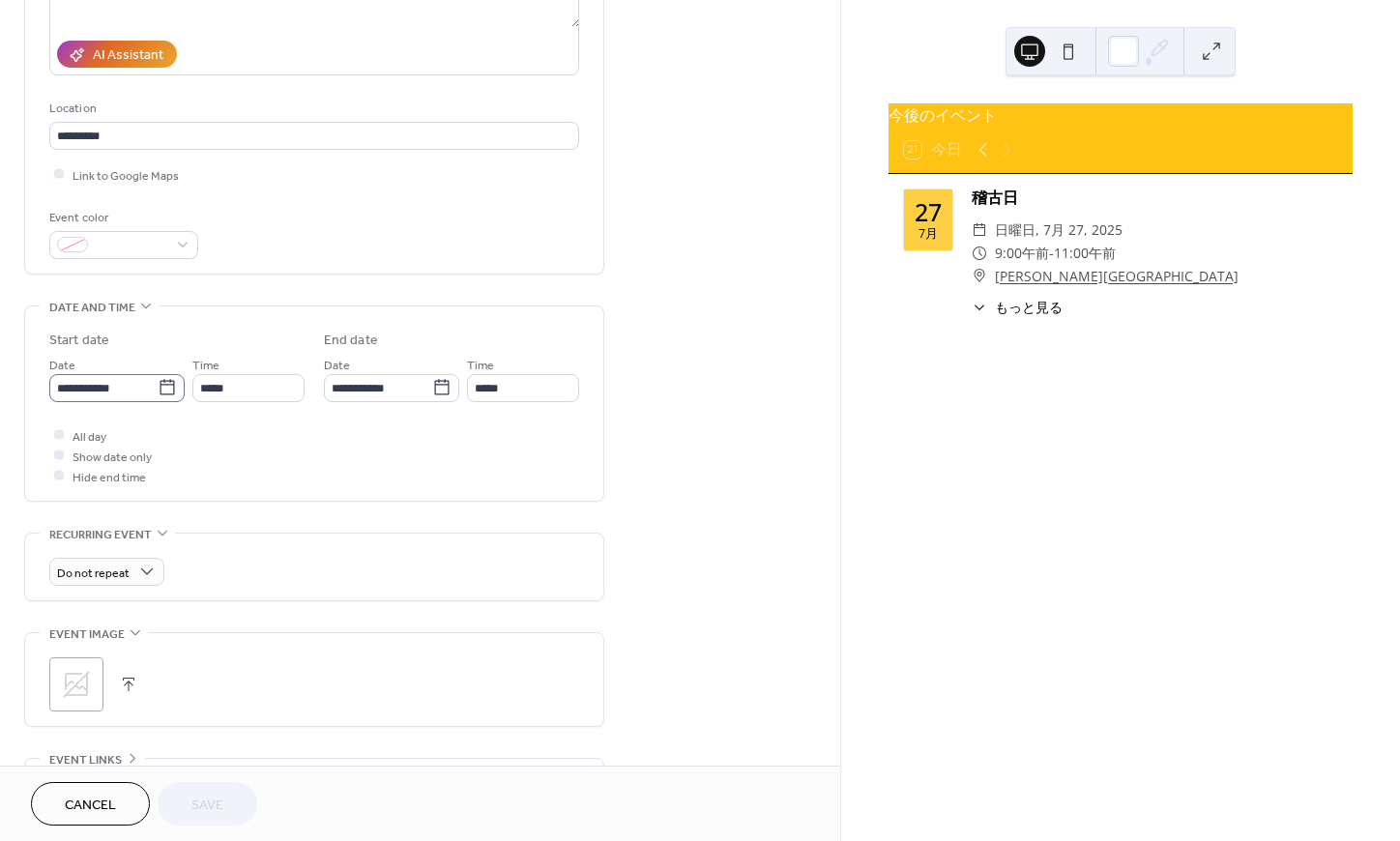 click 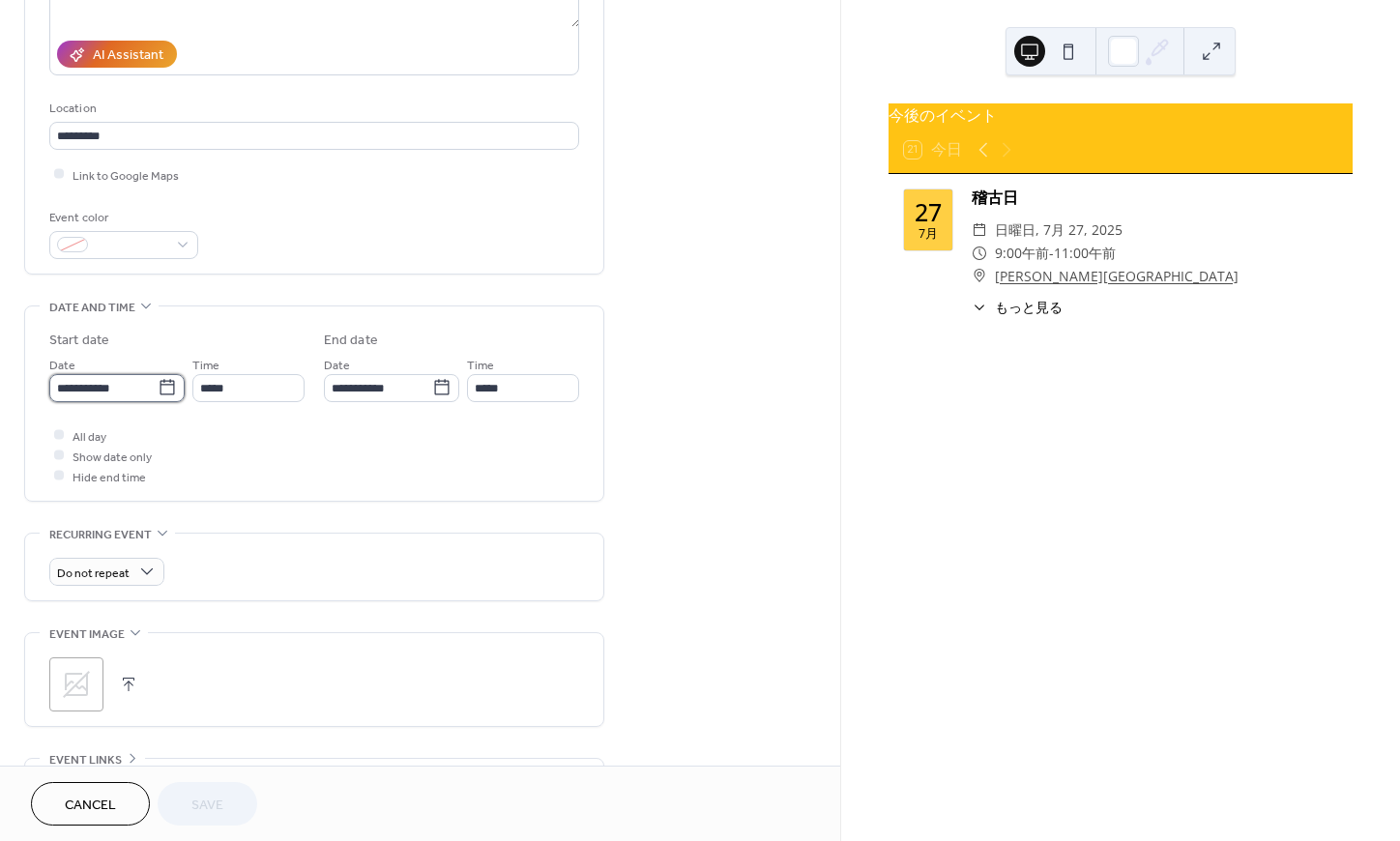 click on "**********" at bounding box center [103, 388] 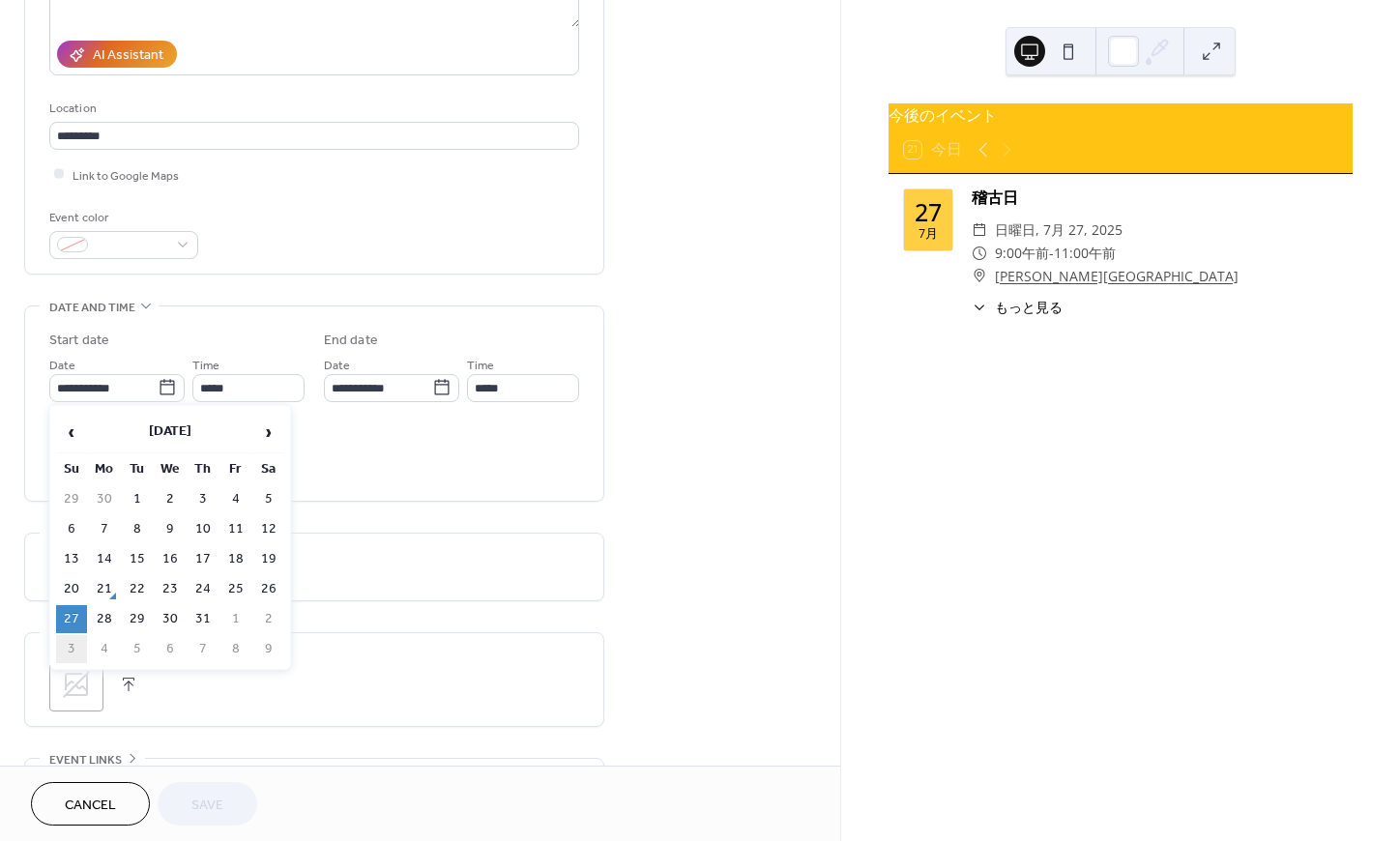 click on "3" at bounding box center (72, 649) 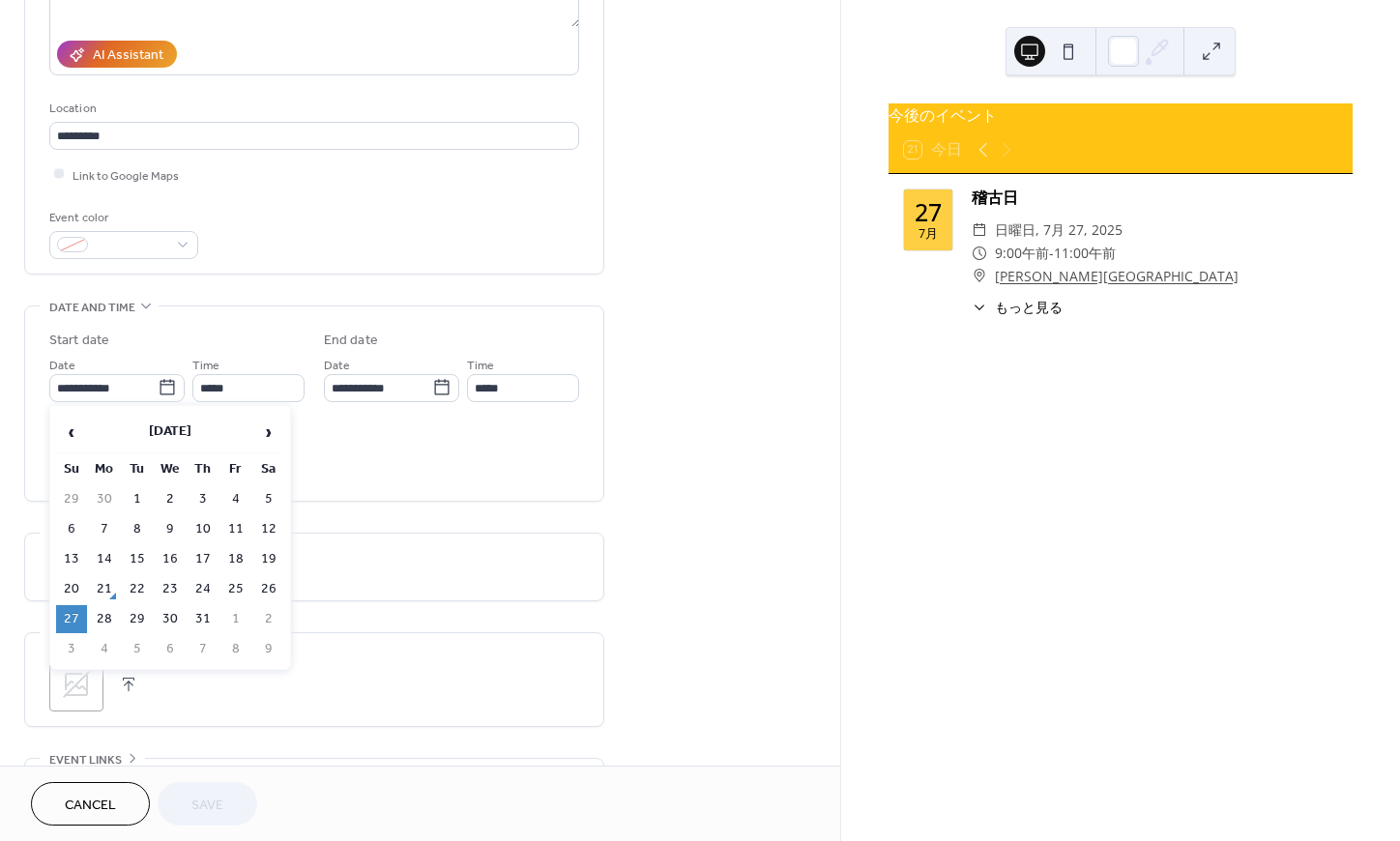 type on "**********" 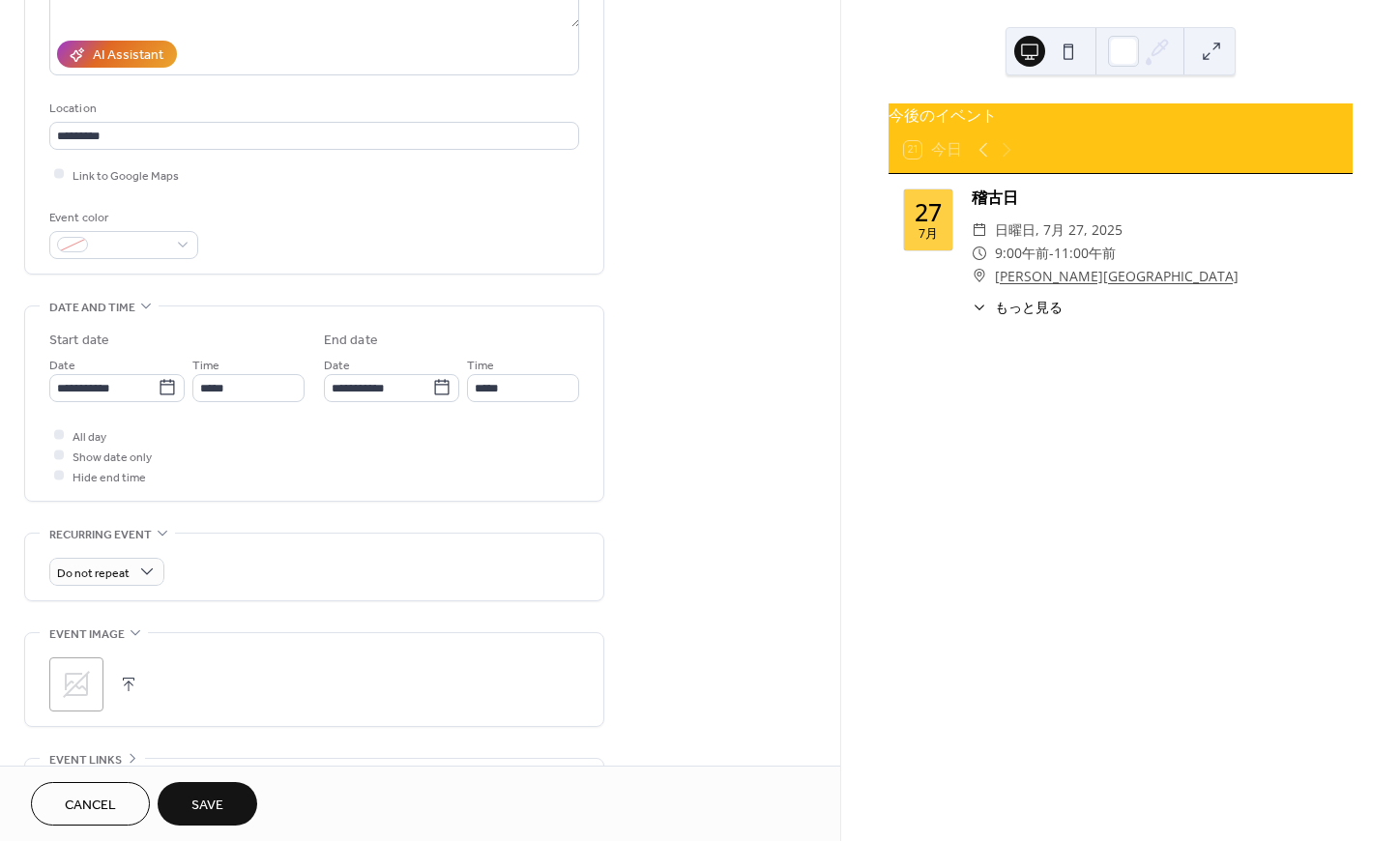 click on "Save" at bounding box center (207, 805) 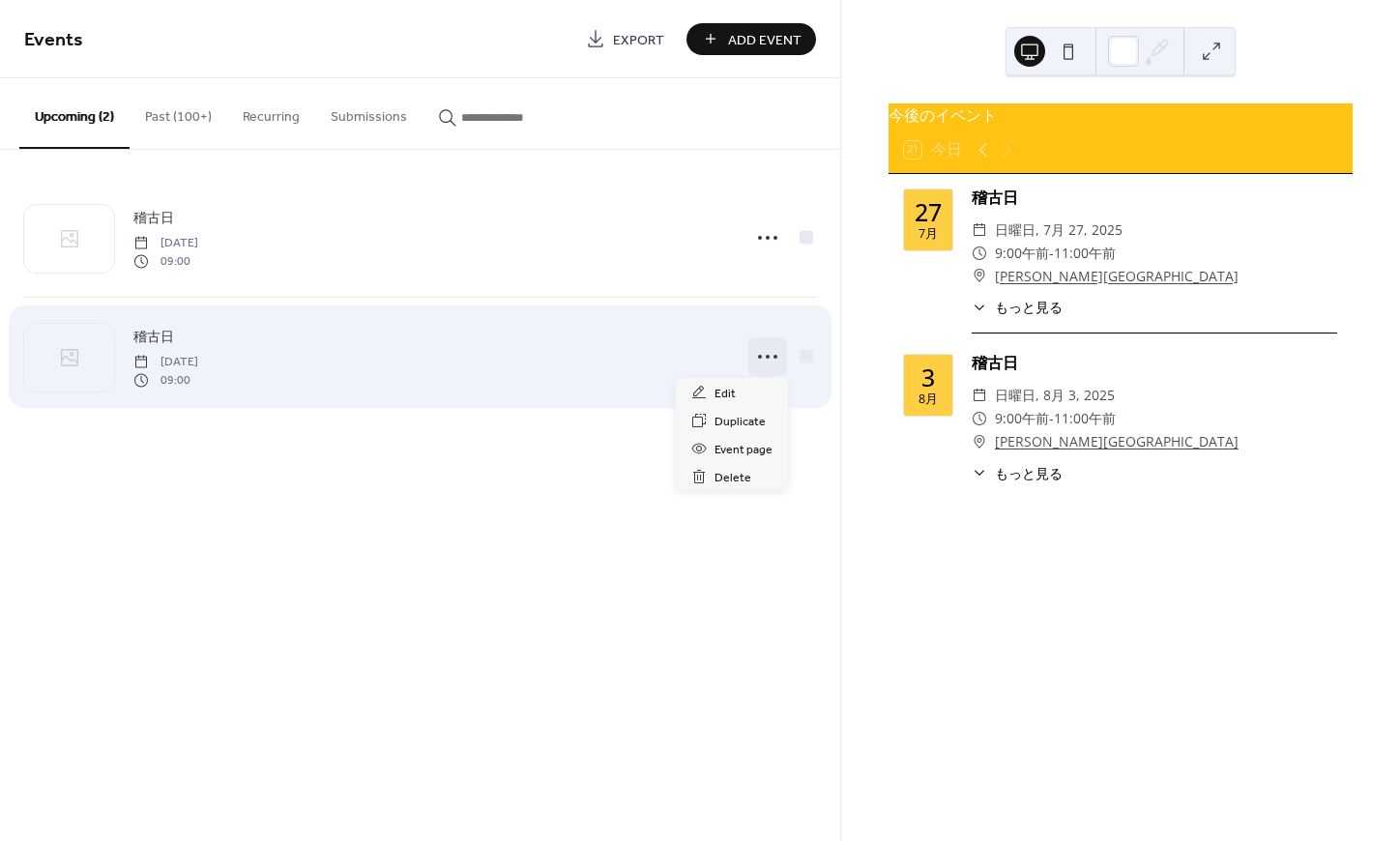 click 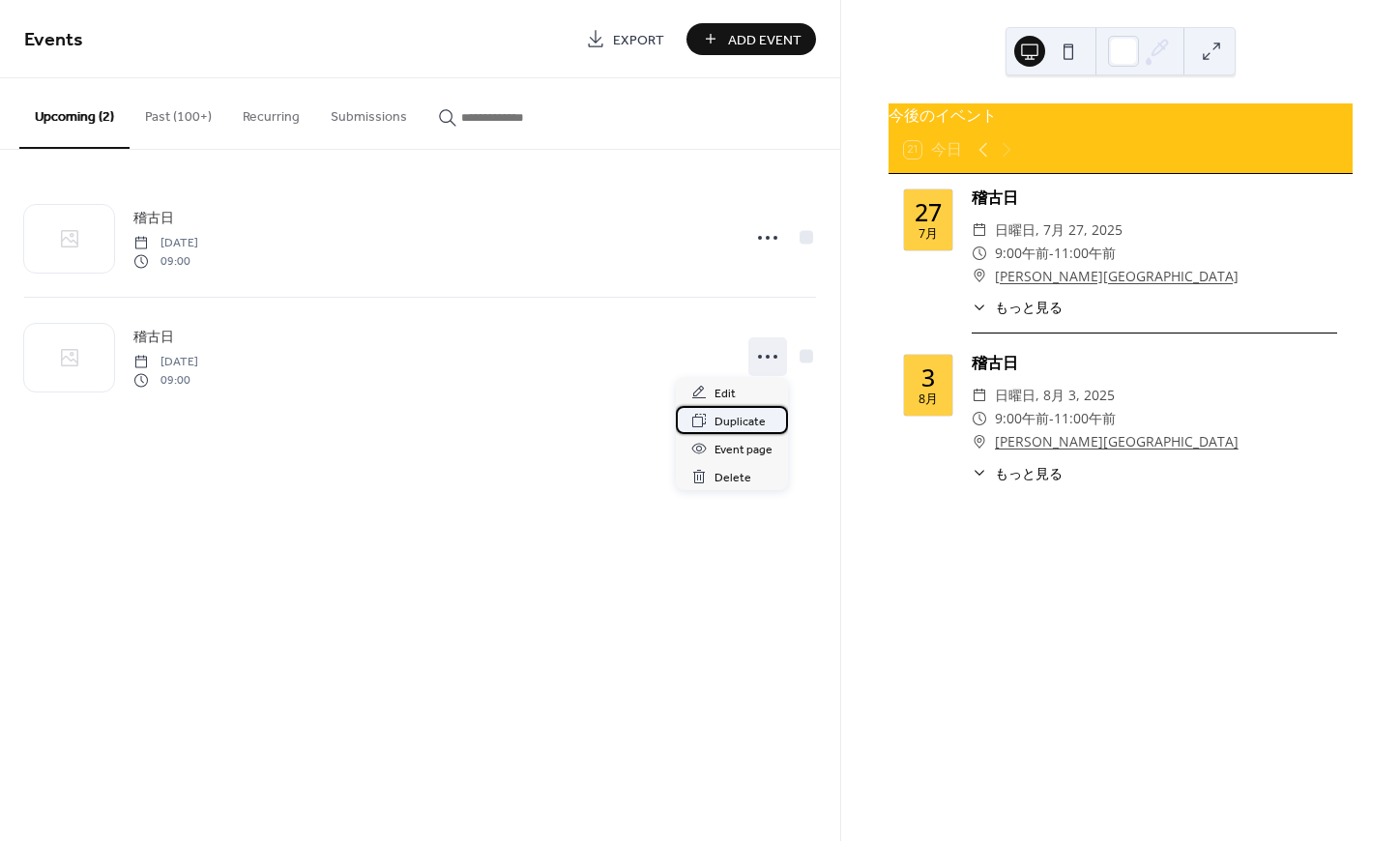 click on "Duplicate" at bounding box center [740, 421] 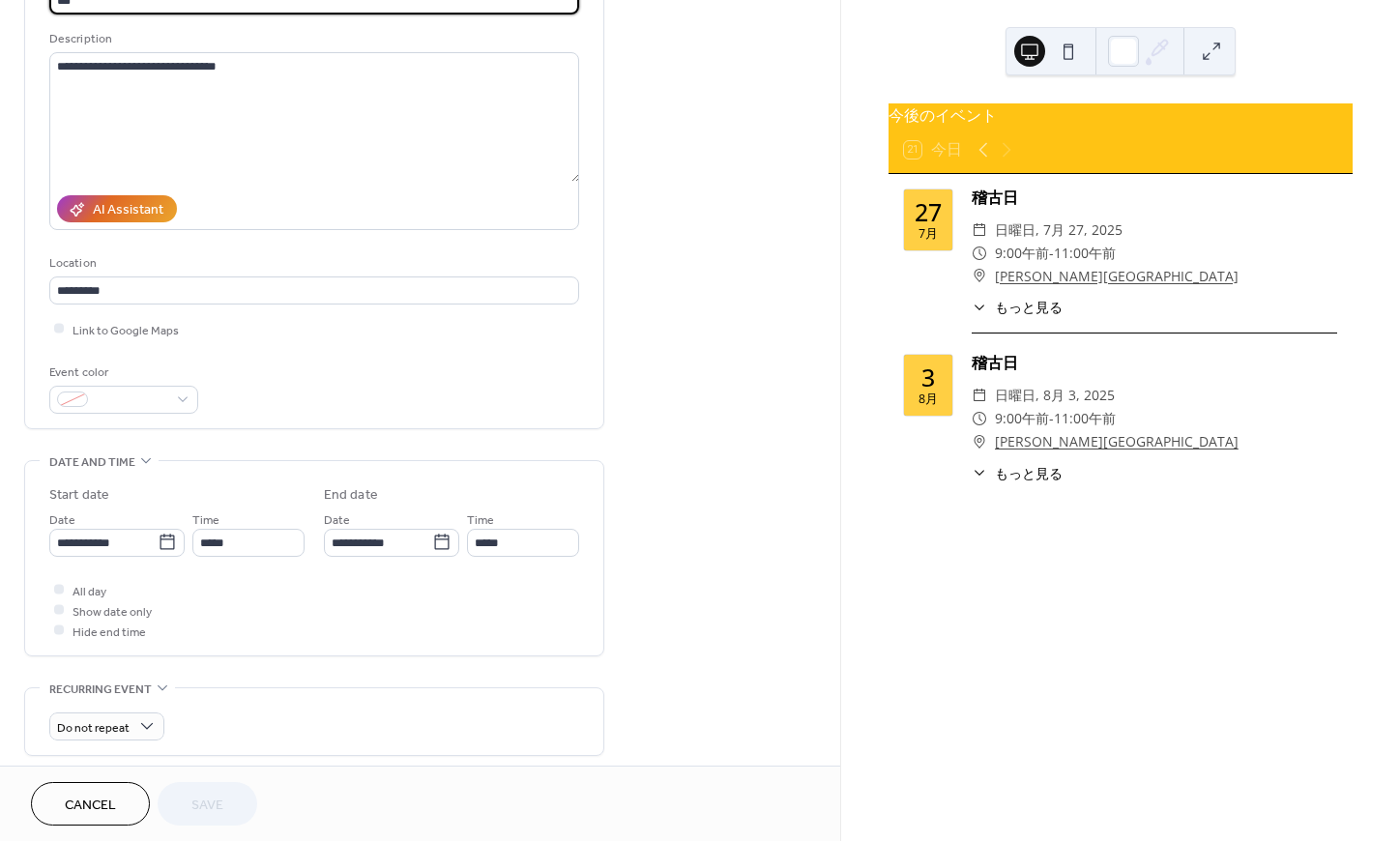 scroll, scrollTop: 239, scrollLeft: 0, axis: vertical 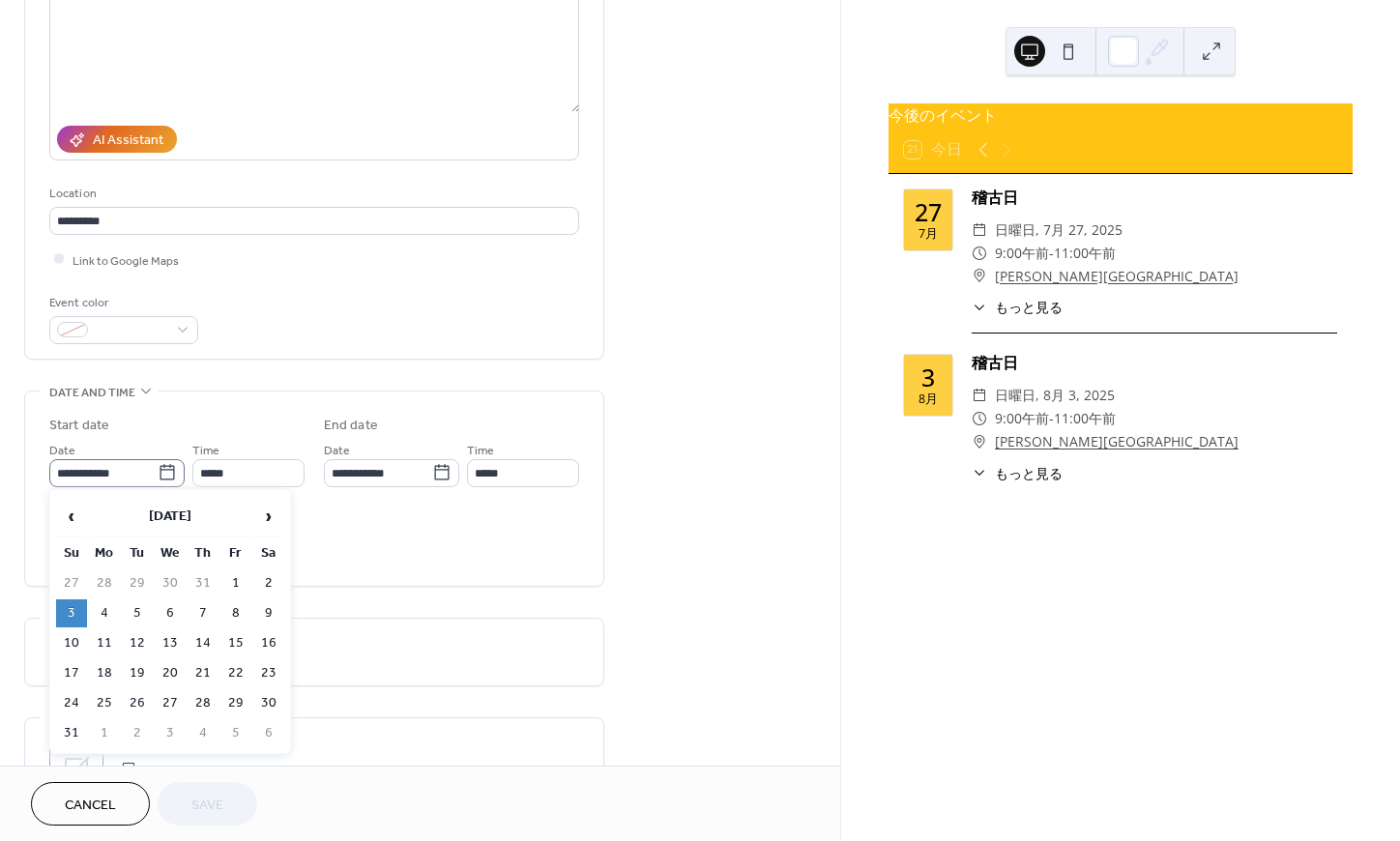 click 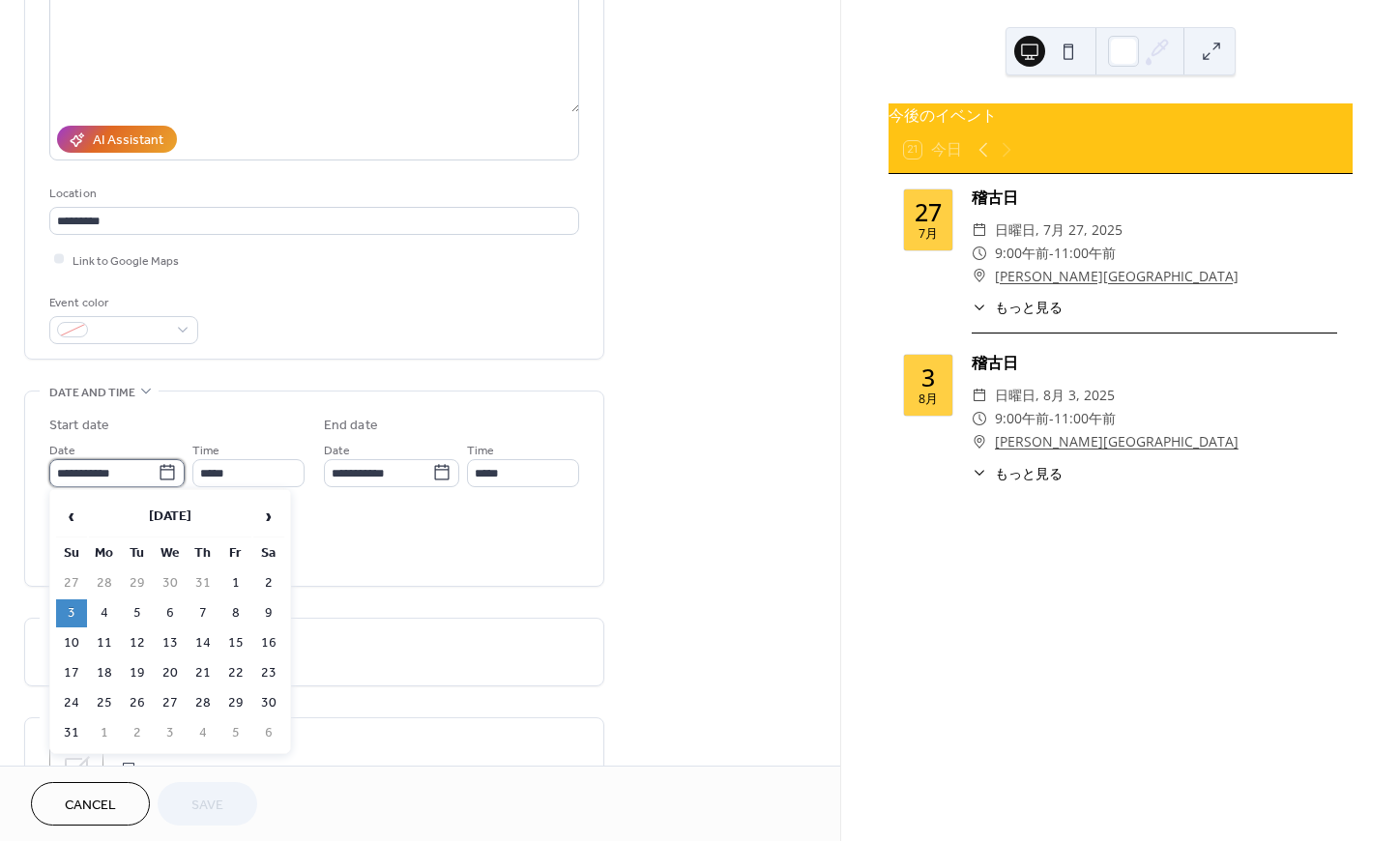 click on "**********" at bounding box center [103, 473] 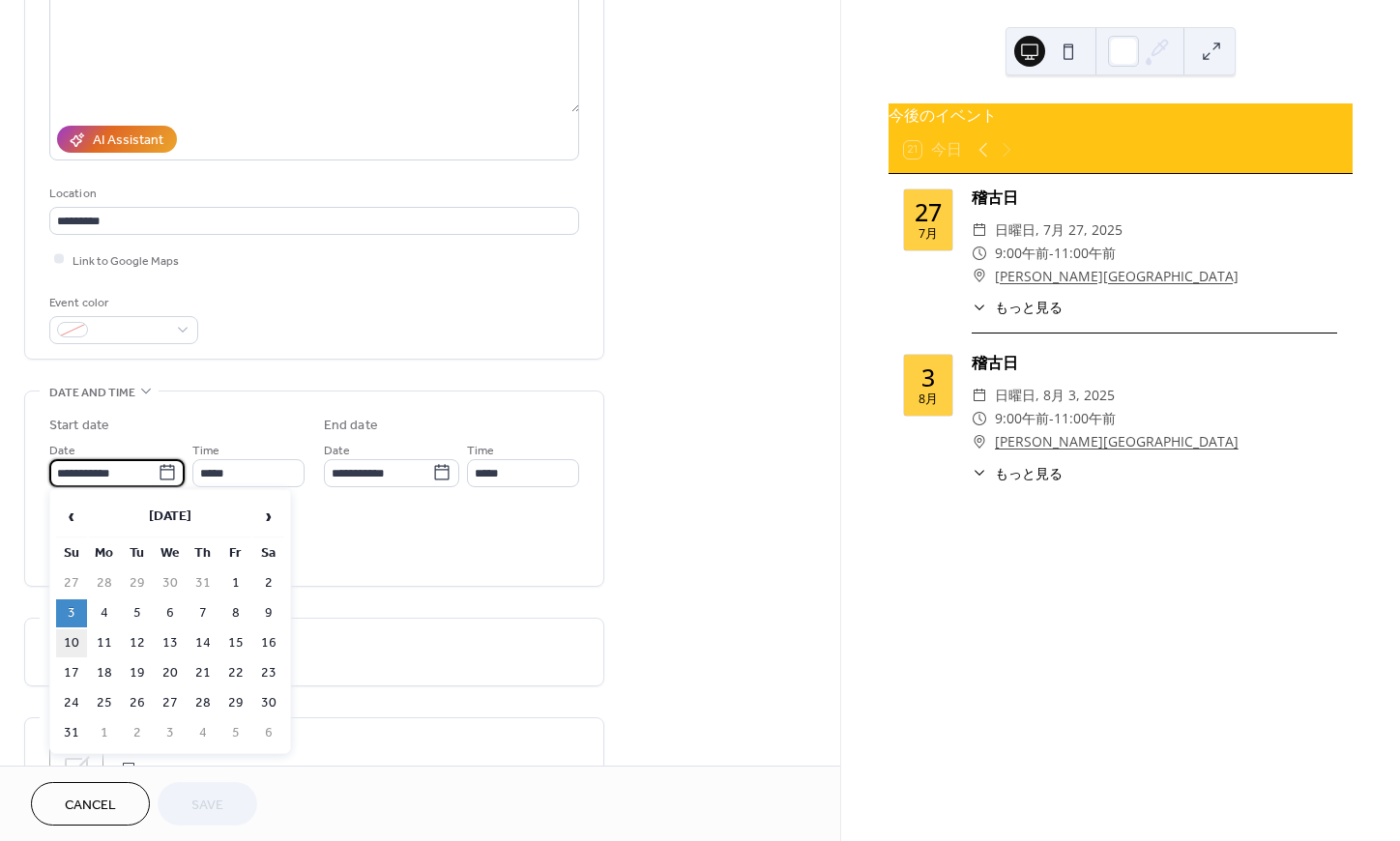 click on "10" at bounding box center (72, 643) 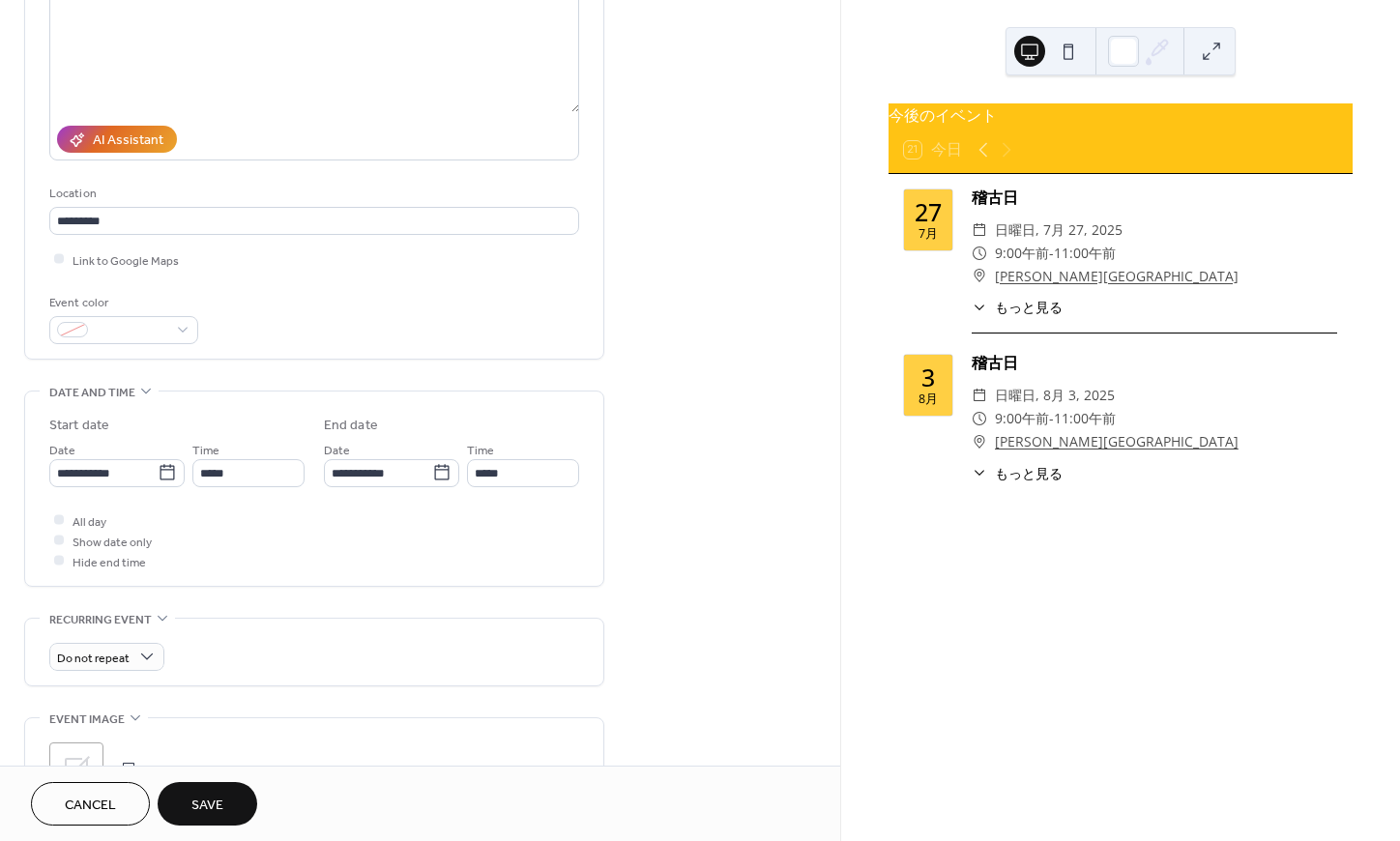 click on "Save" at bounding box center (207, 805) 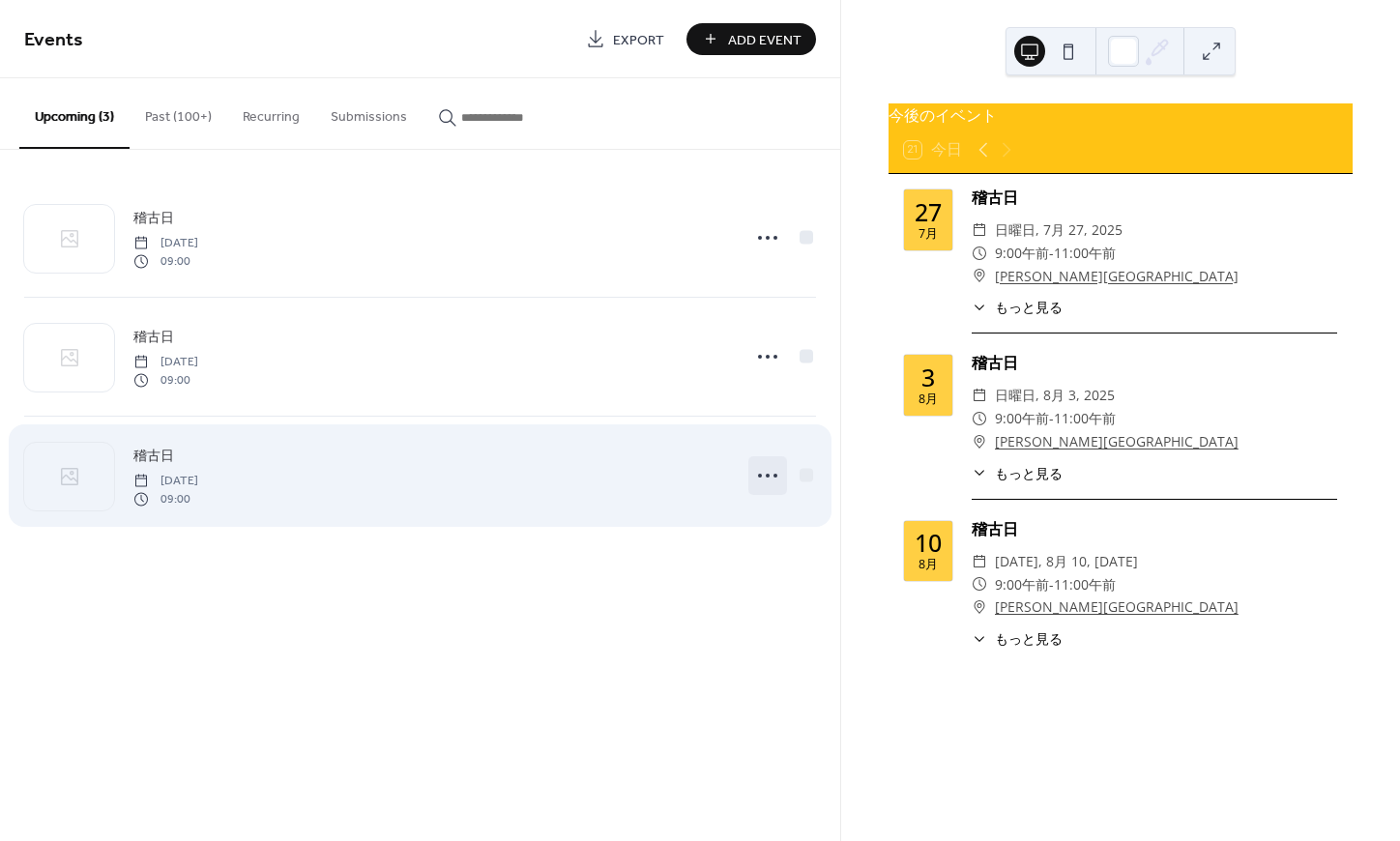click 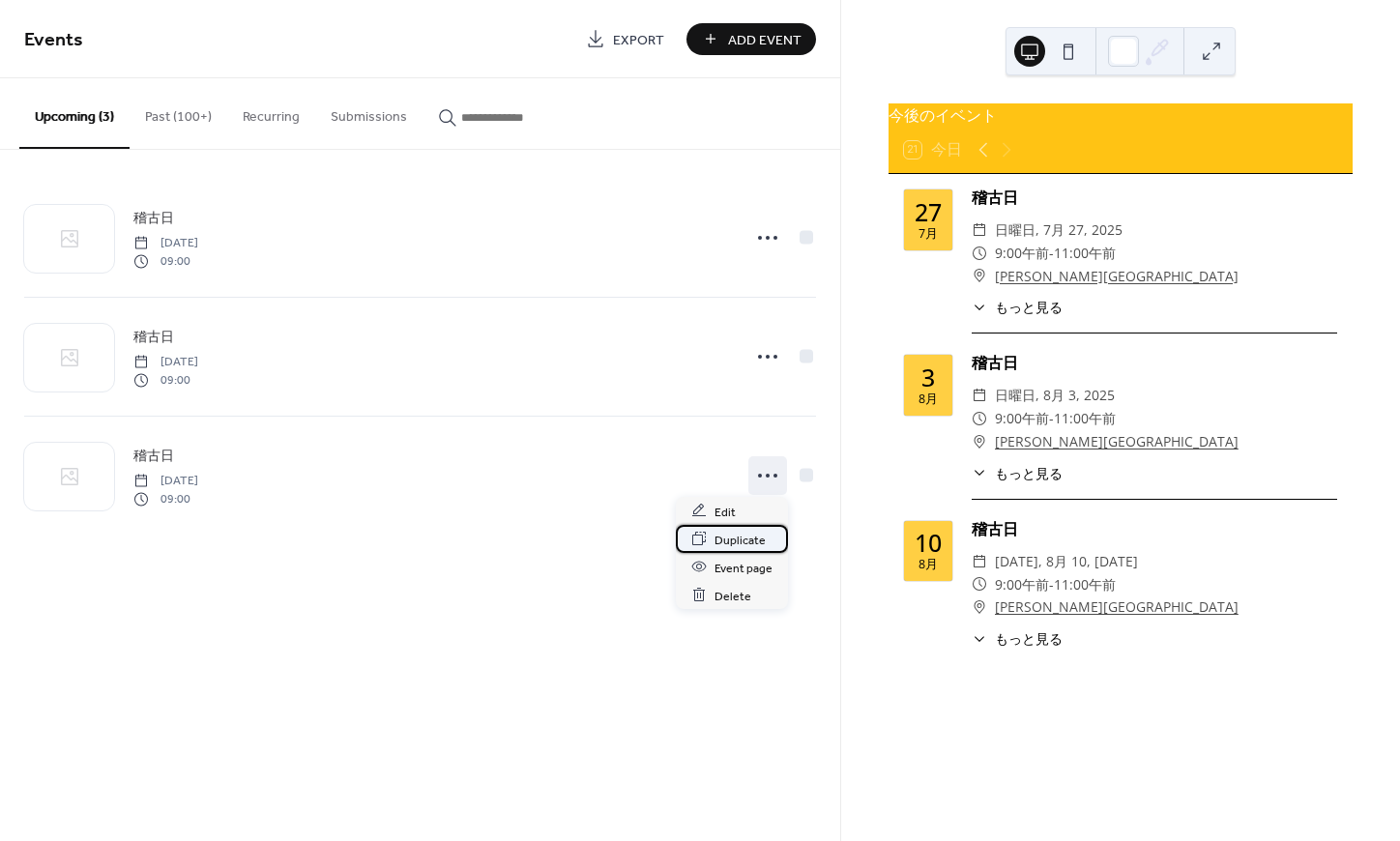 click on "Duplicate" at bounding box center [740, 539] 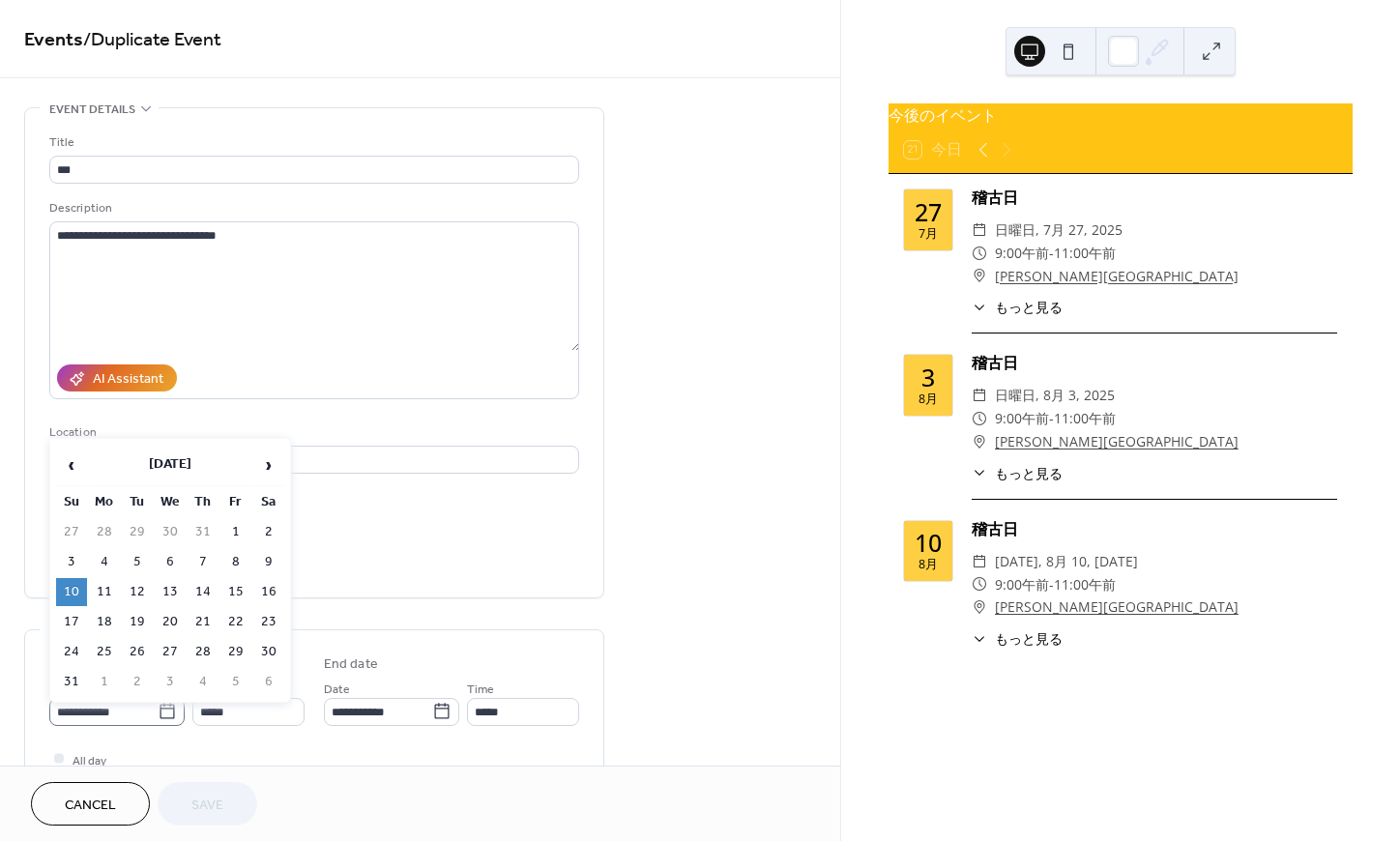 click 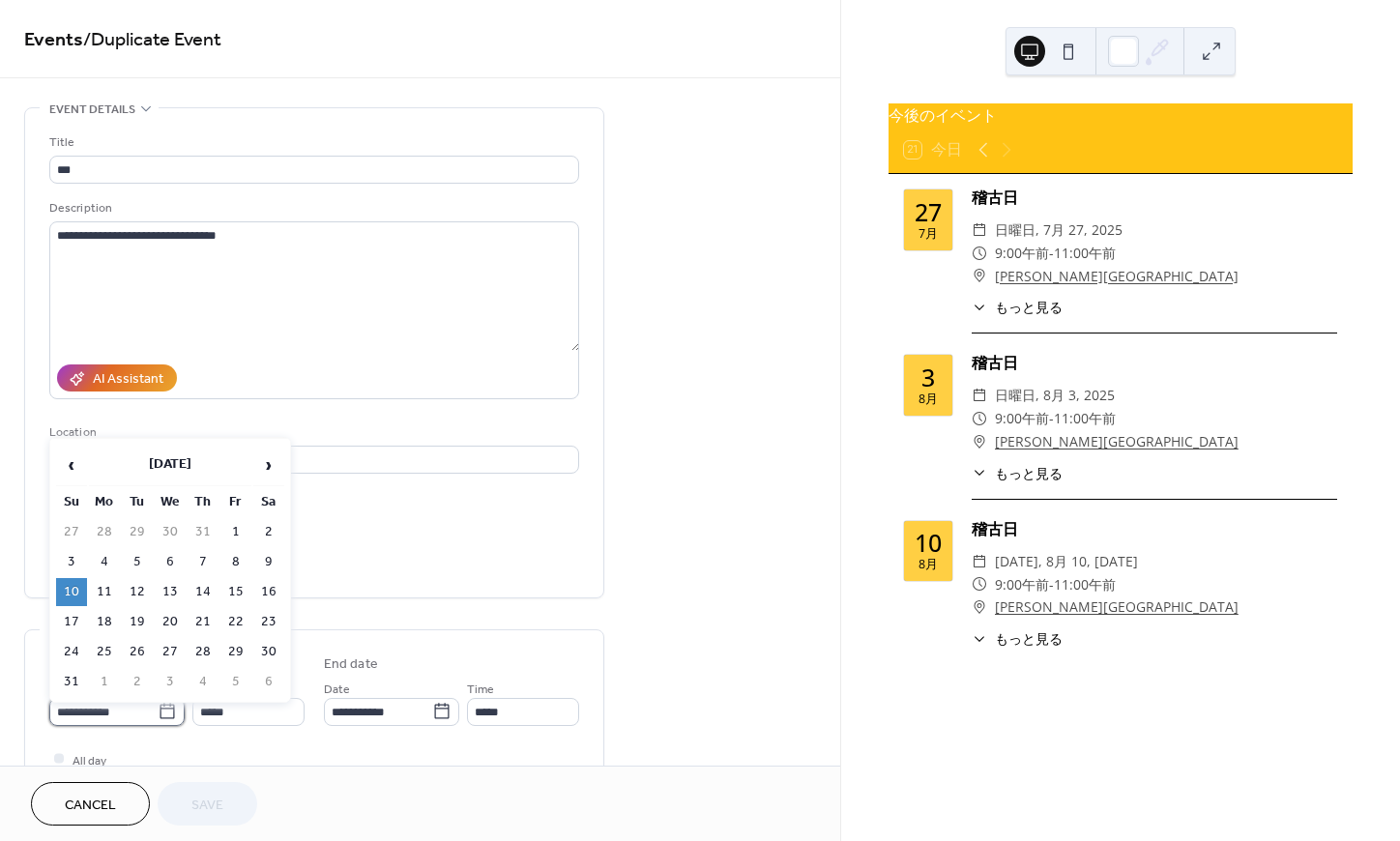 click on "**********" at bounding box center (103, 711) 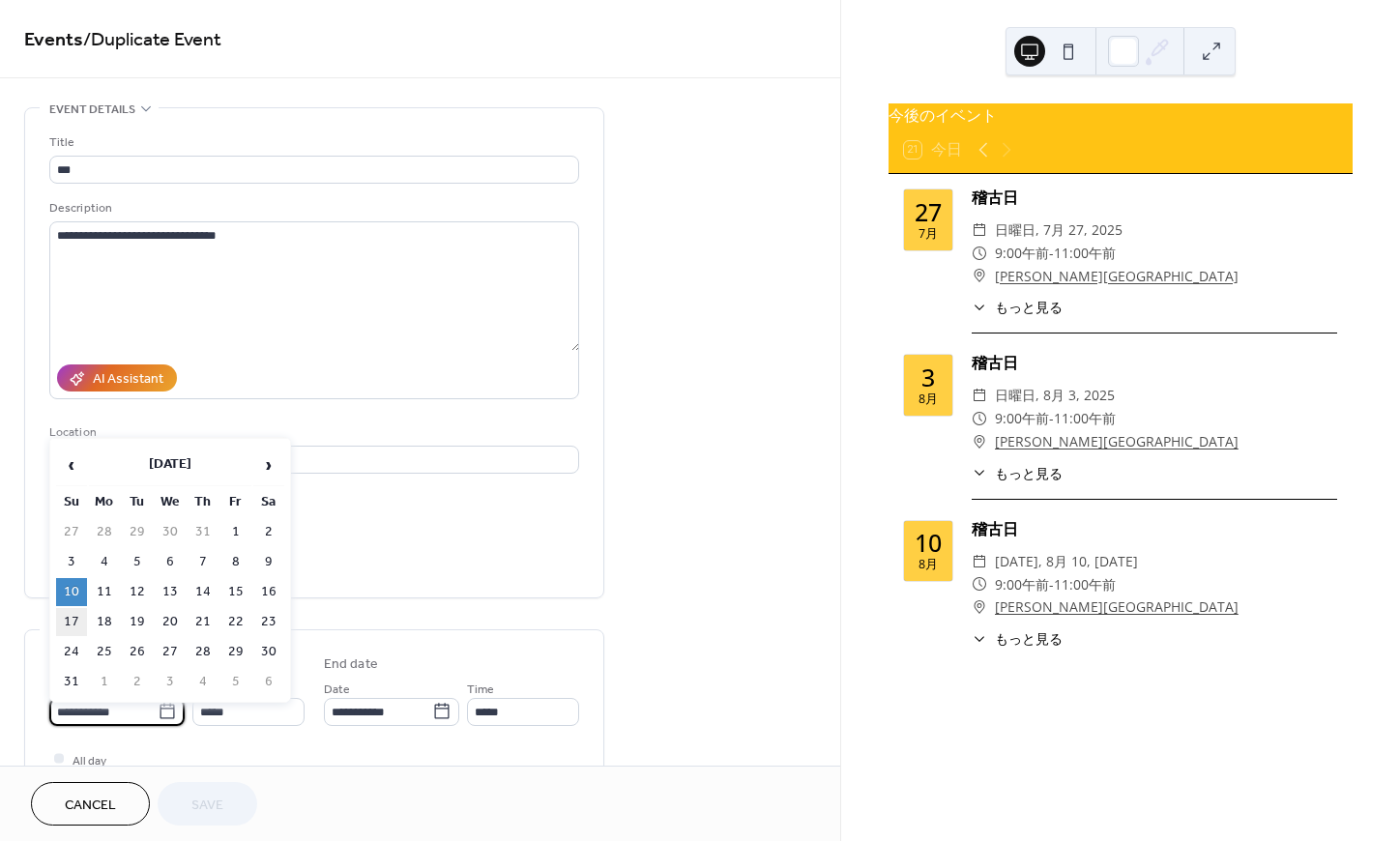 click on "17" at bounding box center (72, 622) 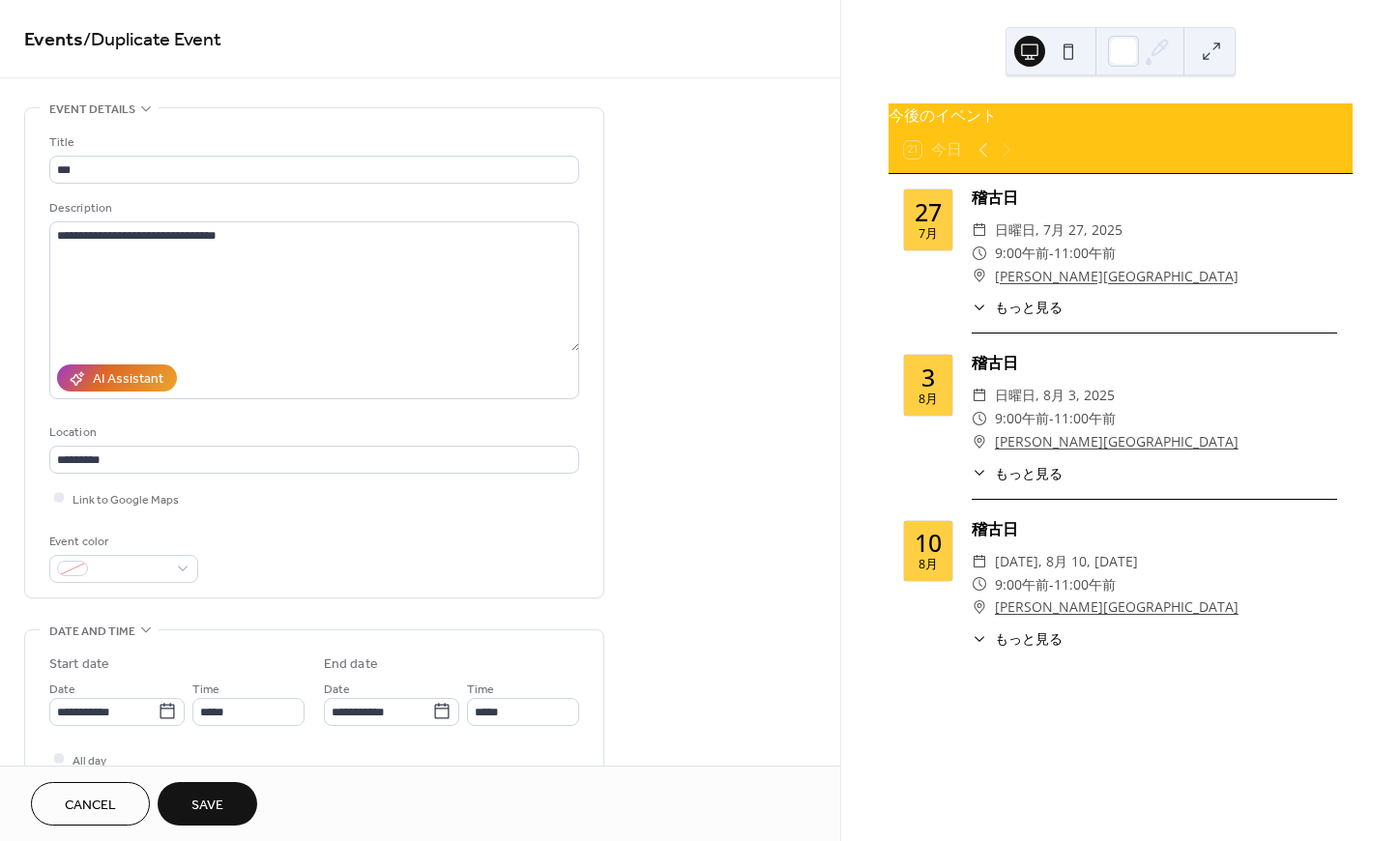 drag, startPoint x: 191, startPoint y: 796, endPoint x: 262, endPoint y: 731, distance: 96.26006 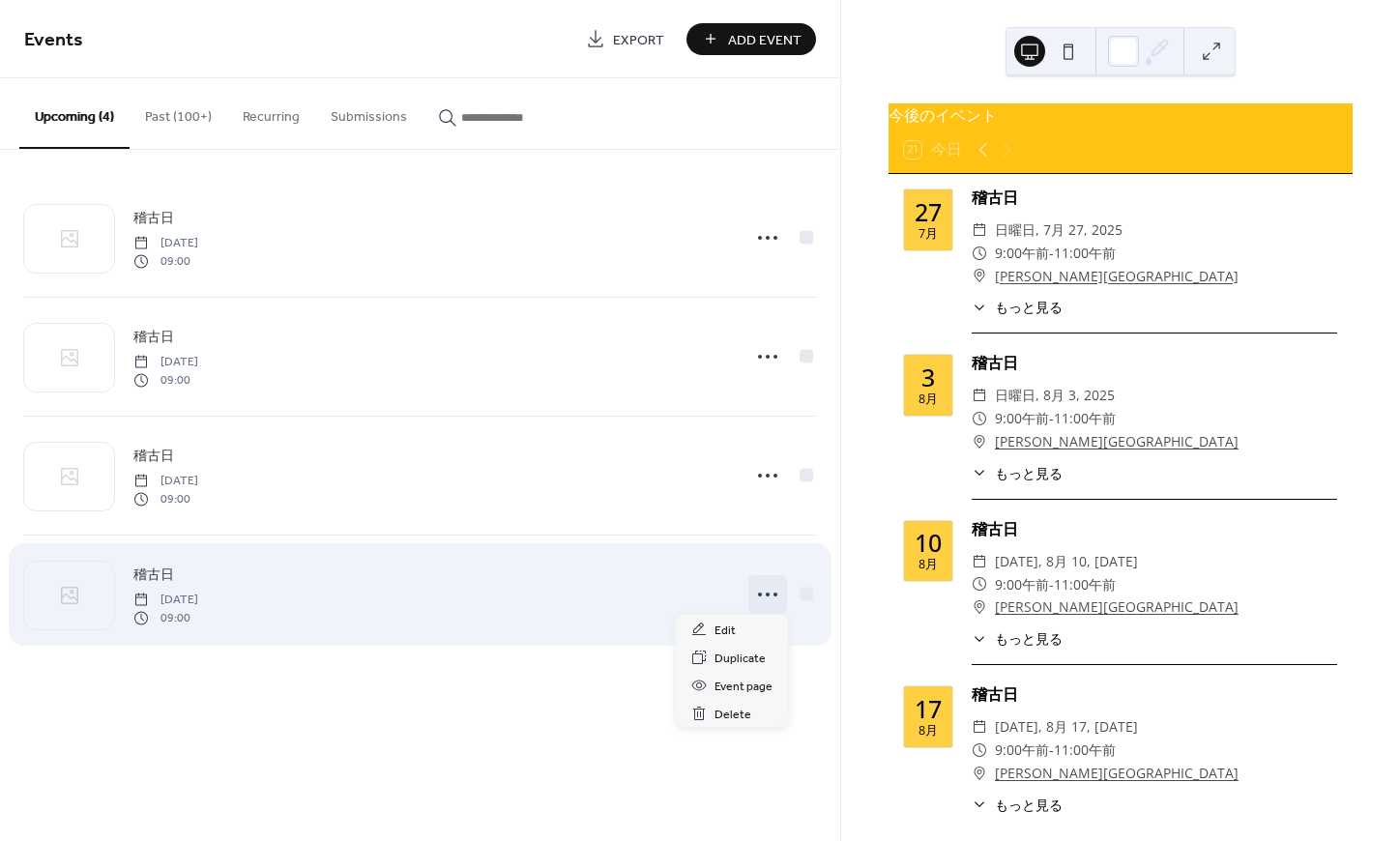 click 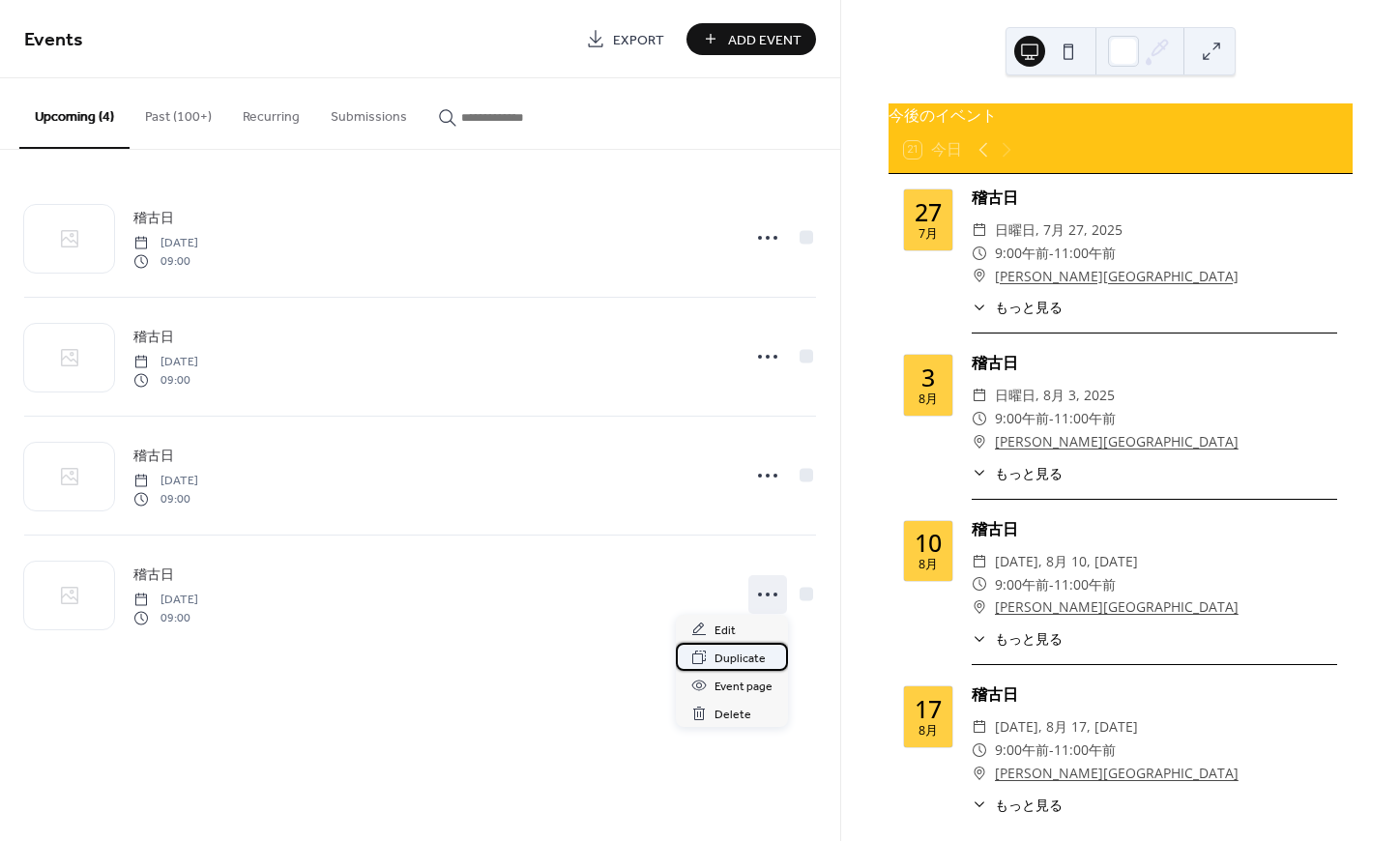 click on "Duplicate" at bounding box center [740, 658] 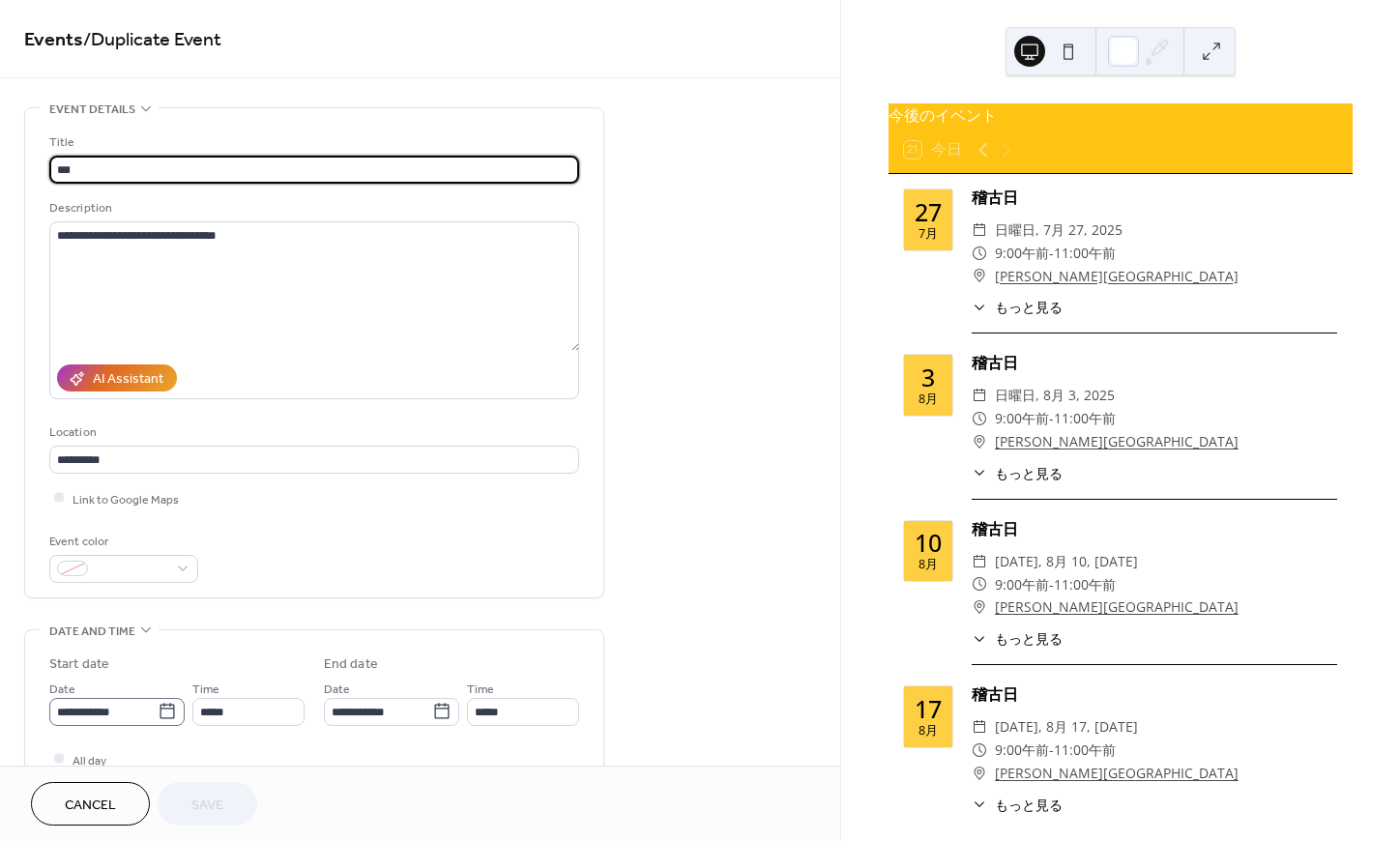 scroll, scrollTop: 0, scrollLeft: 0, axis: both 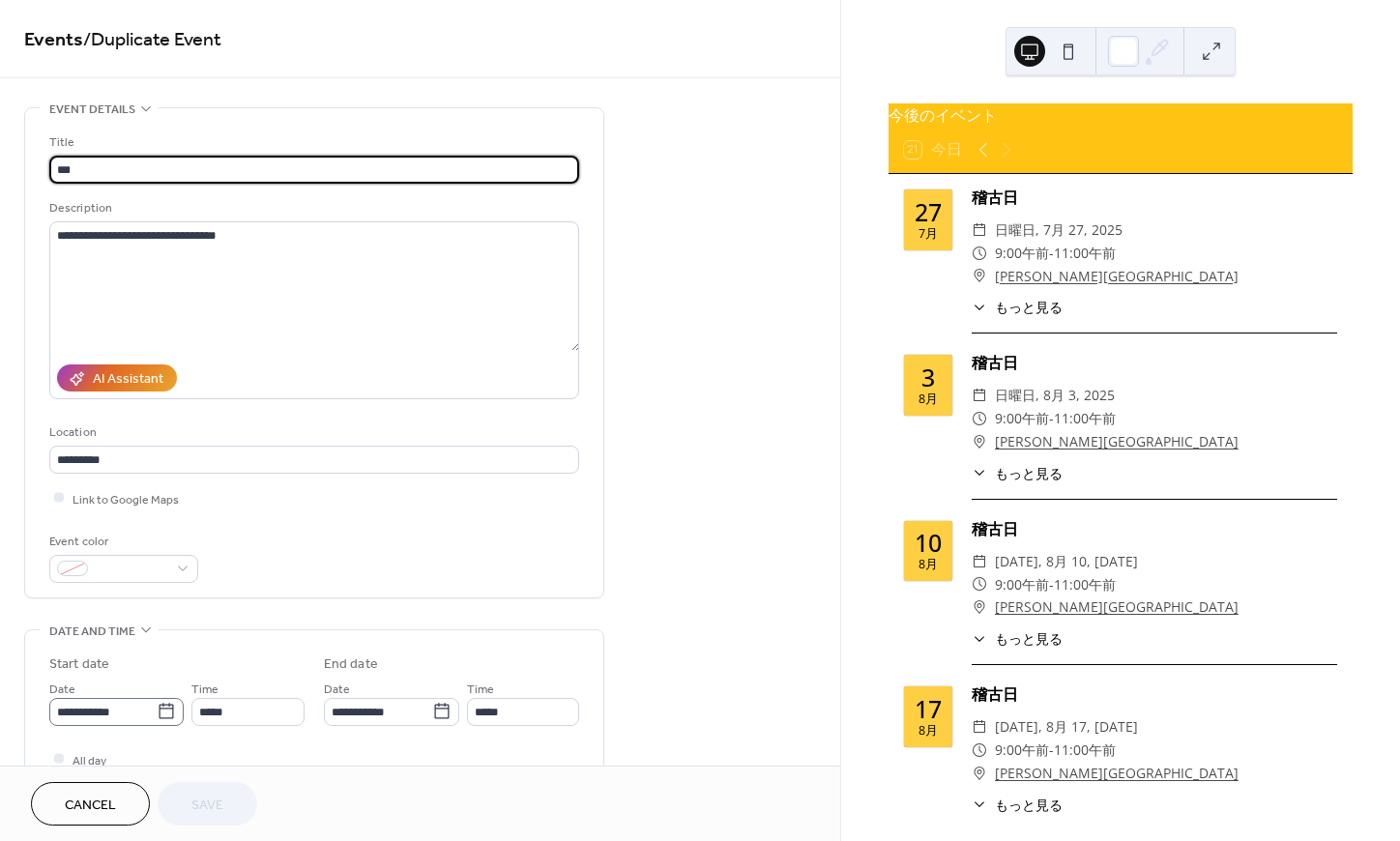 click 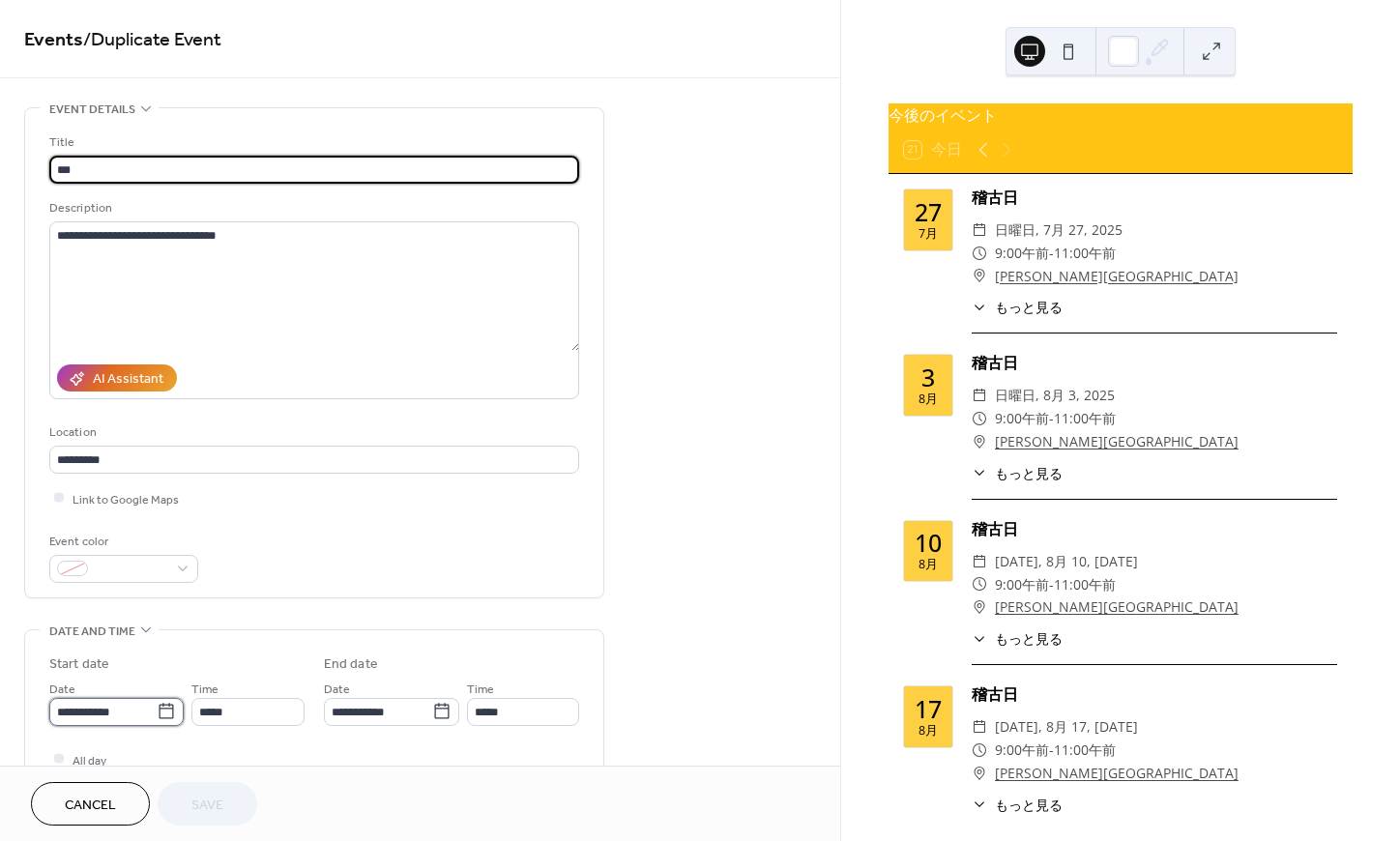 click on "**********" at bounding box center (102, 711) 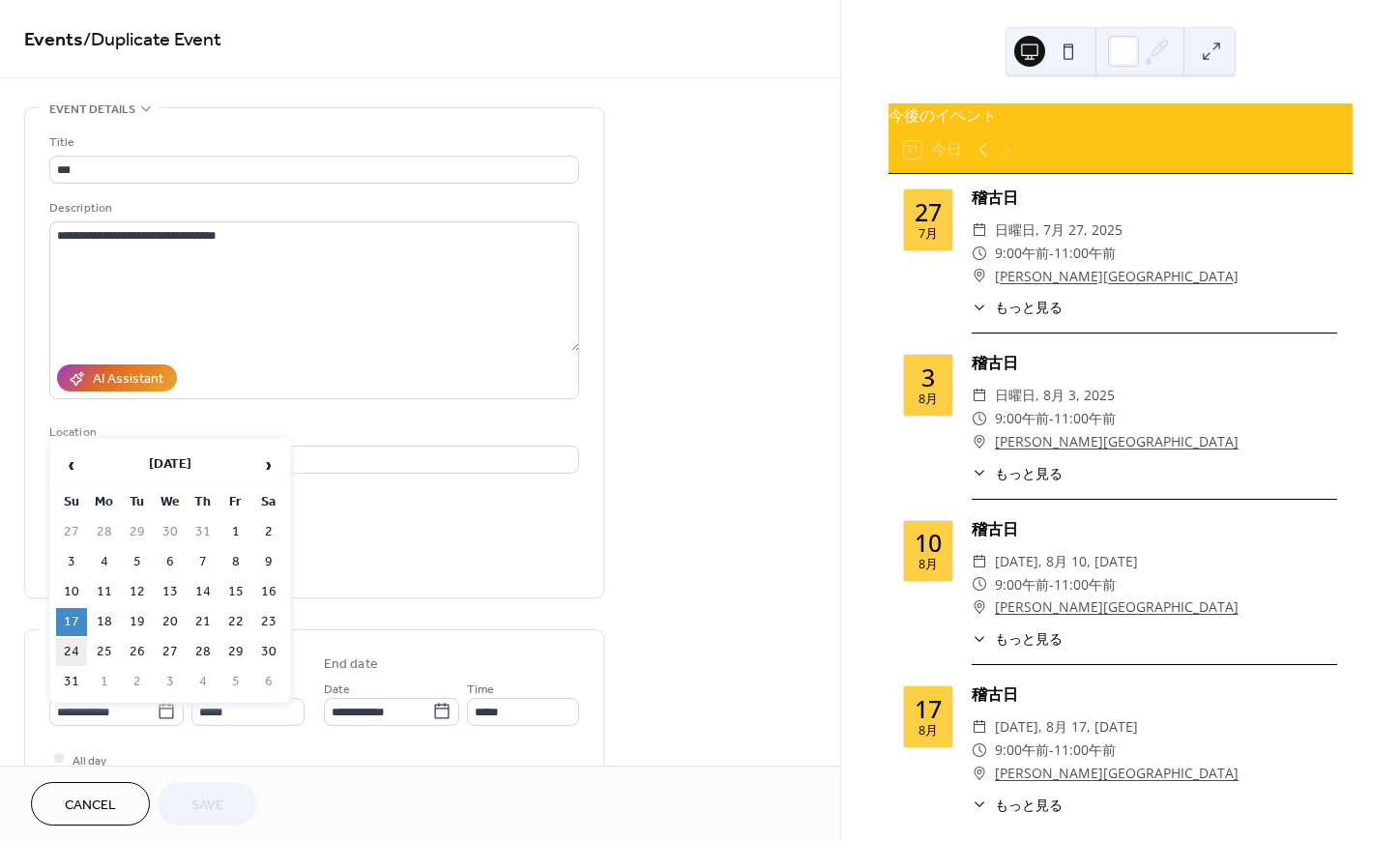 scroll, scrollTop: 0, scrollLeft: 0, axis: both 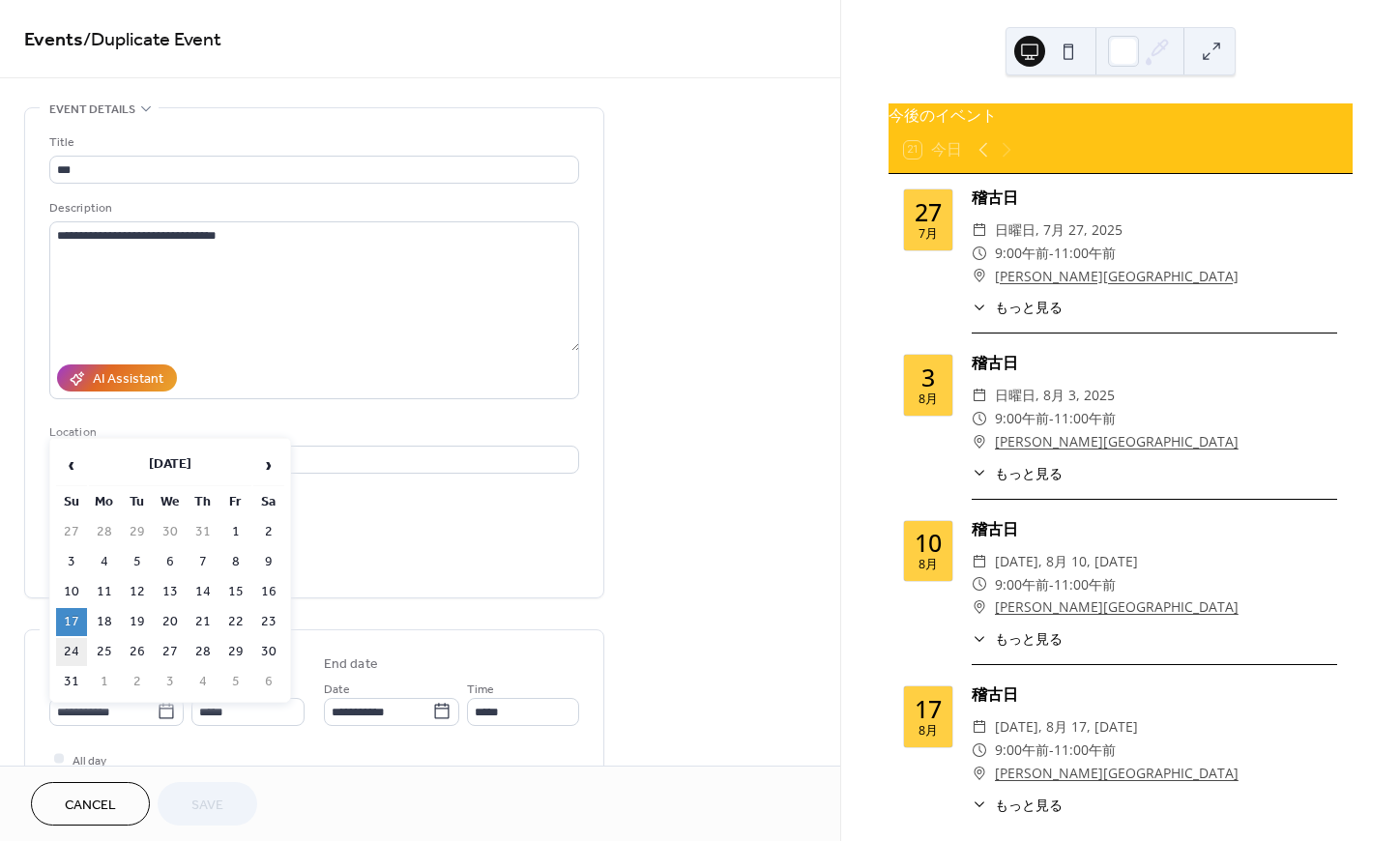 click on "24" at bounding box center (72, 652) 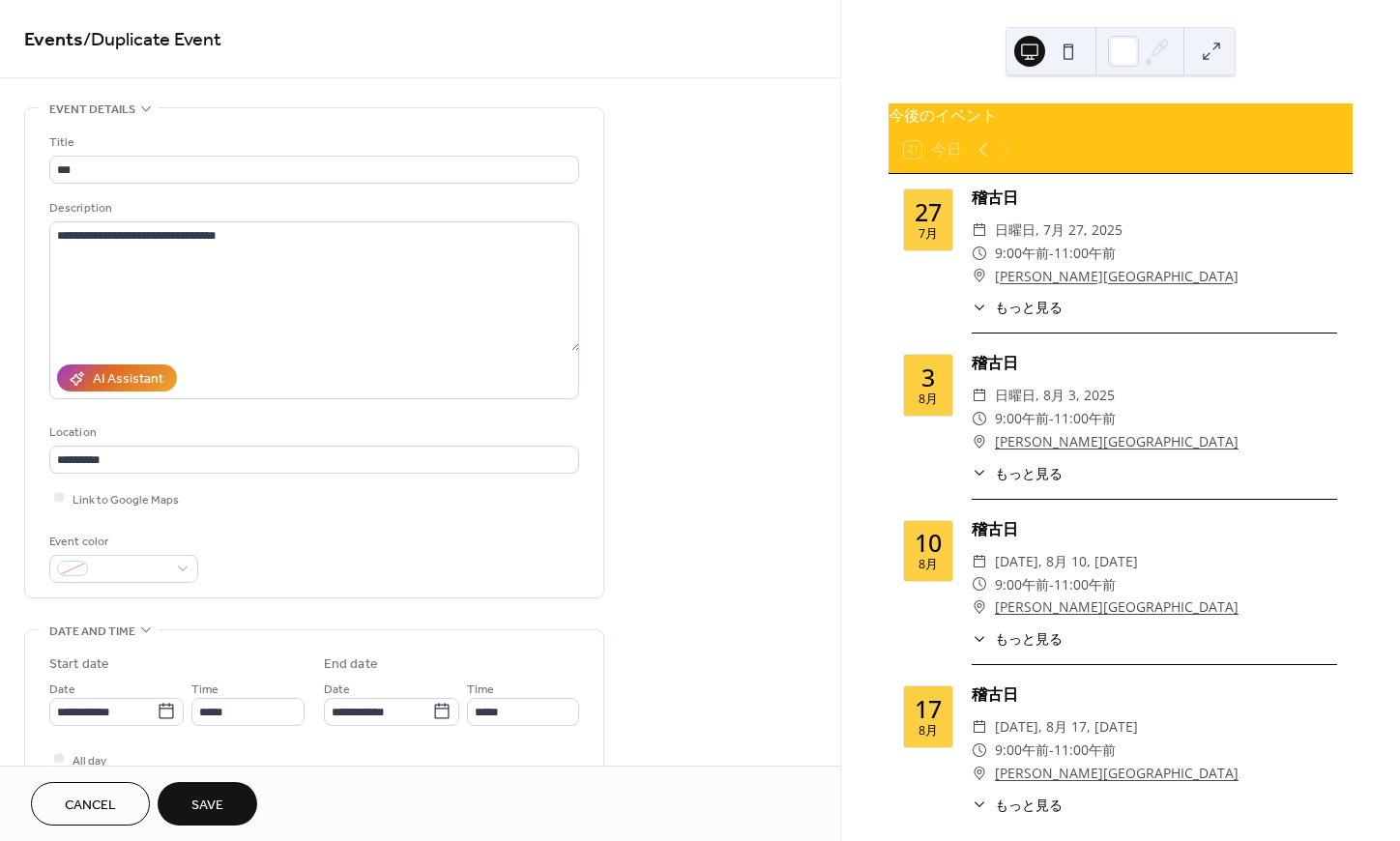click on "Save" at bounding box center [207, 803] 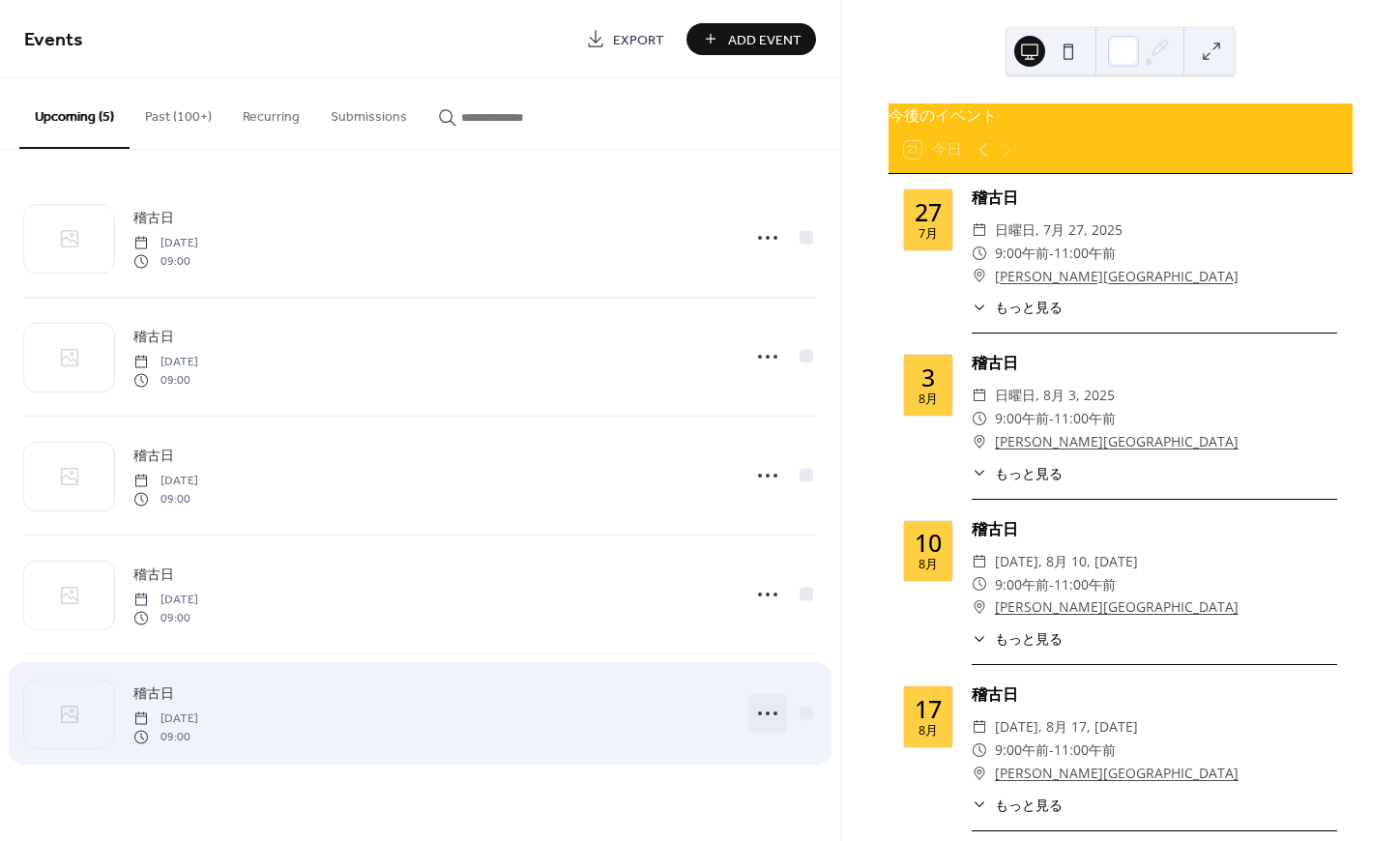 click 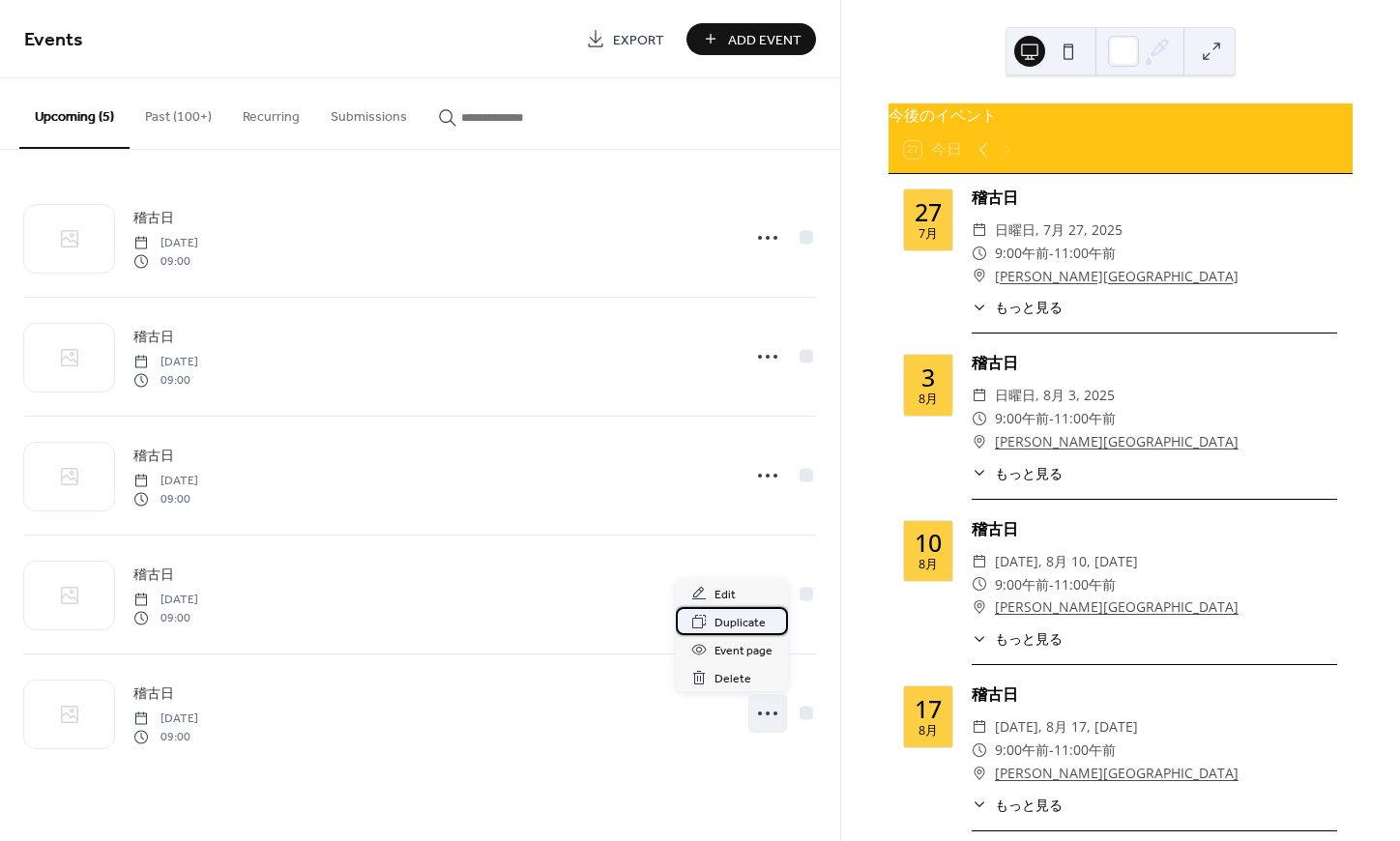 click on "Duplicate" at bounding box center [740, 623] 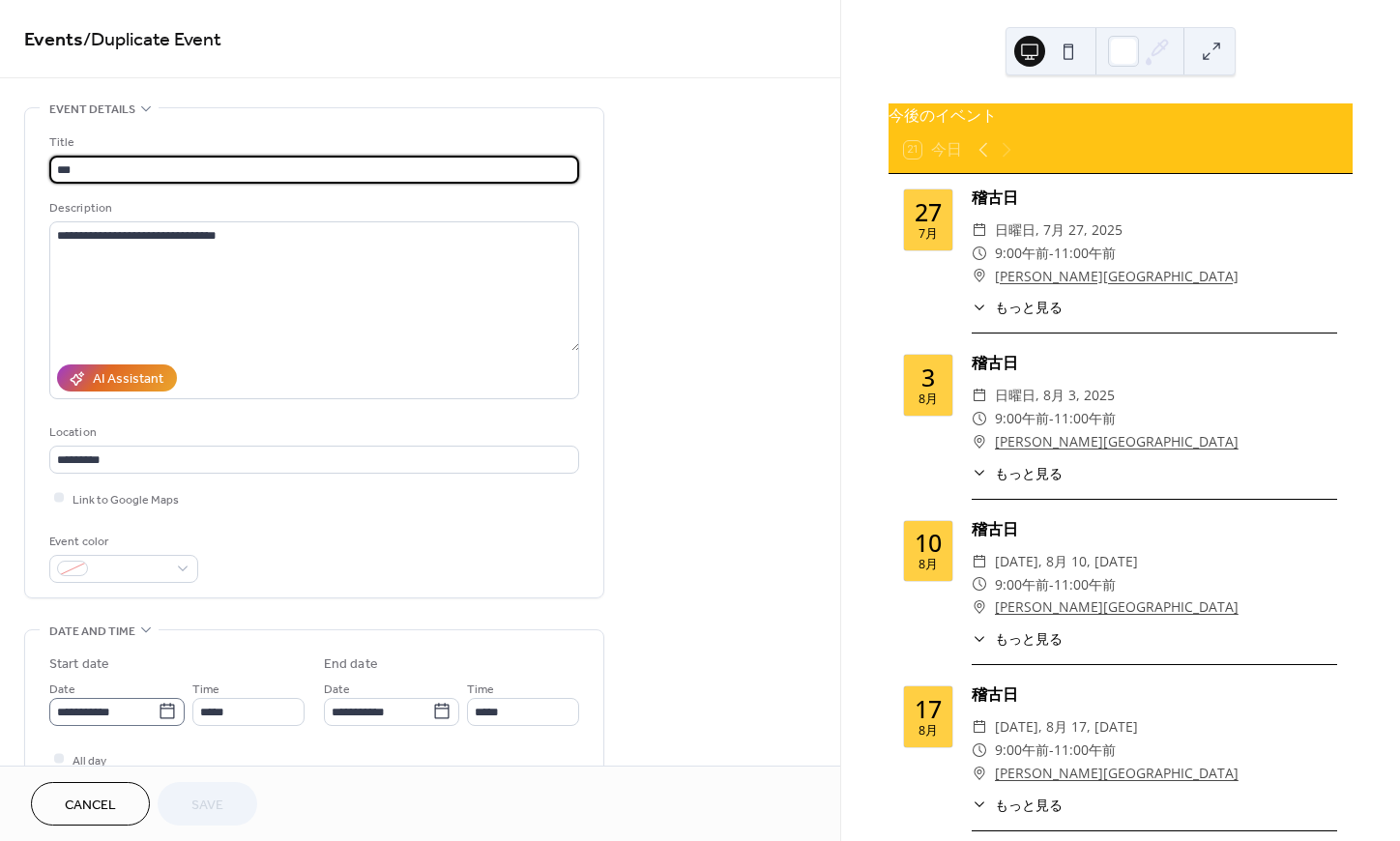 click 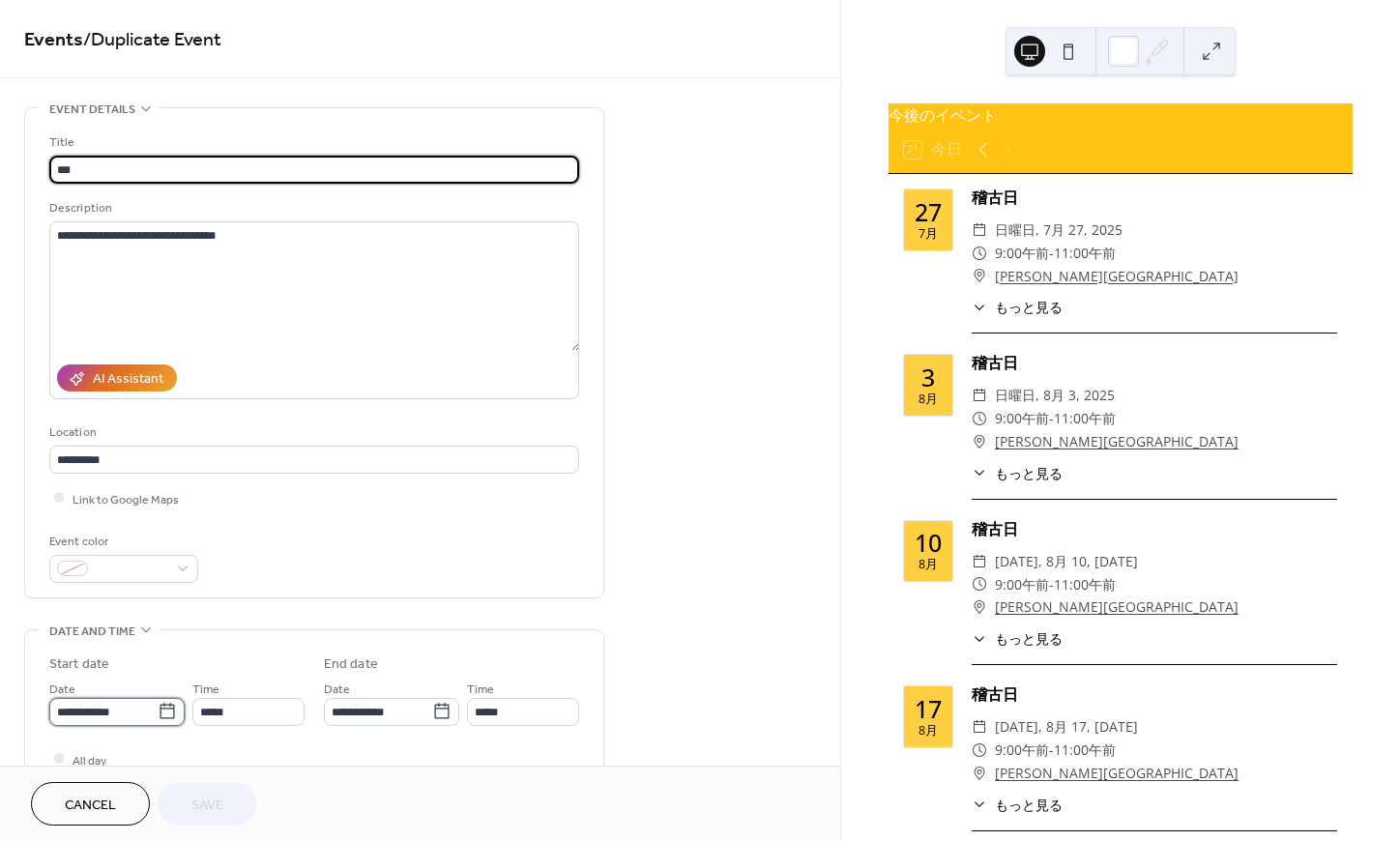 click on "**********" at bounding box center [103, 711] 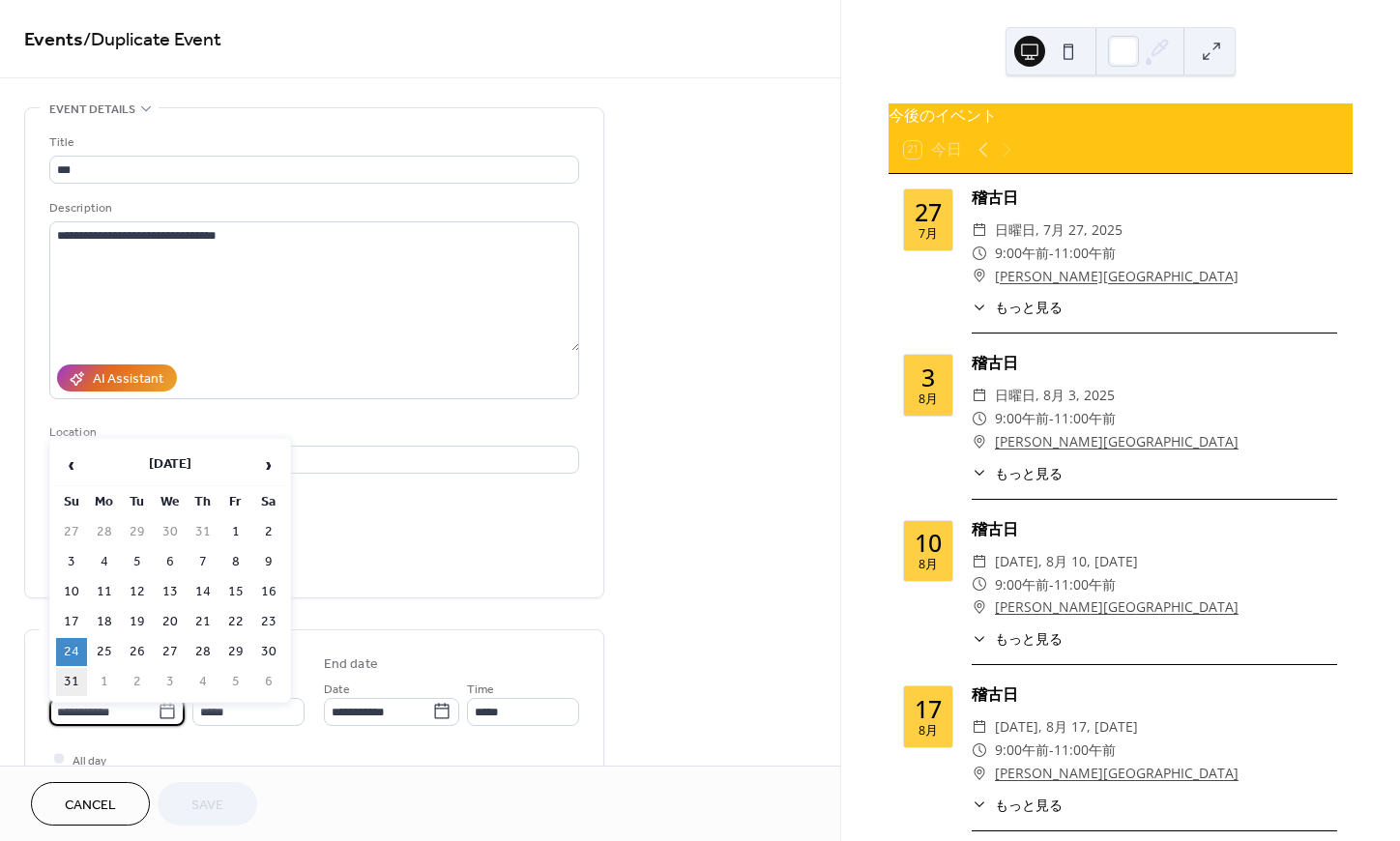 click on "31" at bounding box center (72, 682) 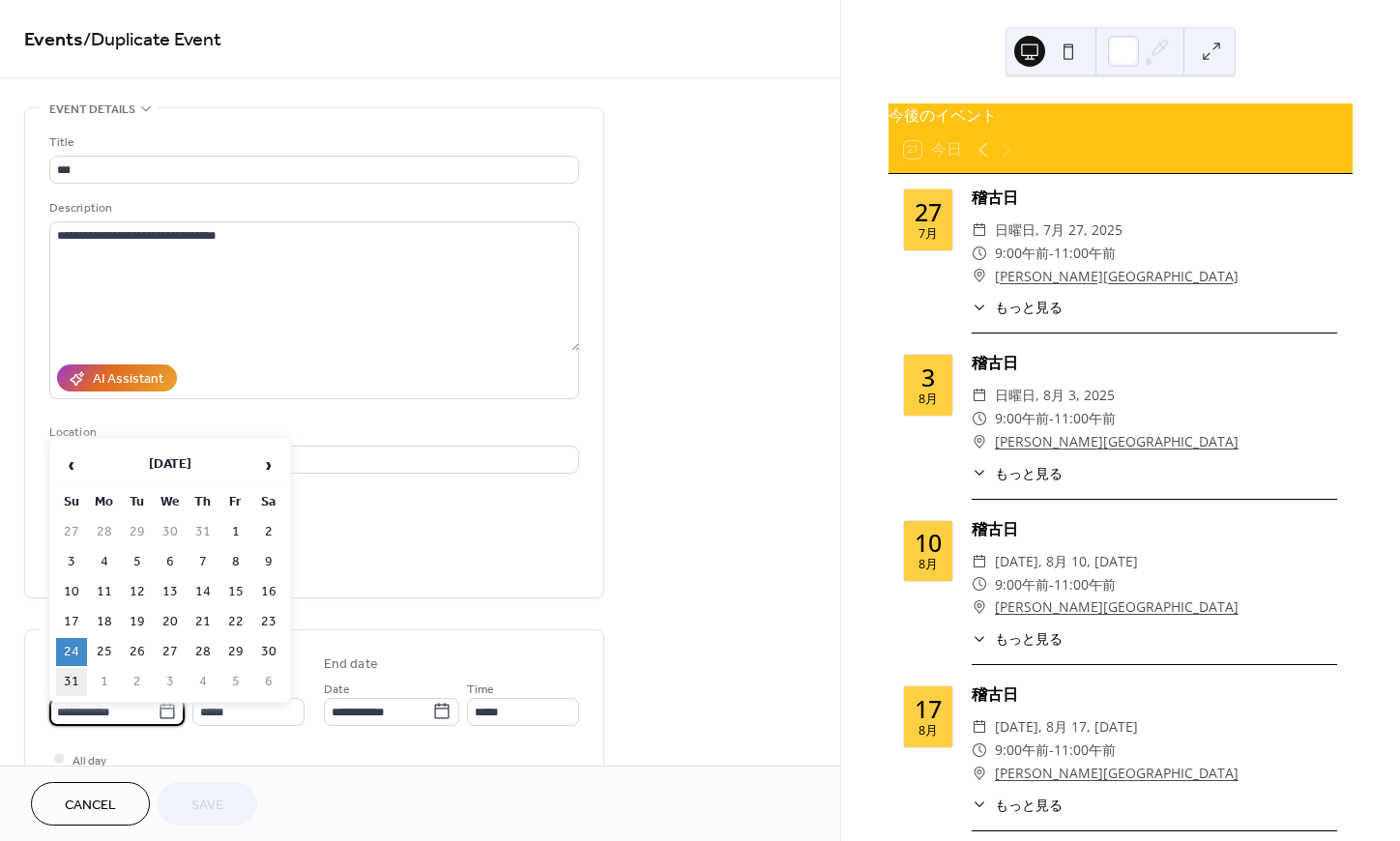 type on "**********" 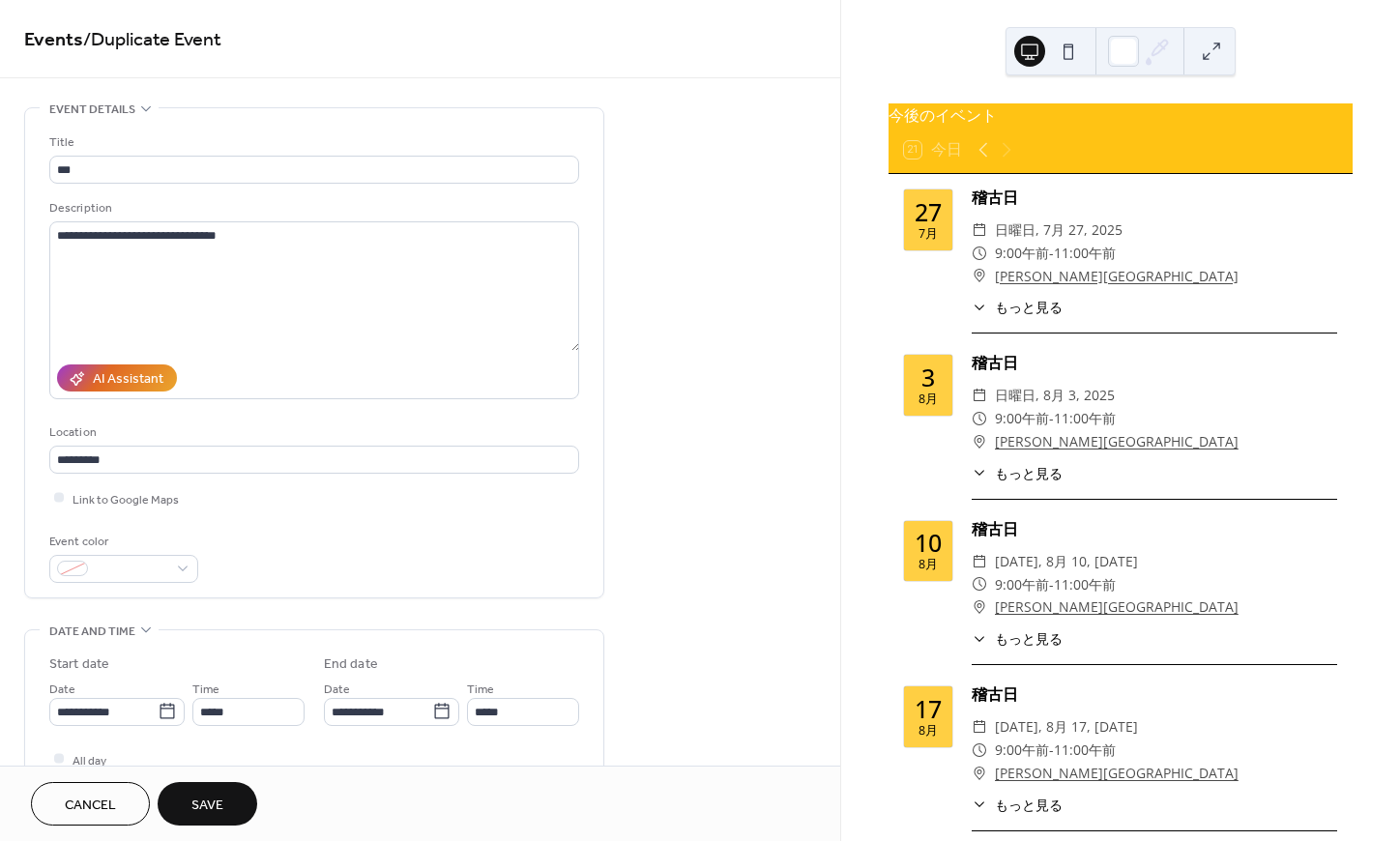 click on "Save" at bounding box center (207, 803) 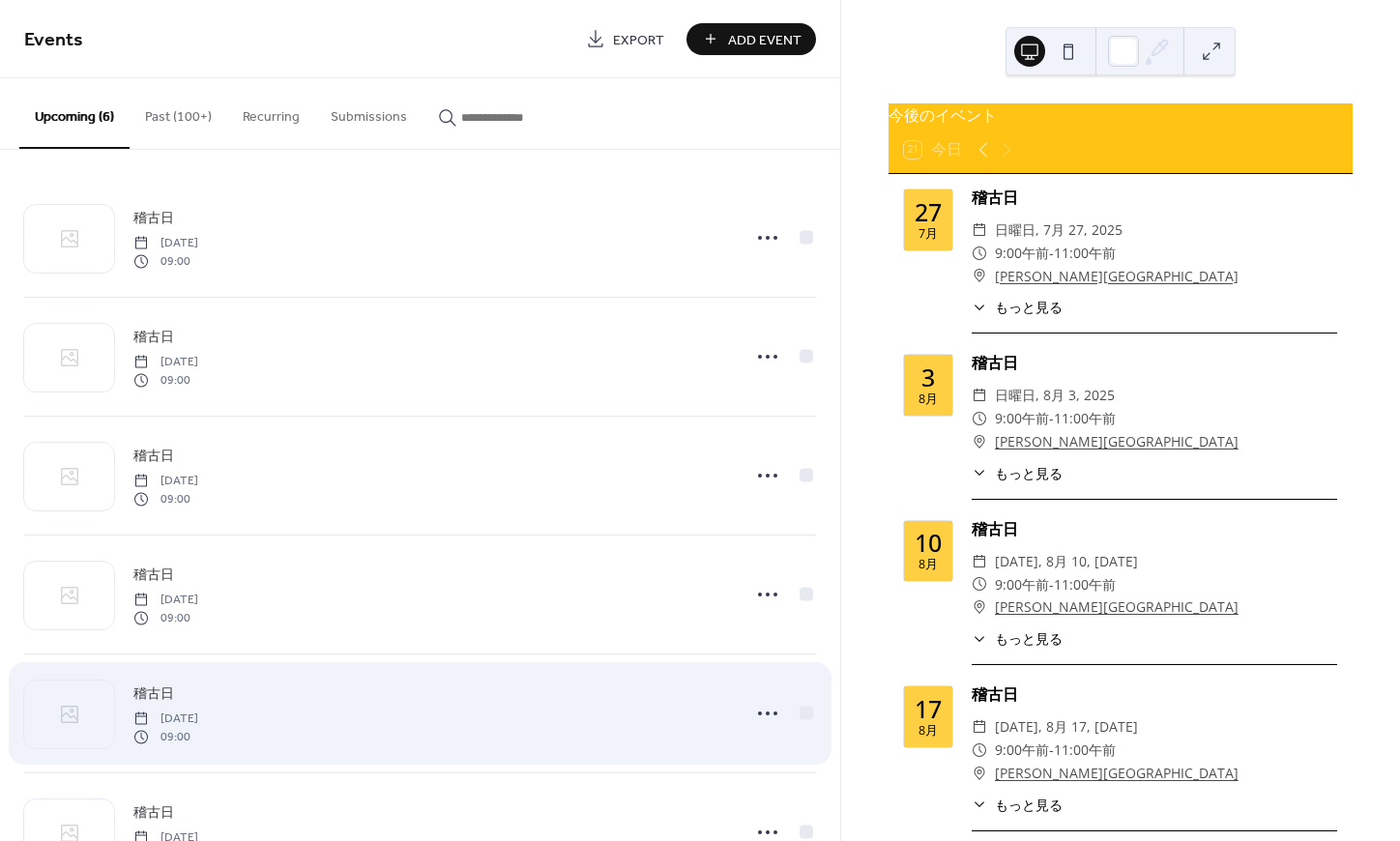 scroll, scrollTop: 75, scrollLeft: 0, axis: vertical 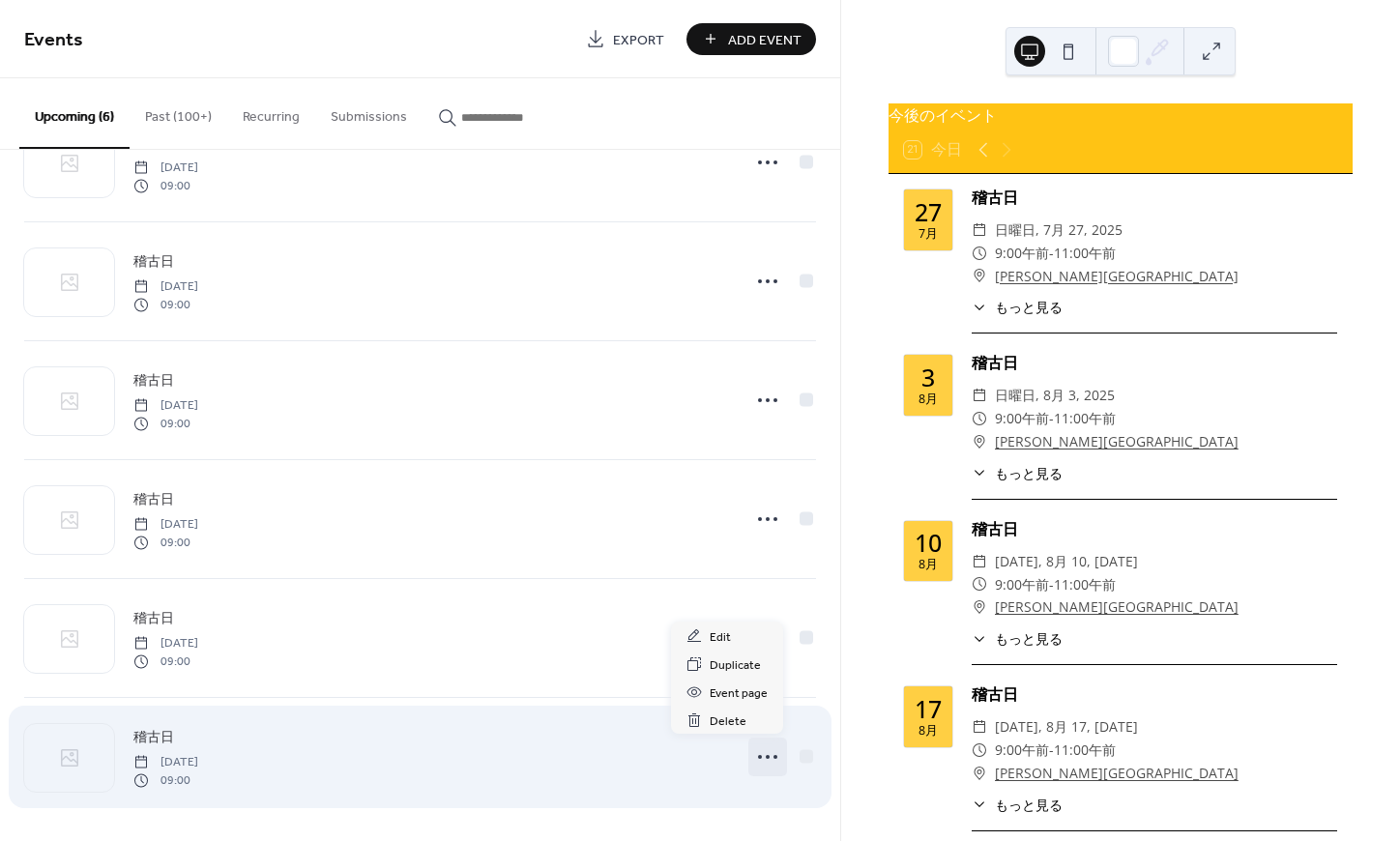 click 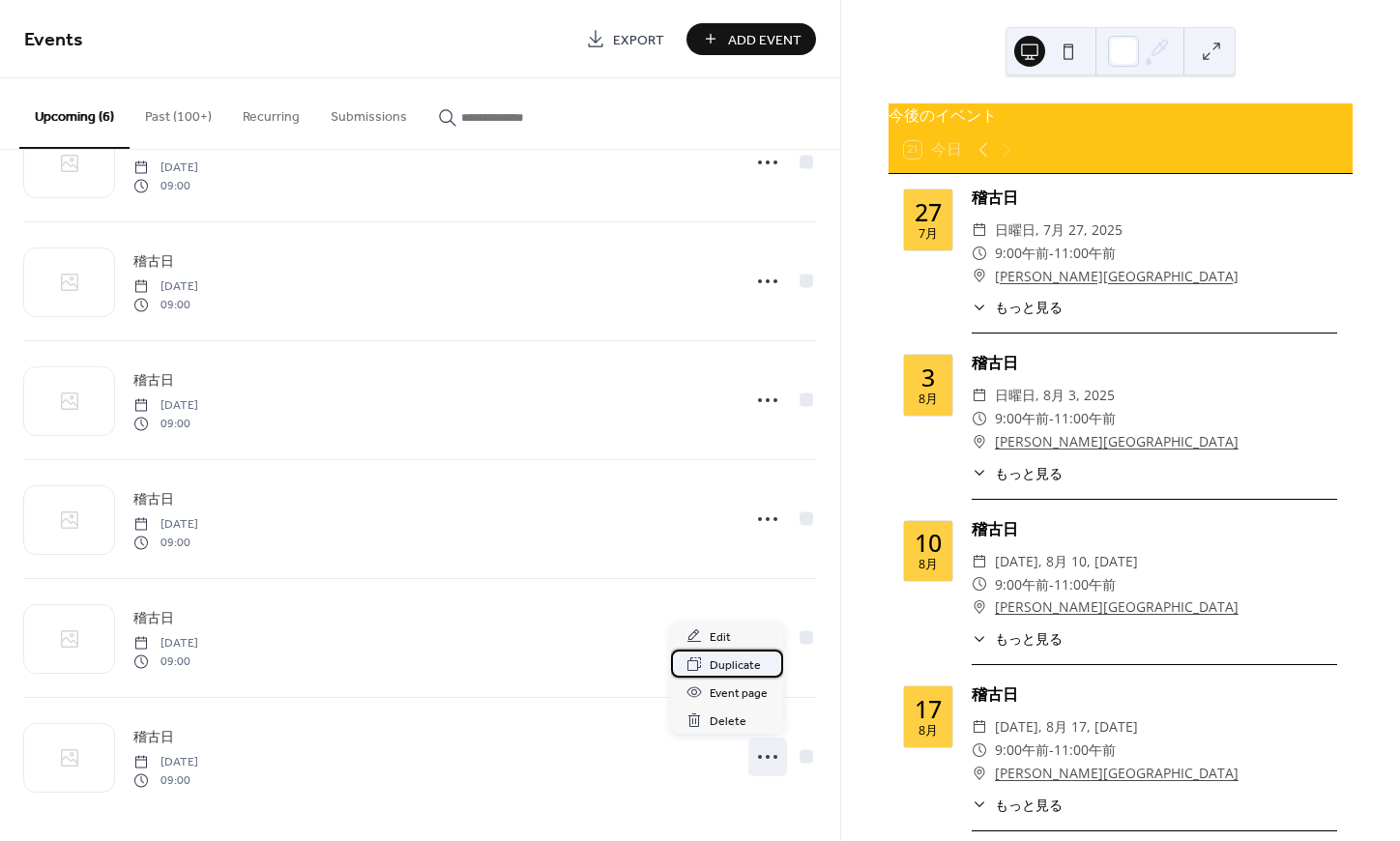 click on "Duplicate" at bounding box center [735, 665] 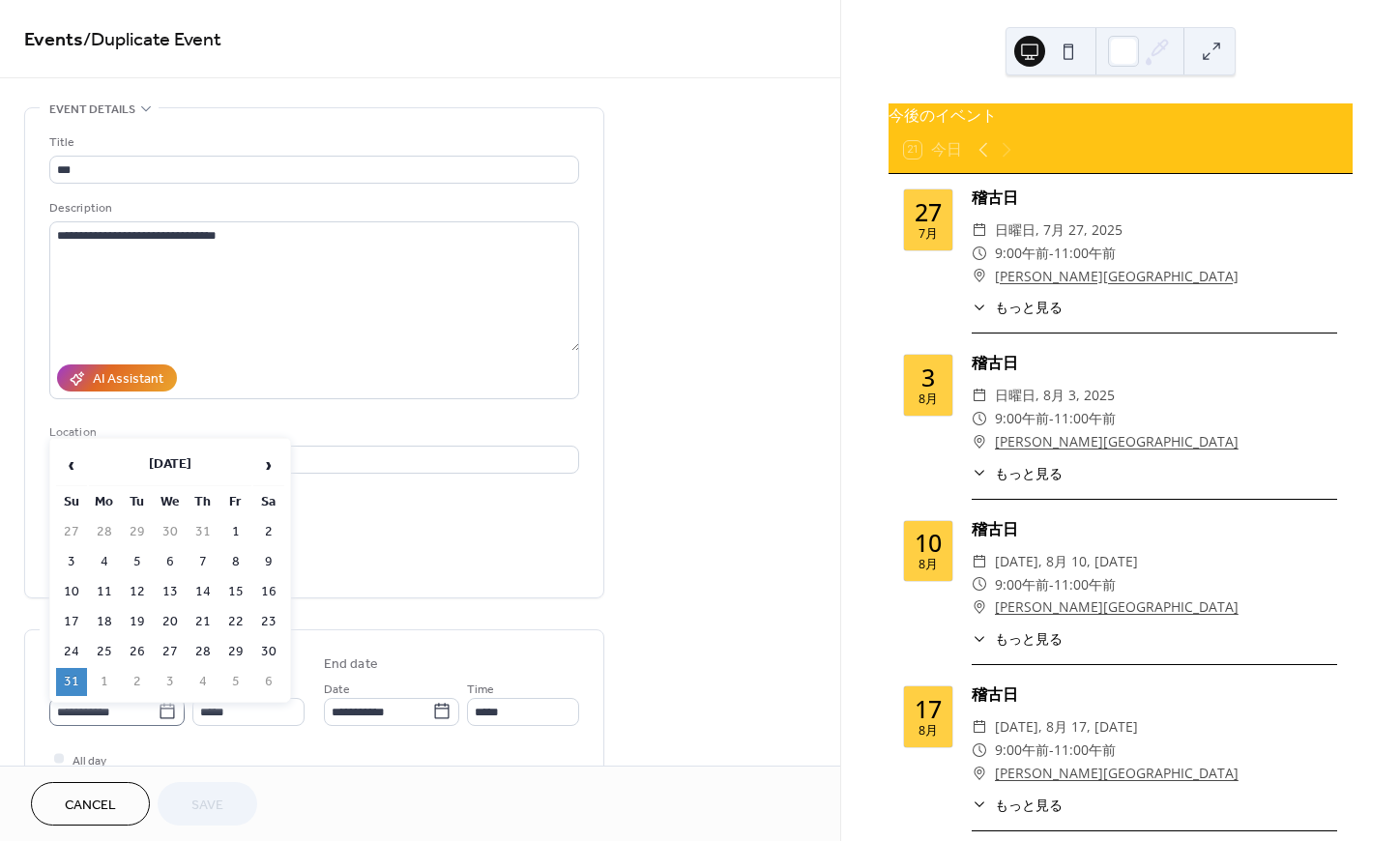 click 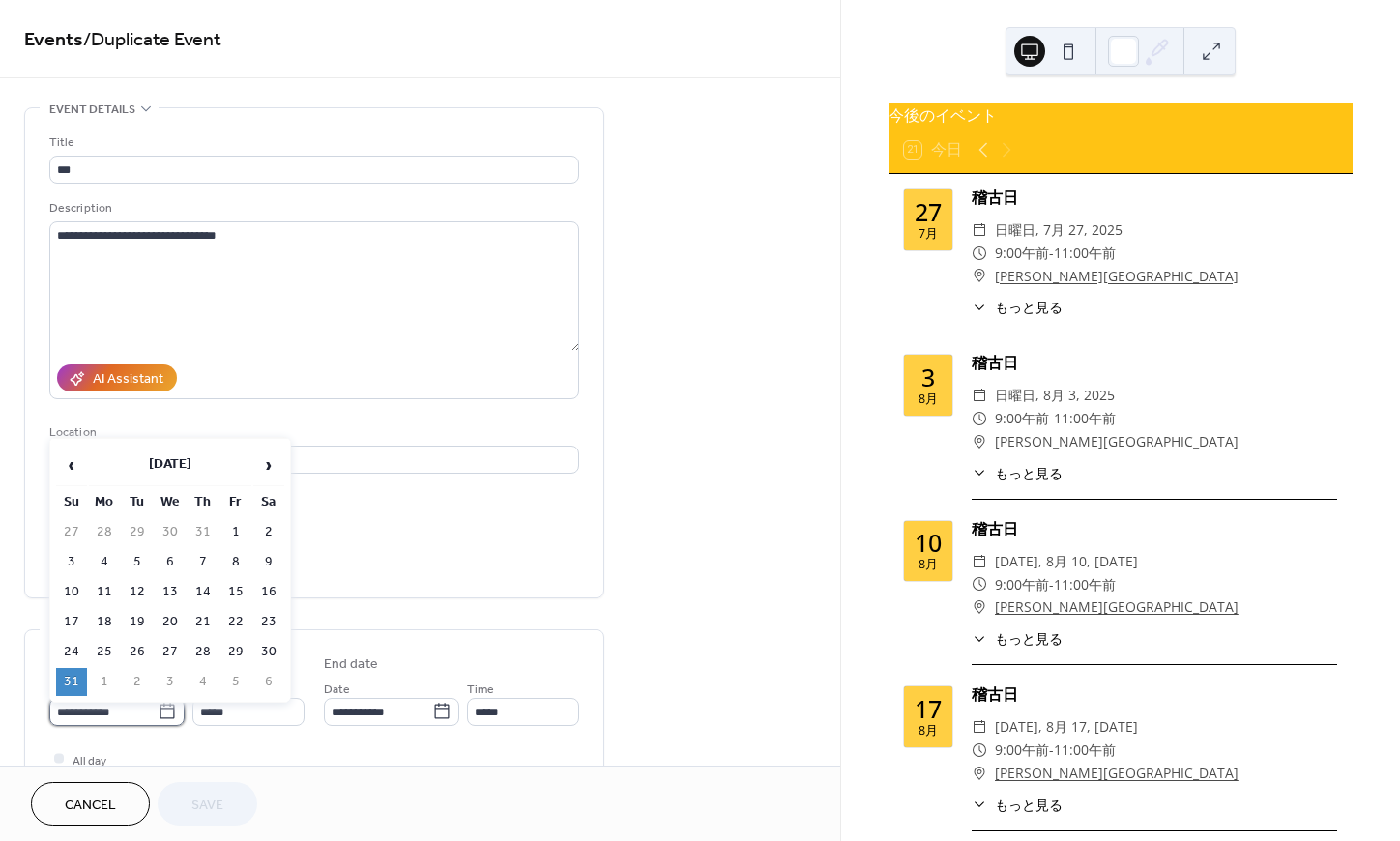 click on "**********" at bounding box center [103, 711] 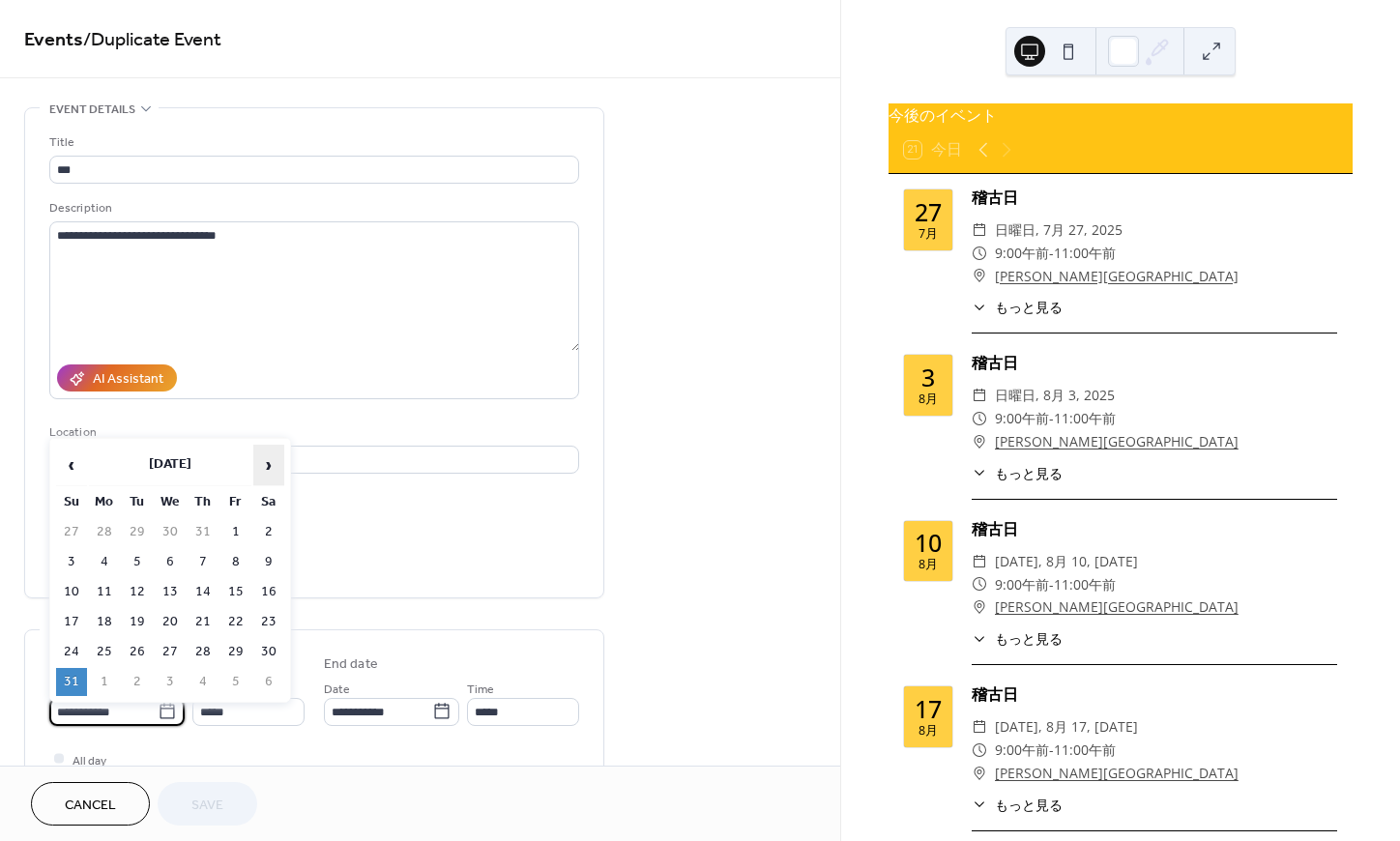 click on "›" at bounding box center [269, 465] 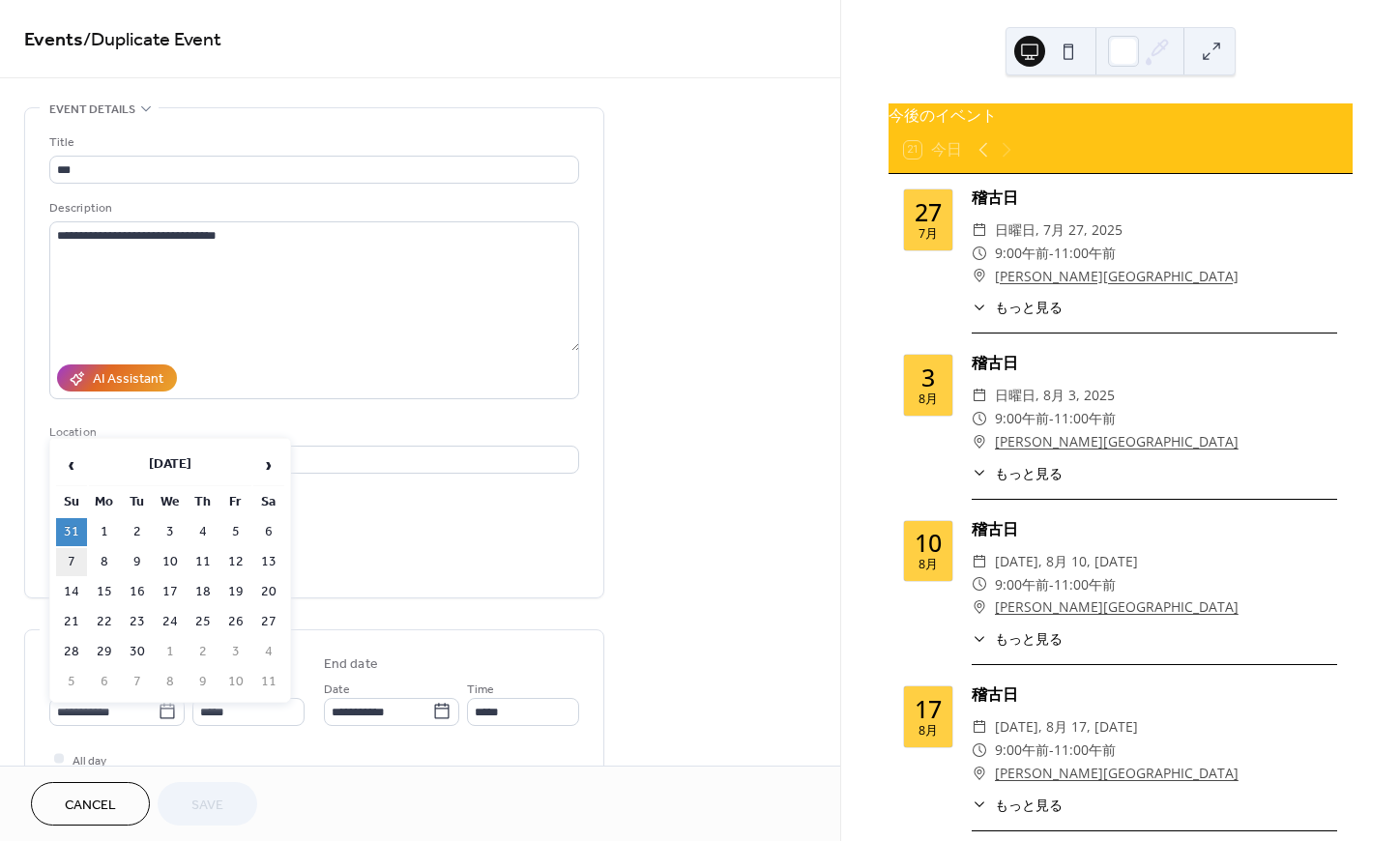 click on "7" at bounding box center (72, 562) 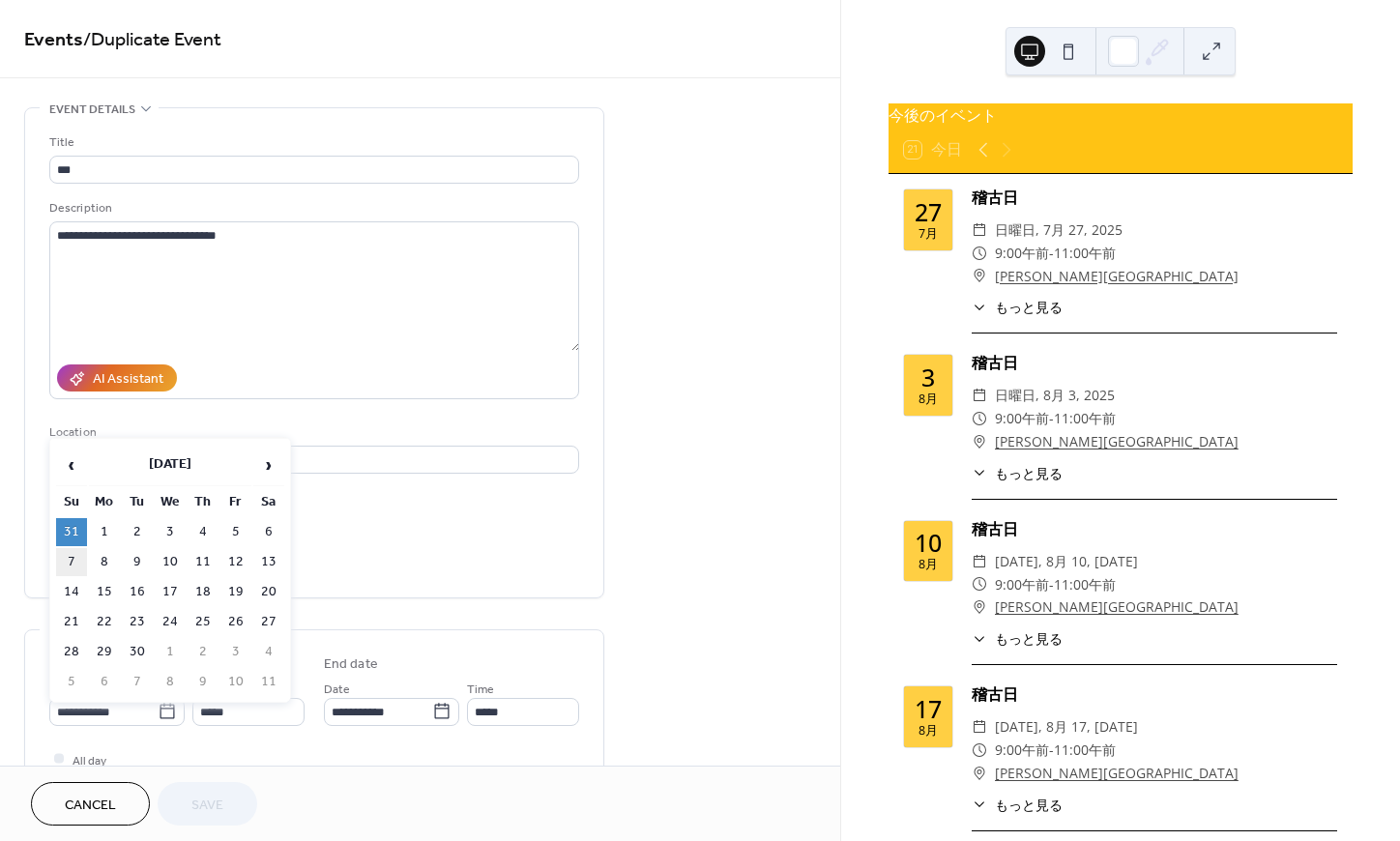 type on "**********" 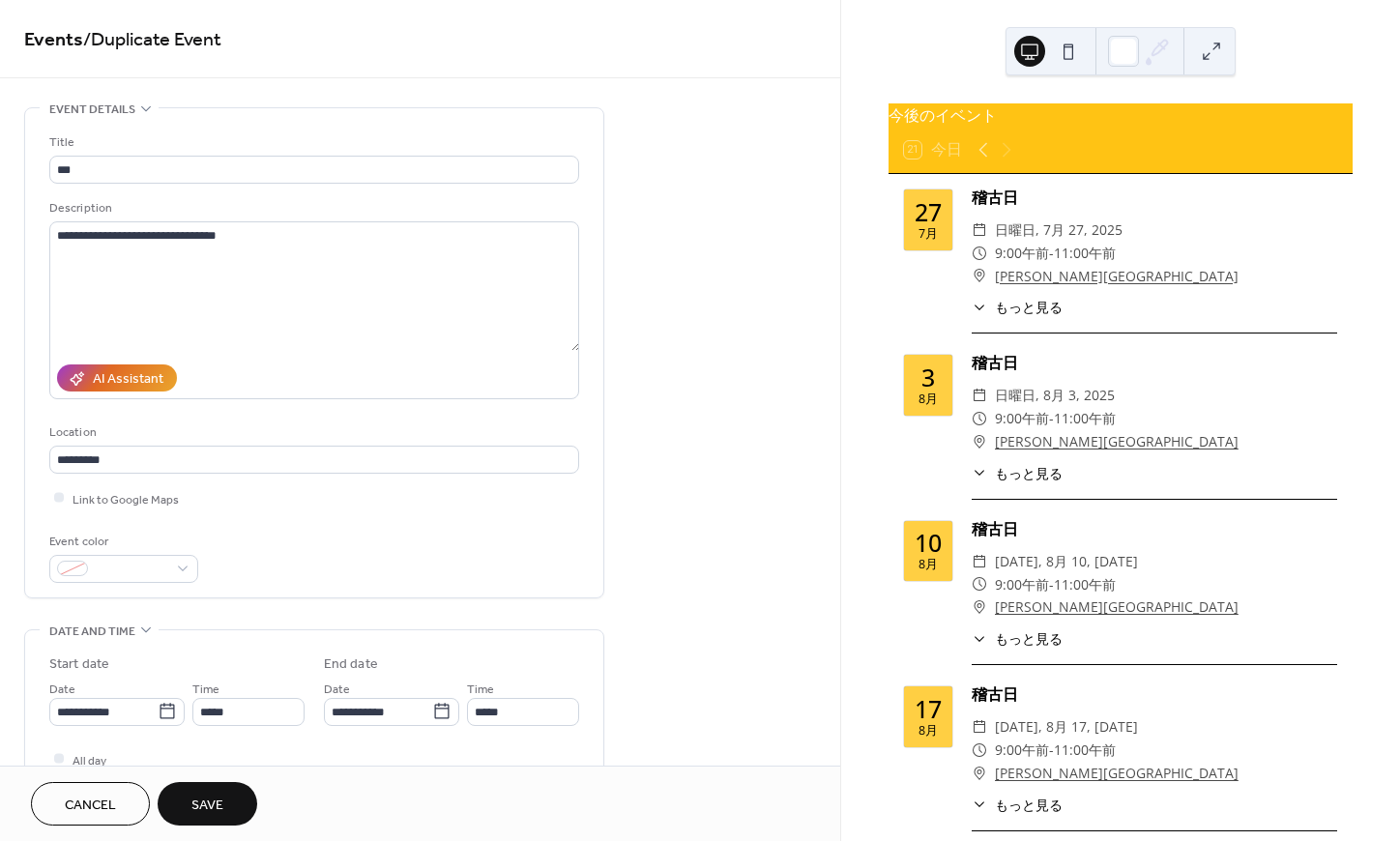 click on "Save" at bounding box center [207, 803] 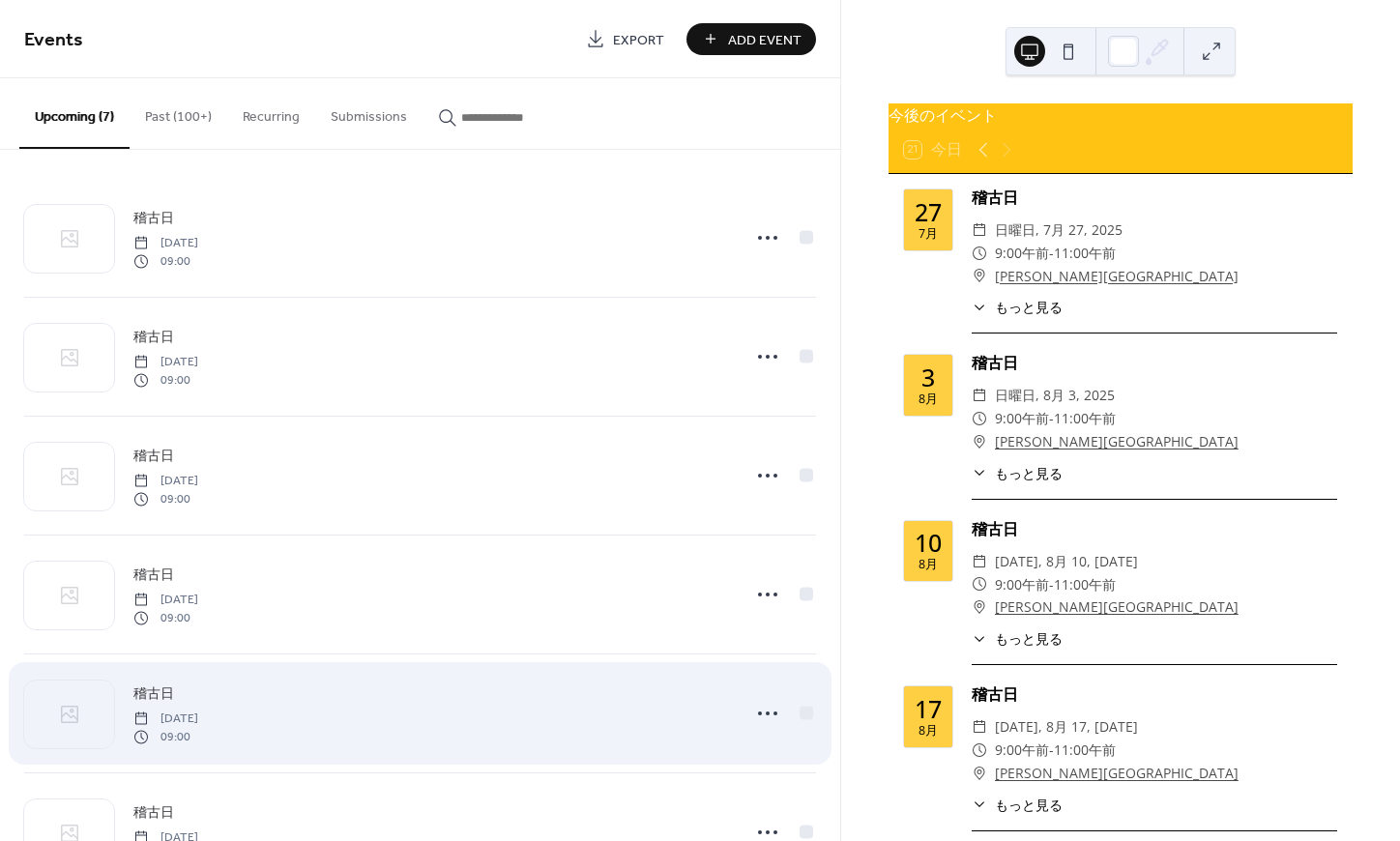 scroll, scrollTop: 194, scrollLeft: 0, axis: vertical 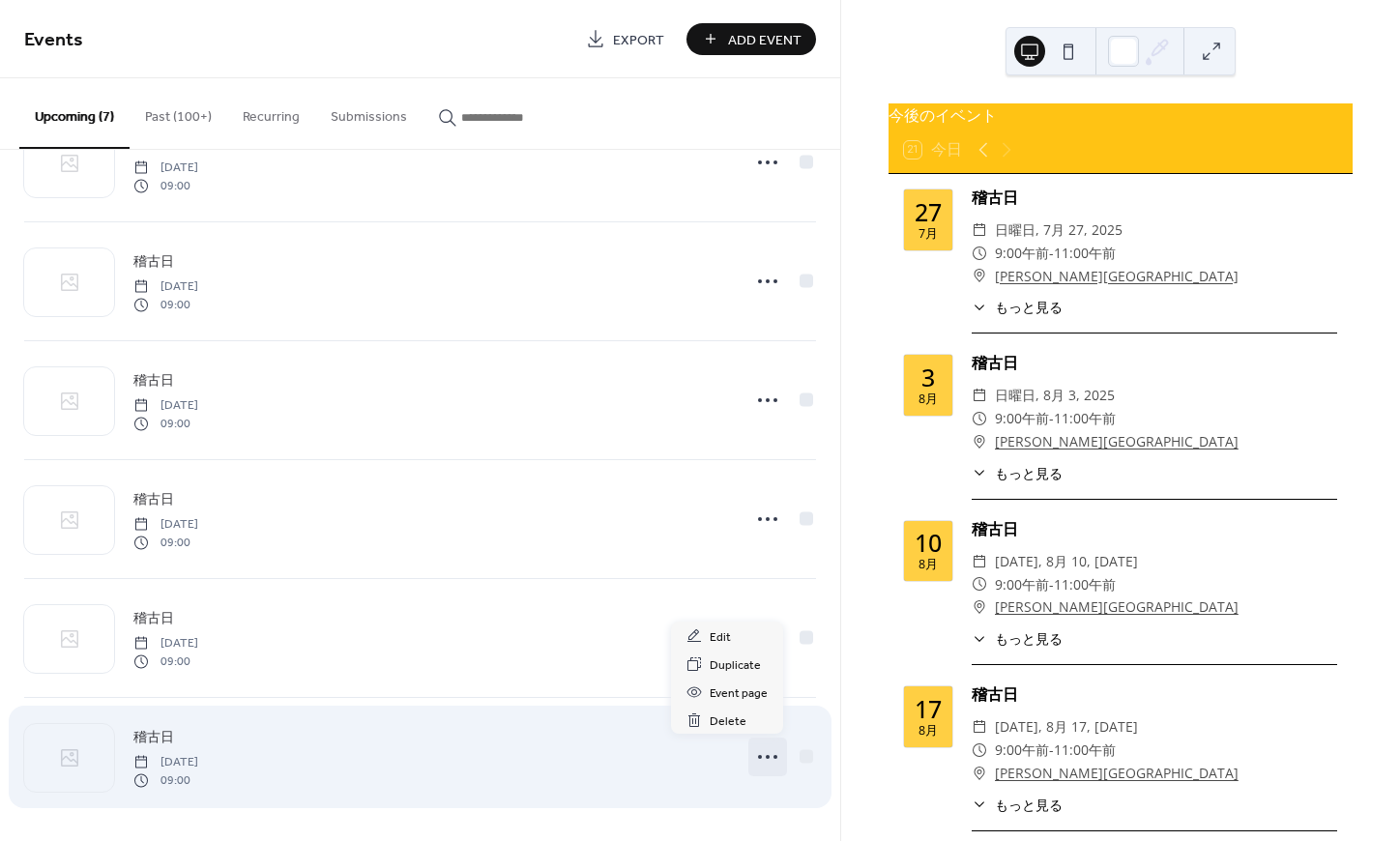 click 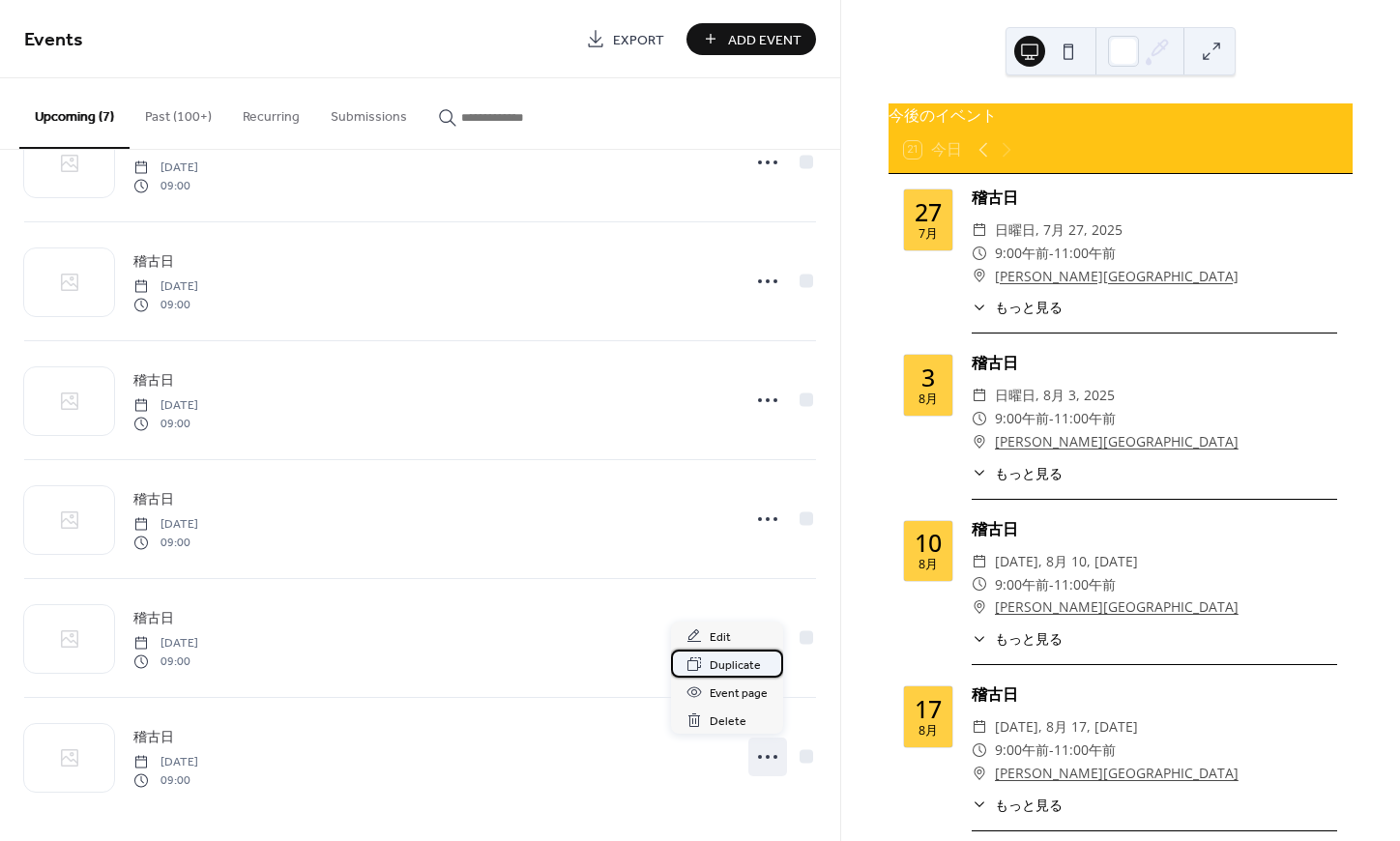 click on "Duplicate" at bounding box center (735, 665) 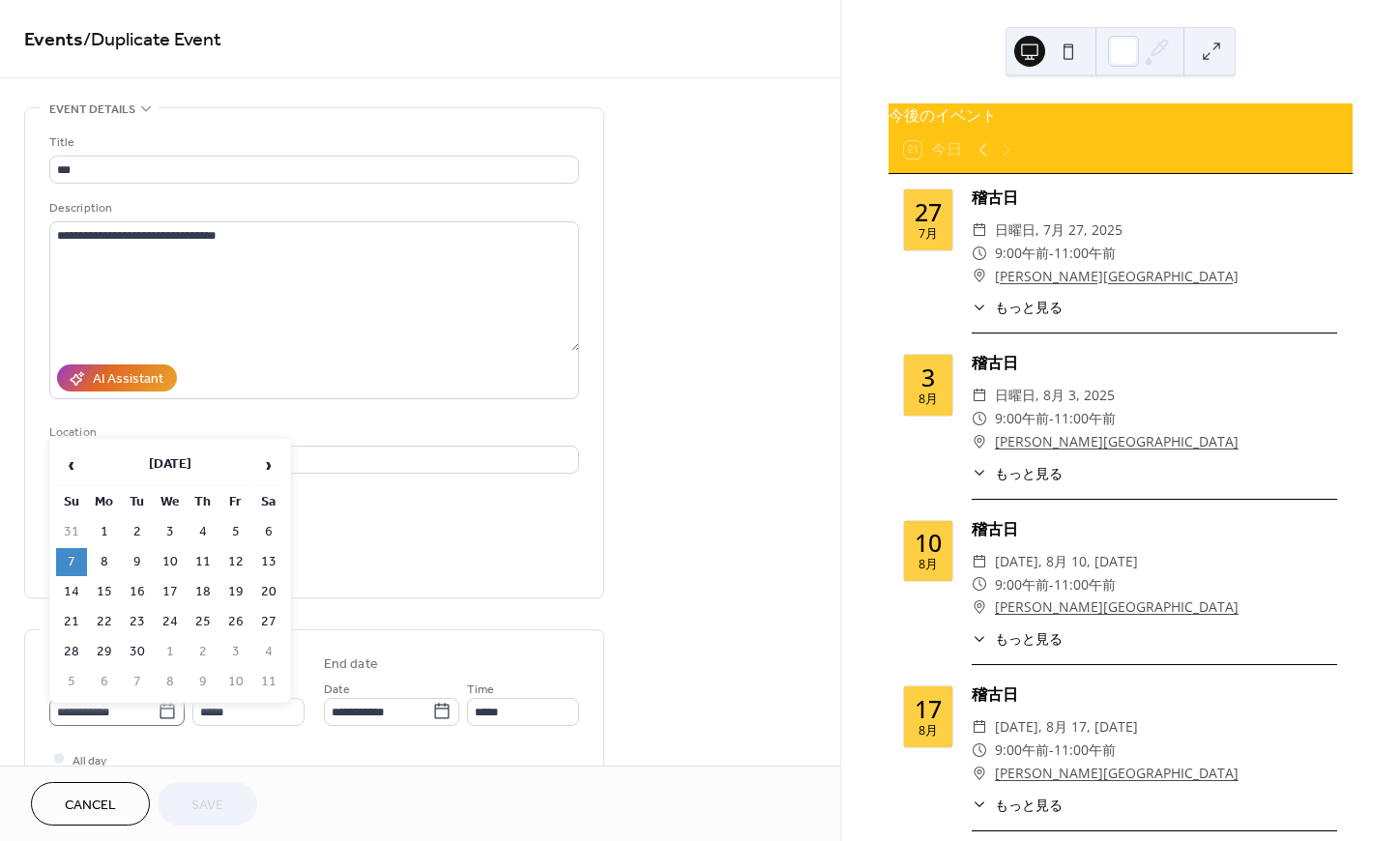 click 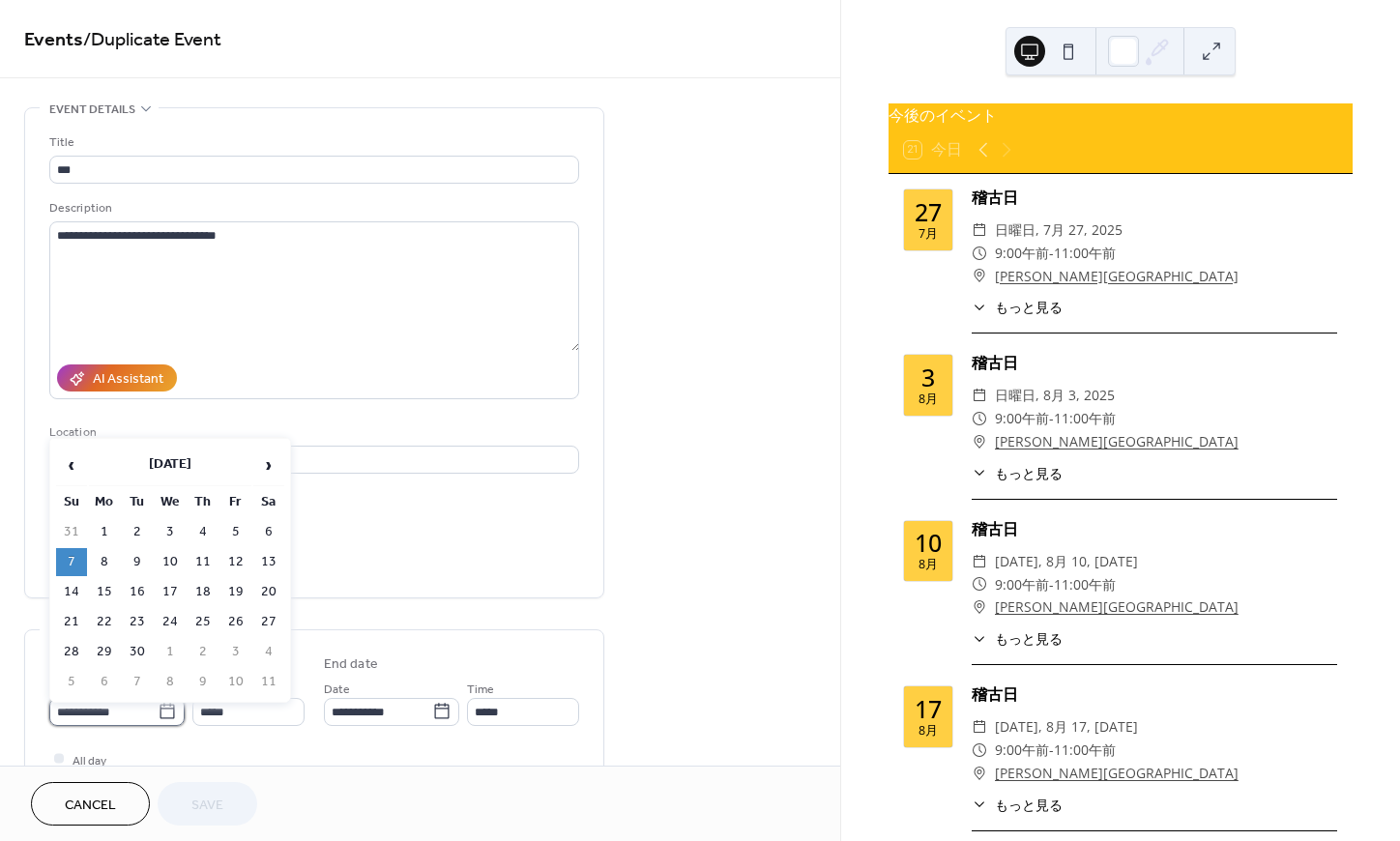 click on "**********" at bounding box center [103, 711] 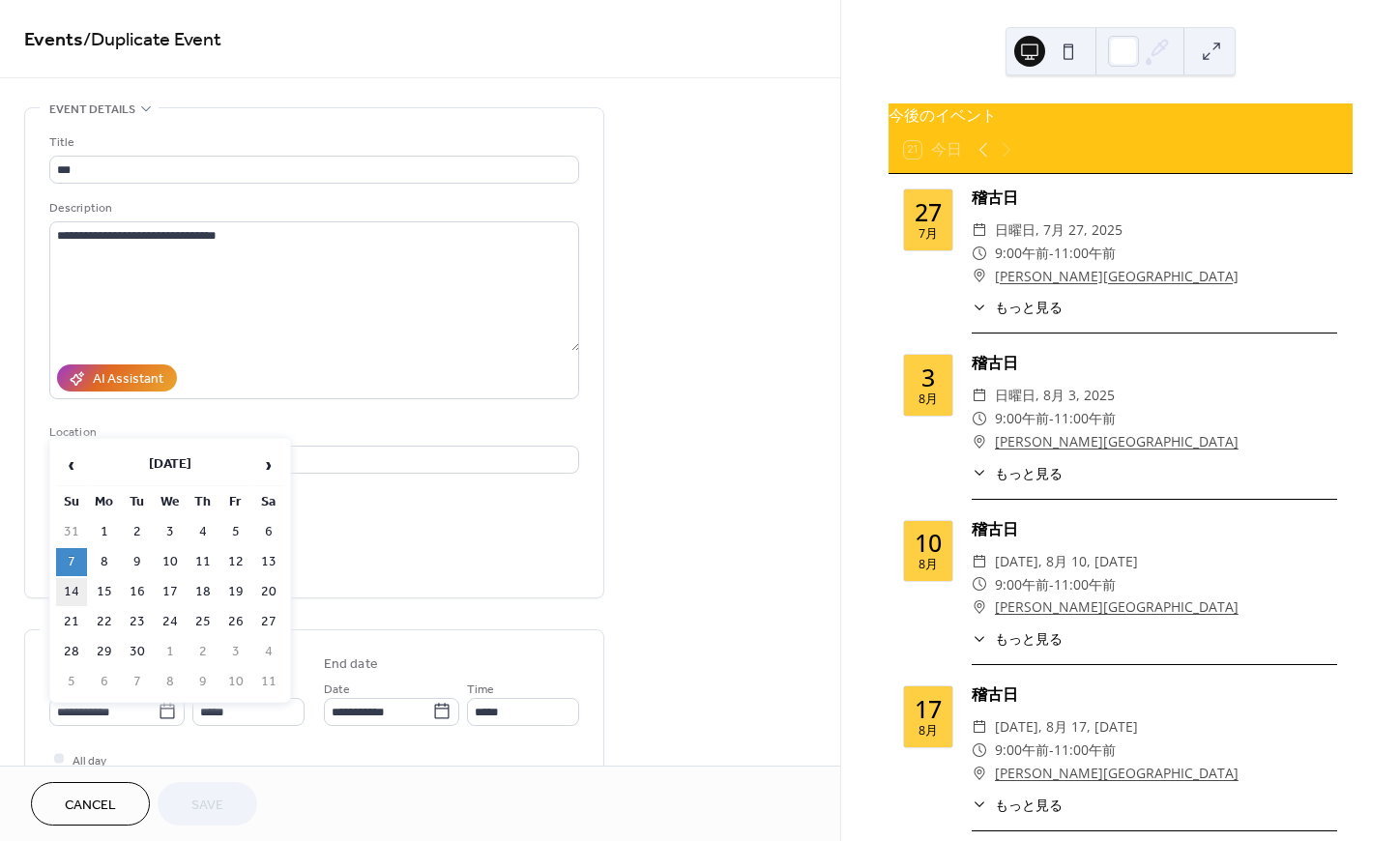 click on "14" at bounding box center [72, 592] 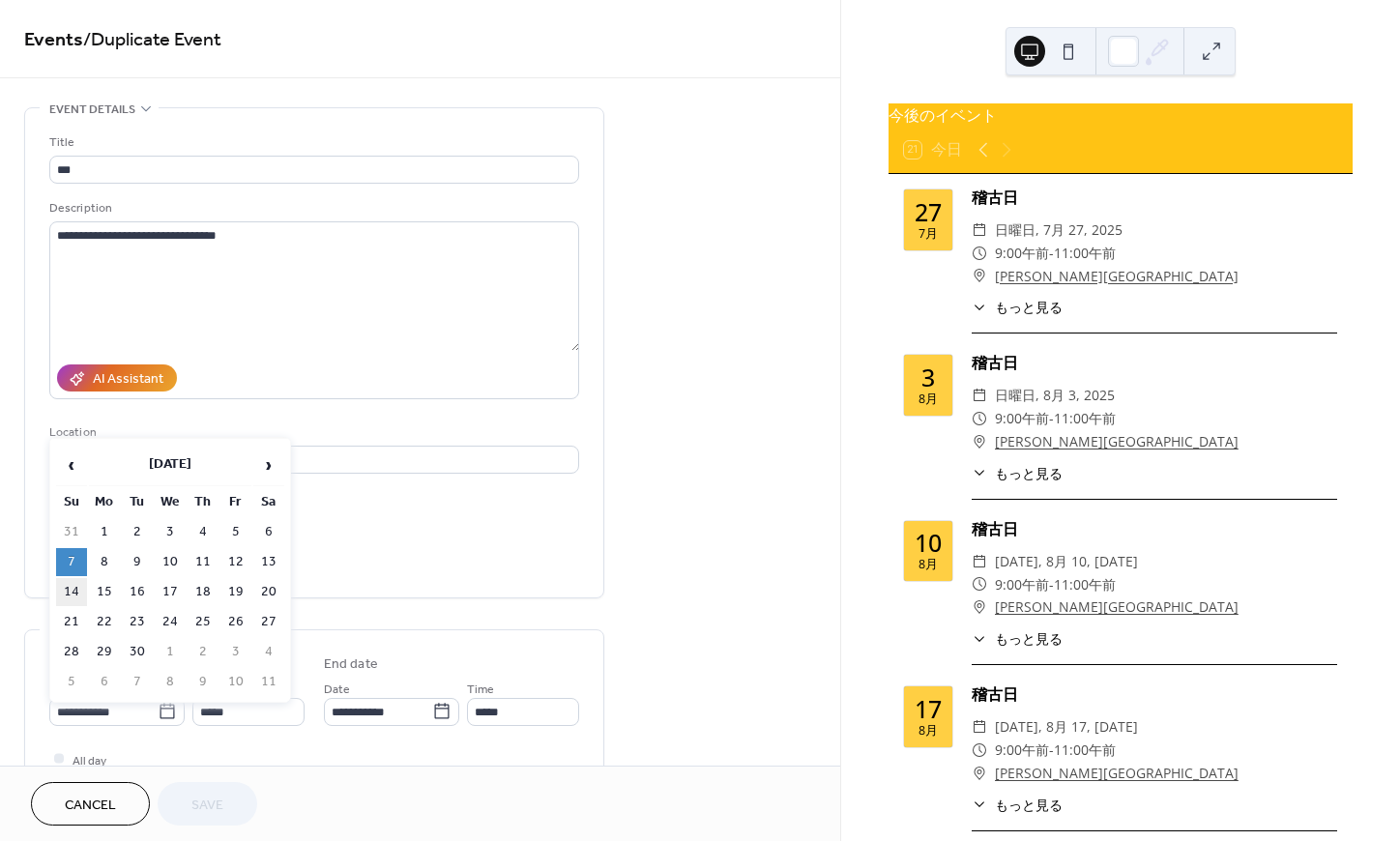 type on "**********" 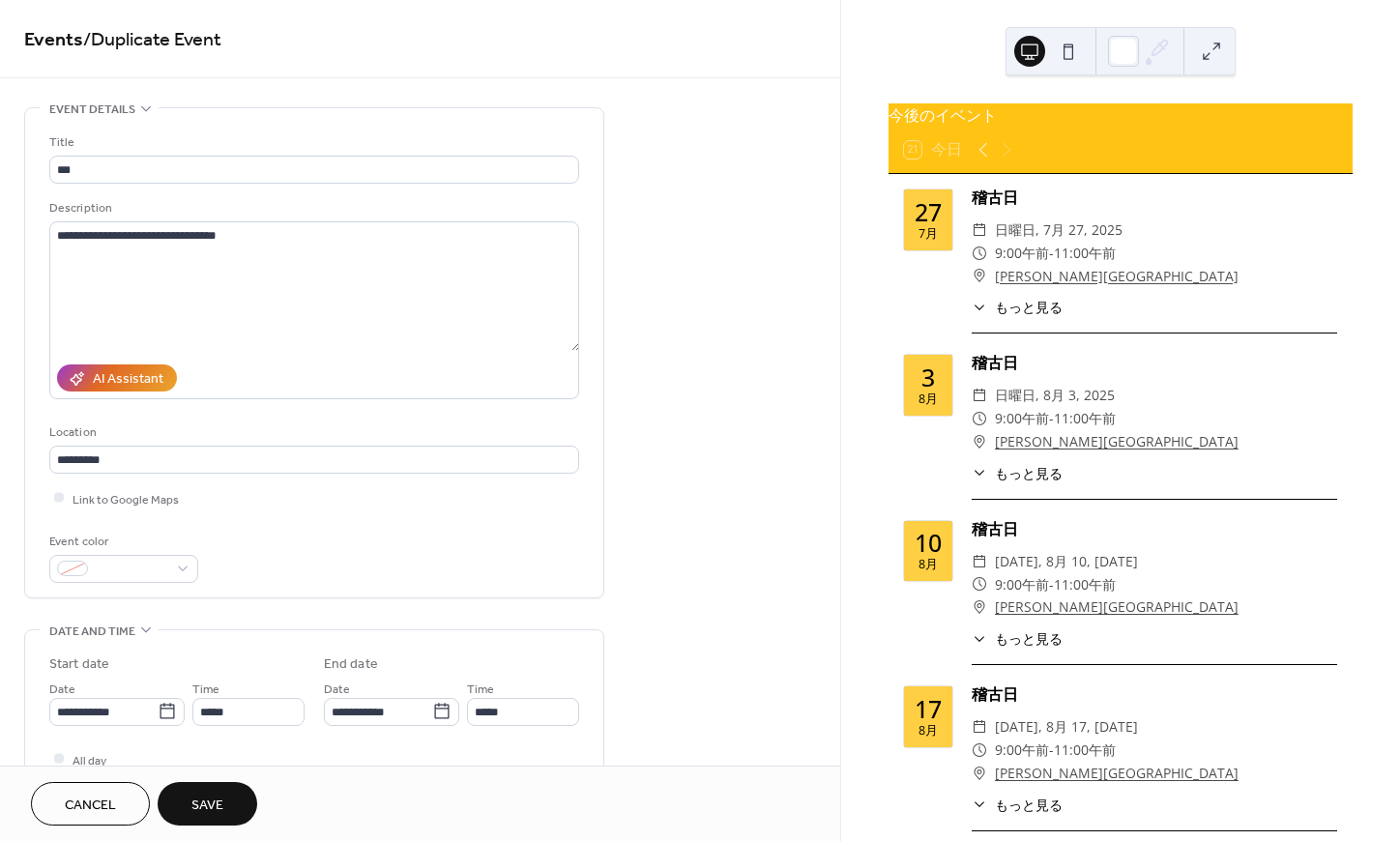 click on "Save" at bounding box center [207, 805] 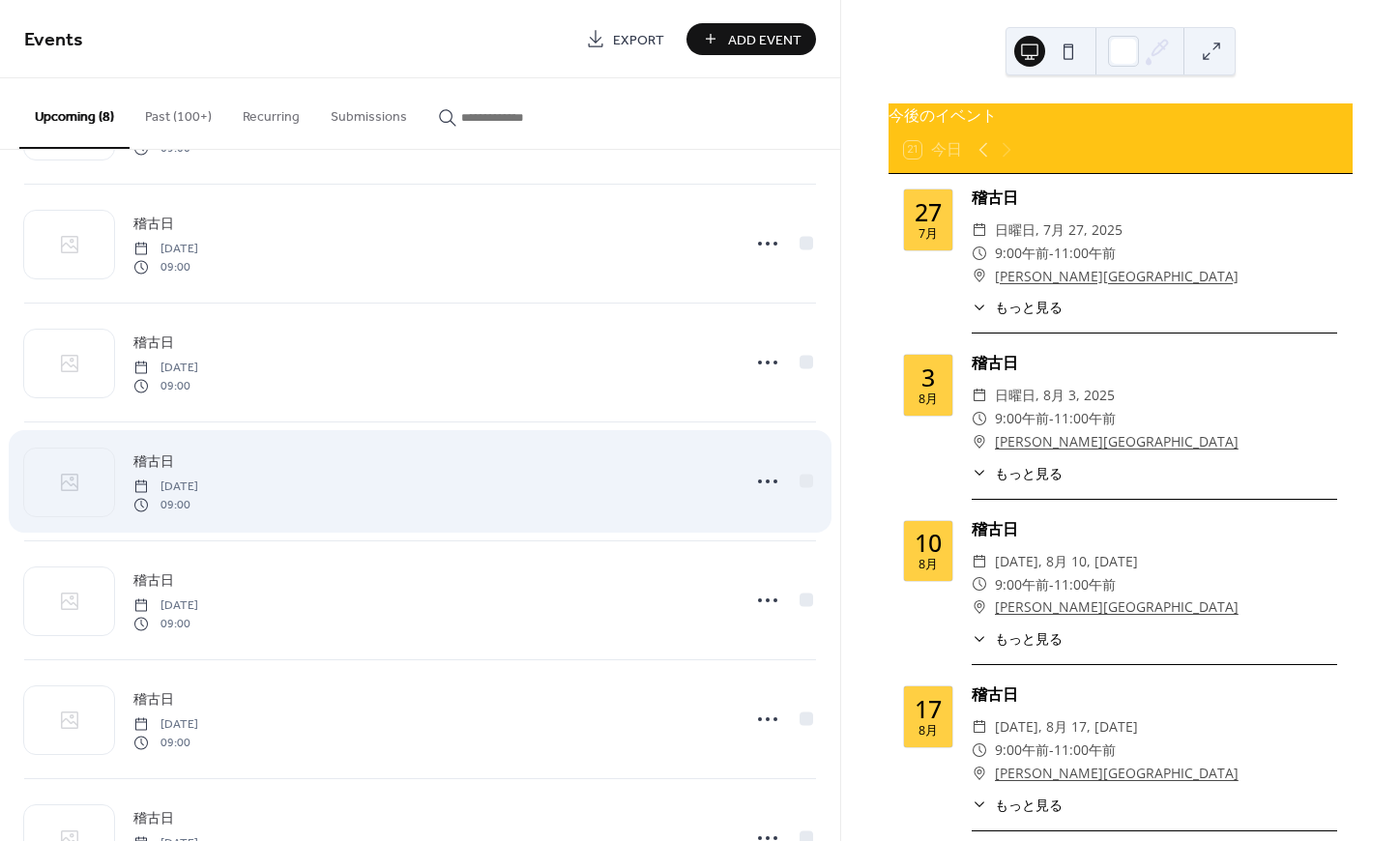 scroll, scrollTop: 312, scrollLeft: 0, axis: vertical 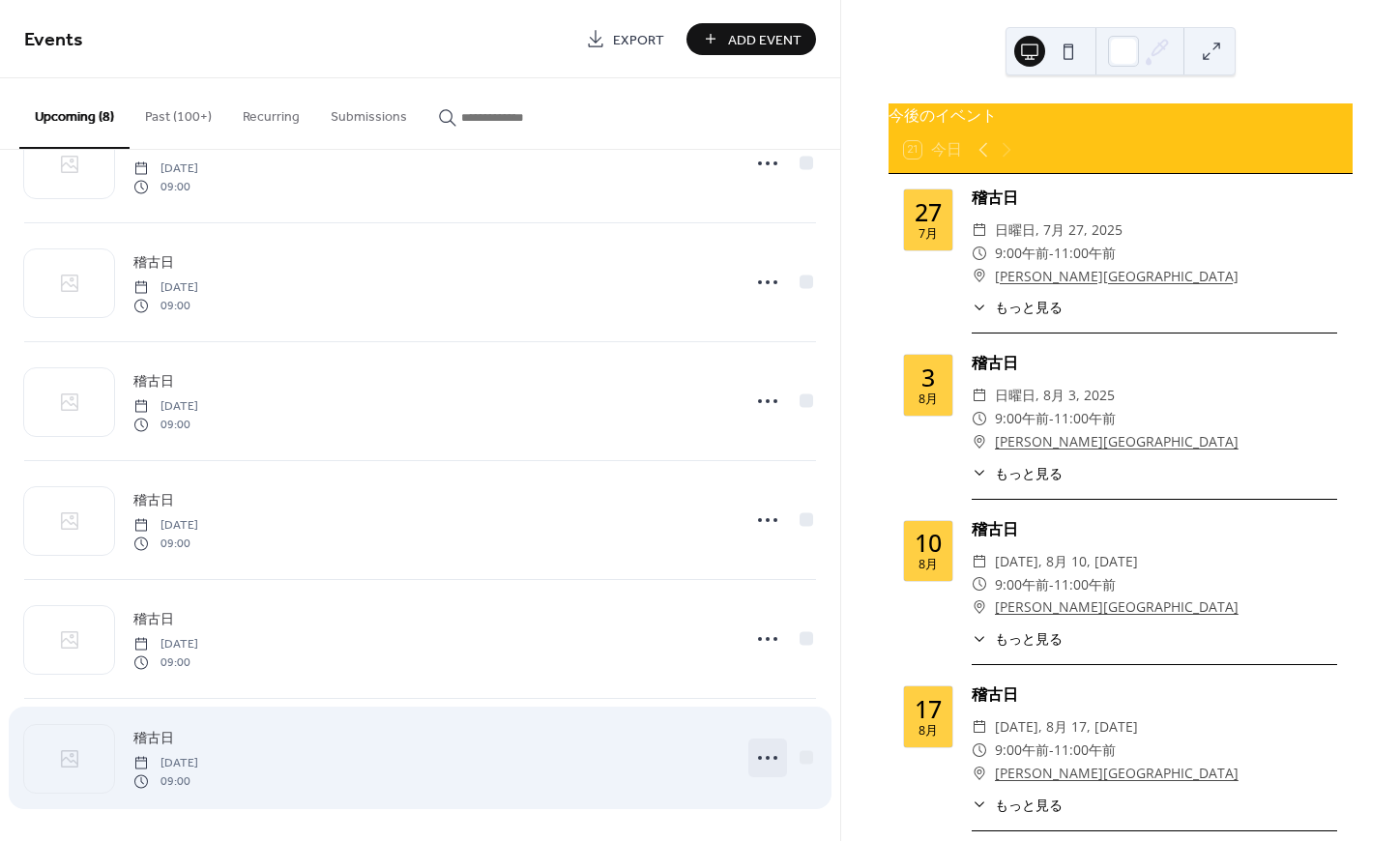 click 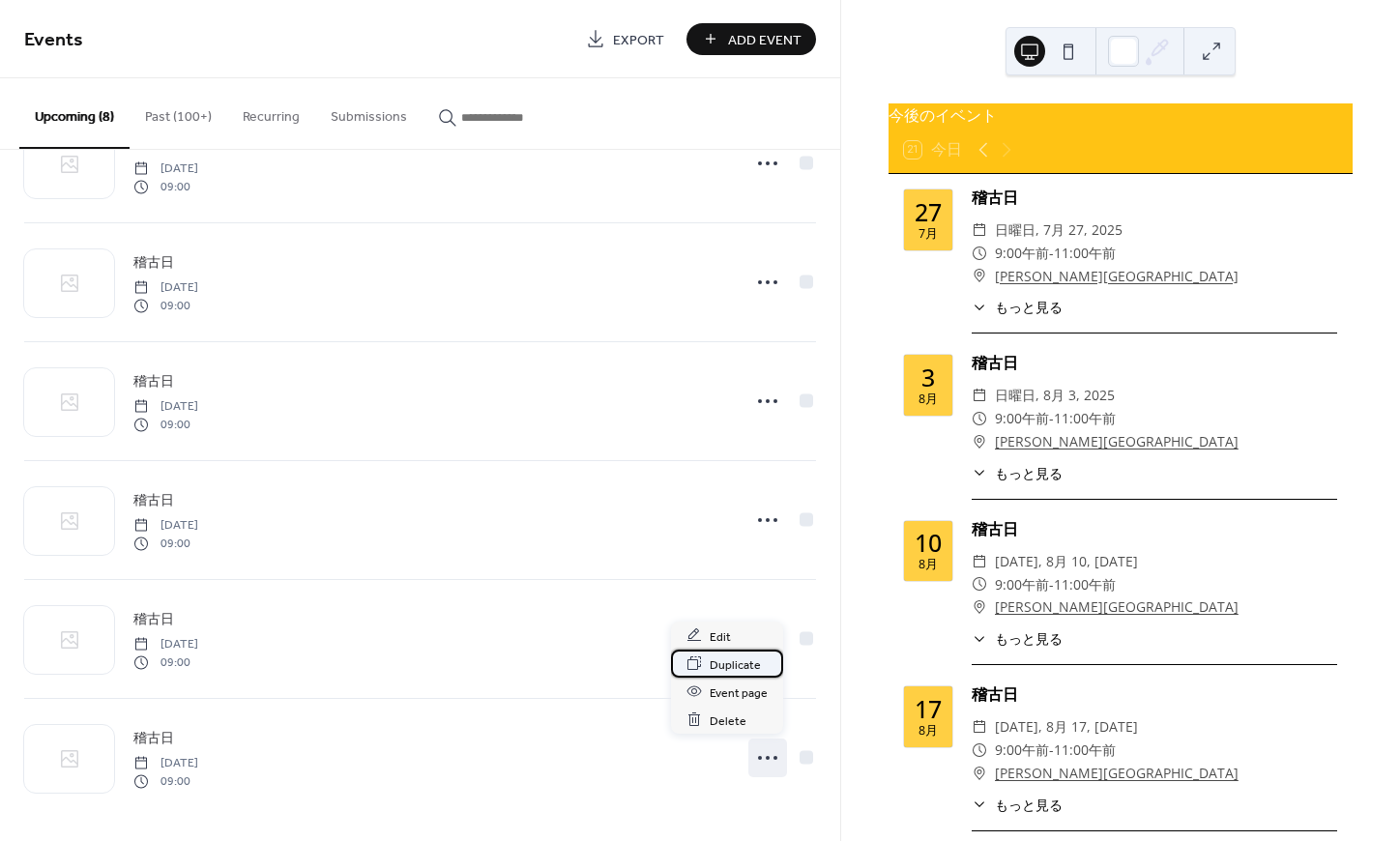 click on "Duplicate" at bounding box center (735, 664) 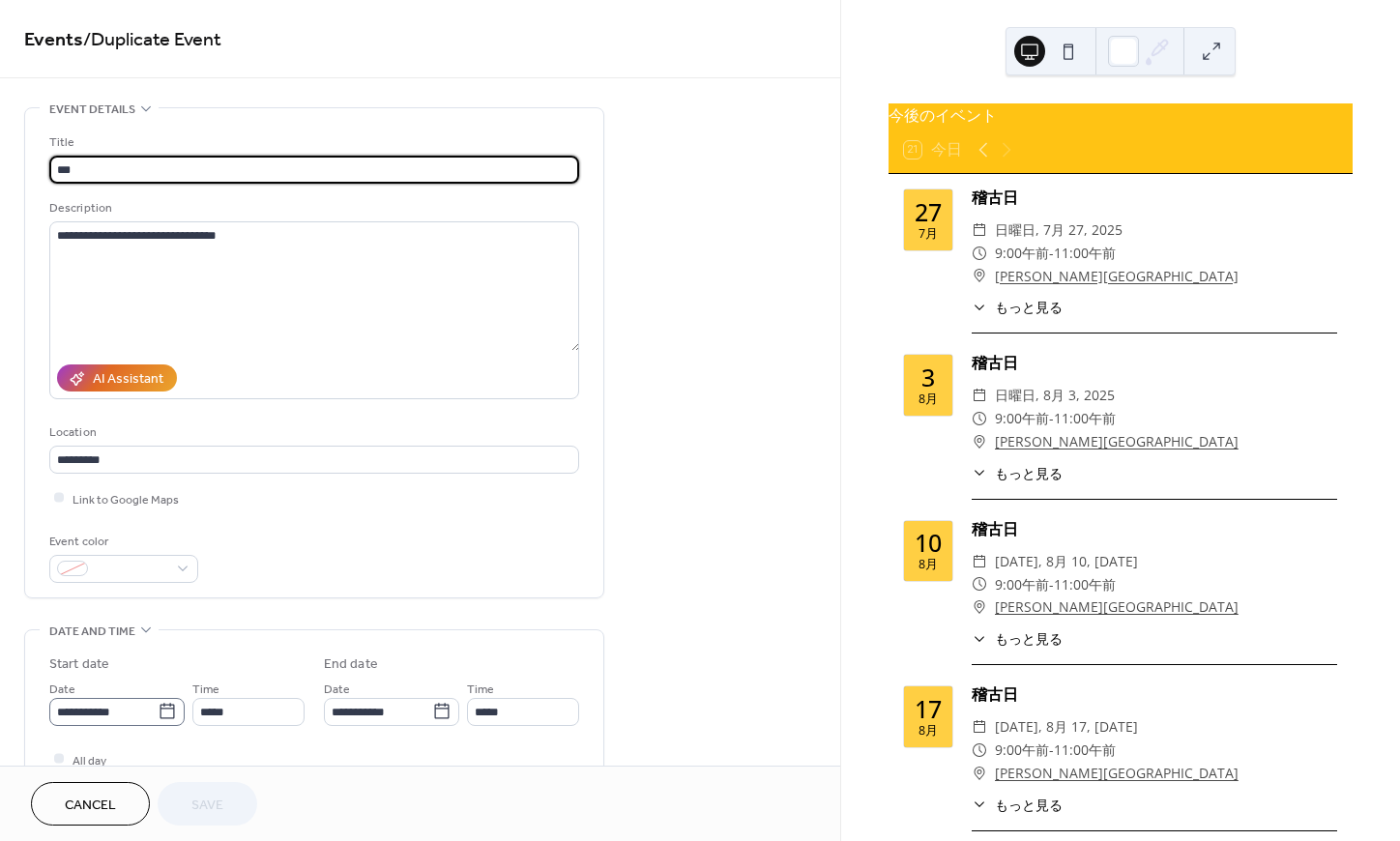 click 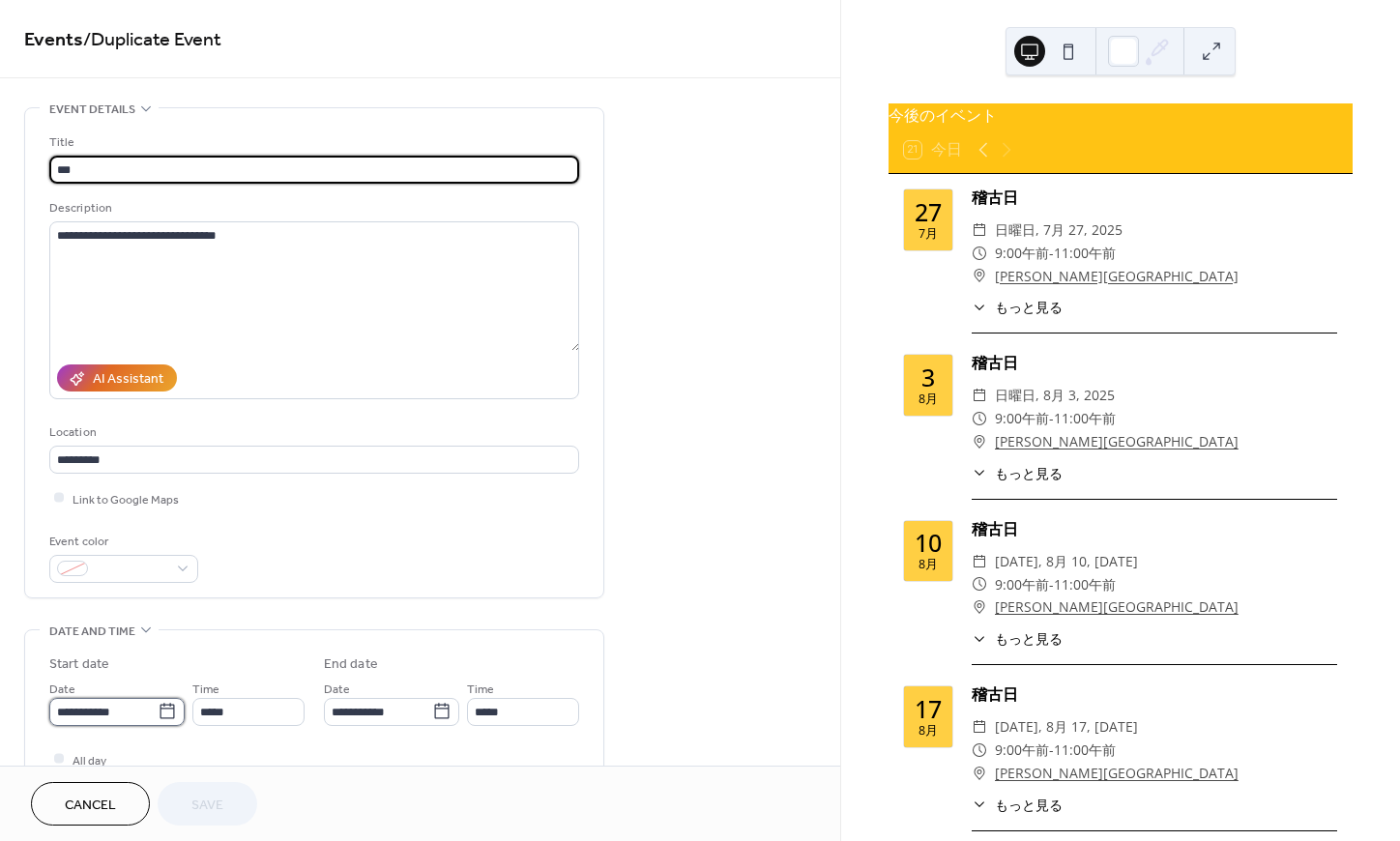 click on "**********" at bounding box center [103, 711] 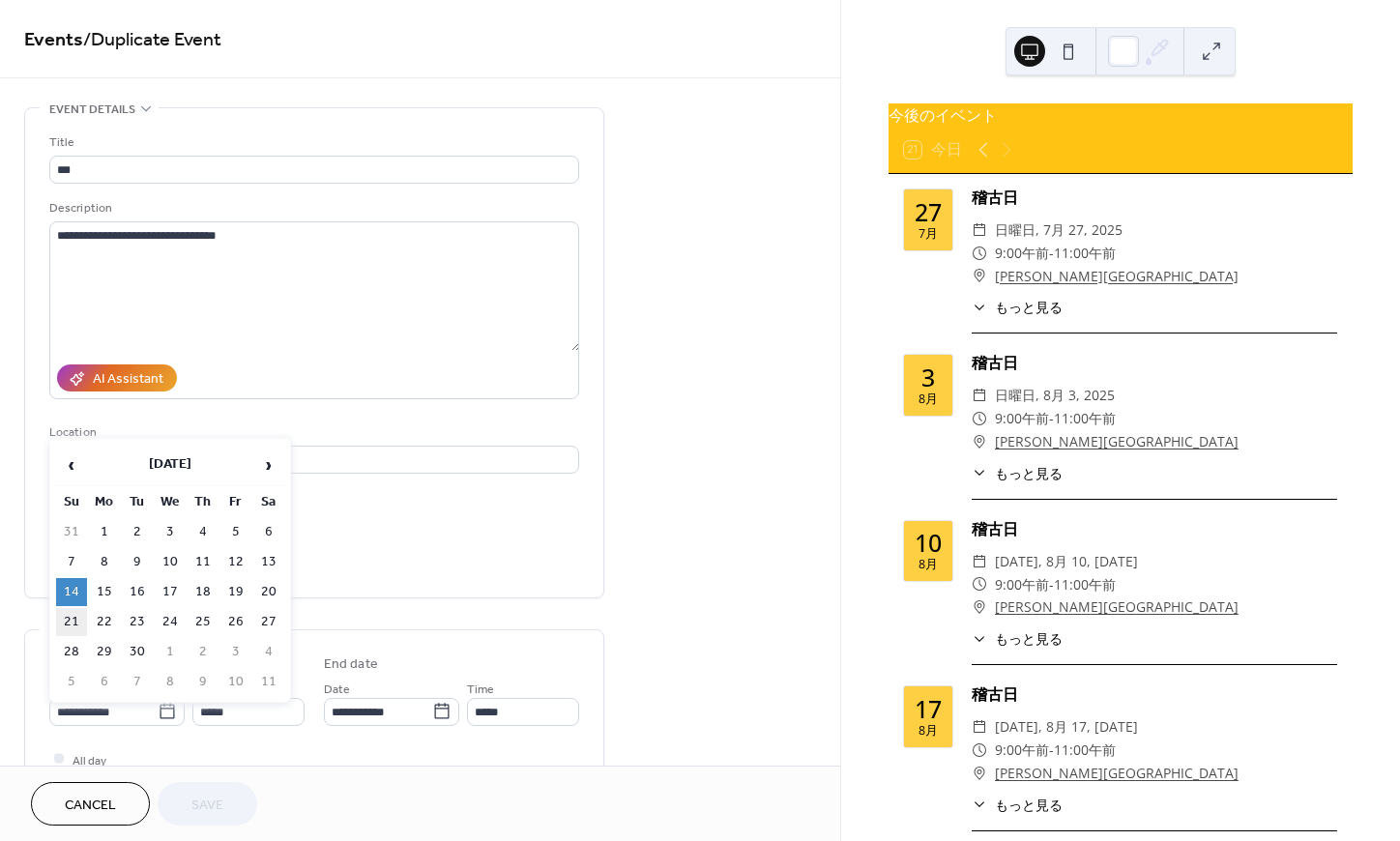 click on "21" at bounding box center [72, 622] 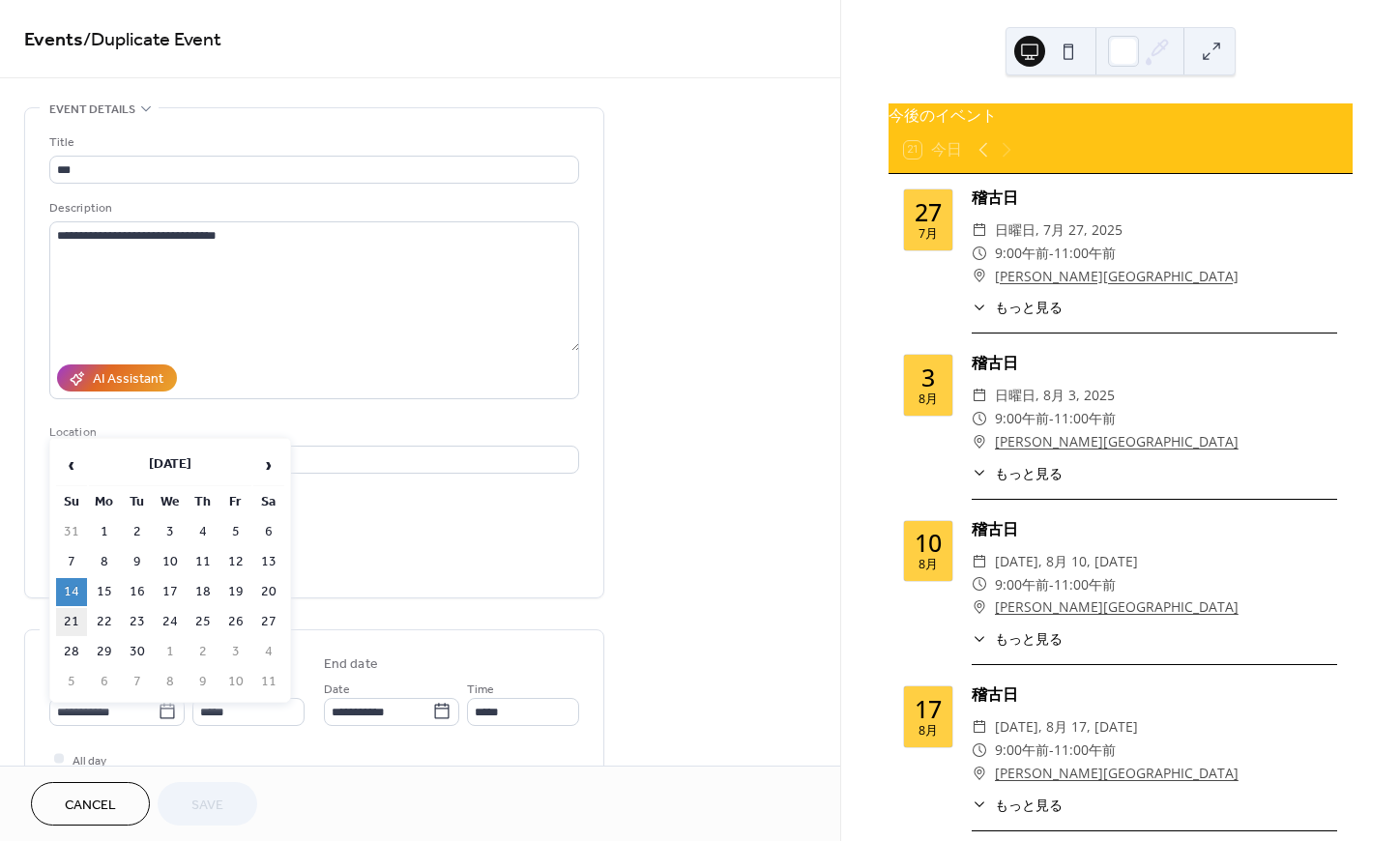 type on "**********" 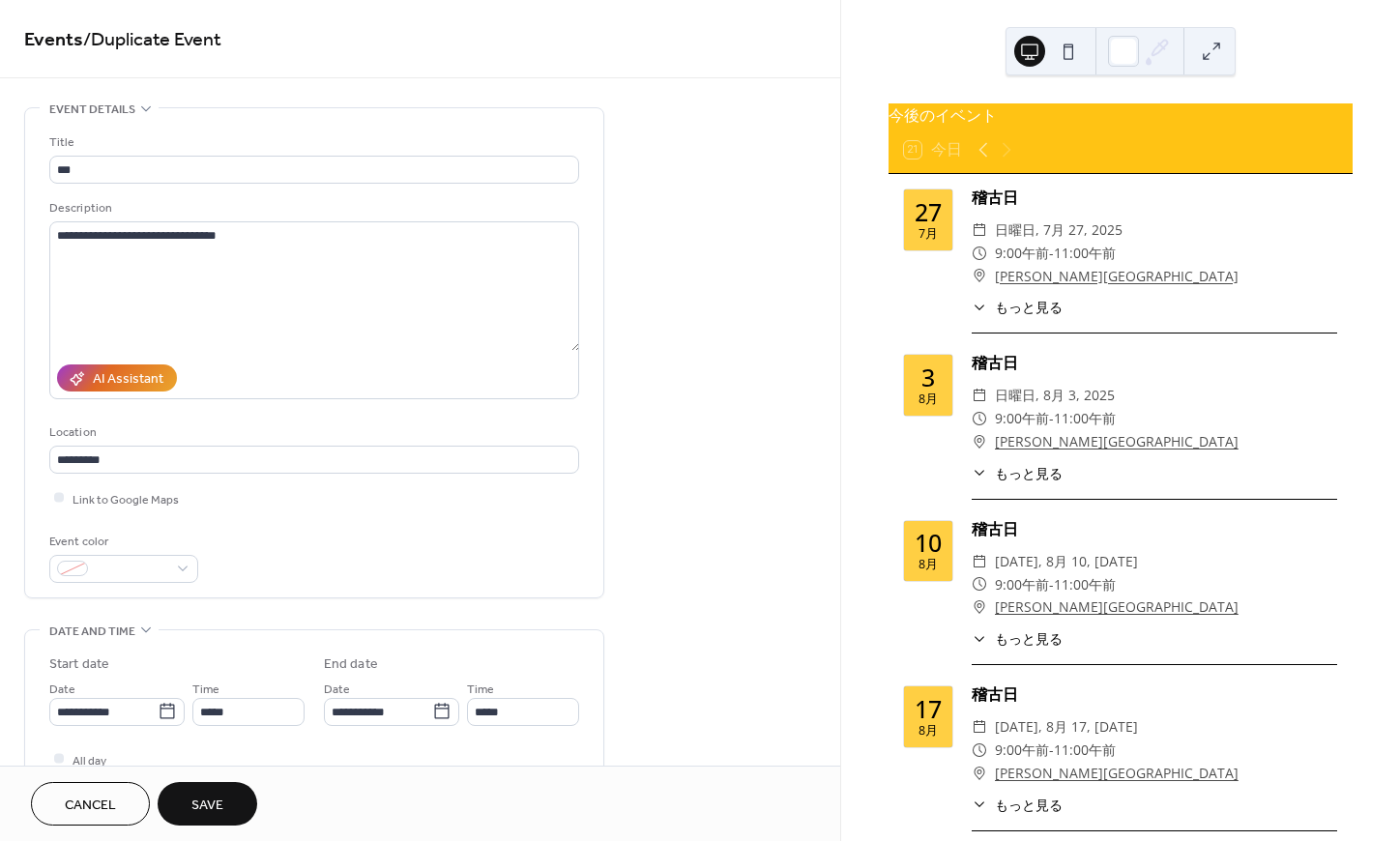 drag, startPoint x: 213, startPoint y: 808, endPoint x: 279, endPoint y: 793, distance: 67.68309 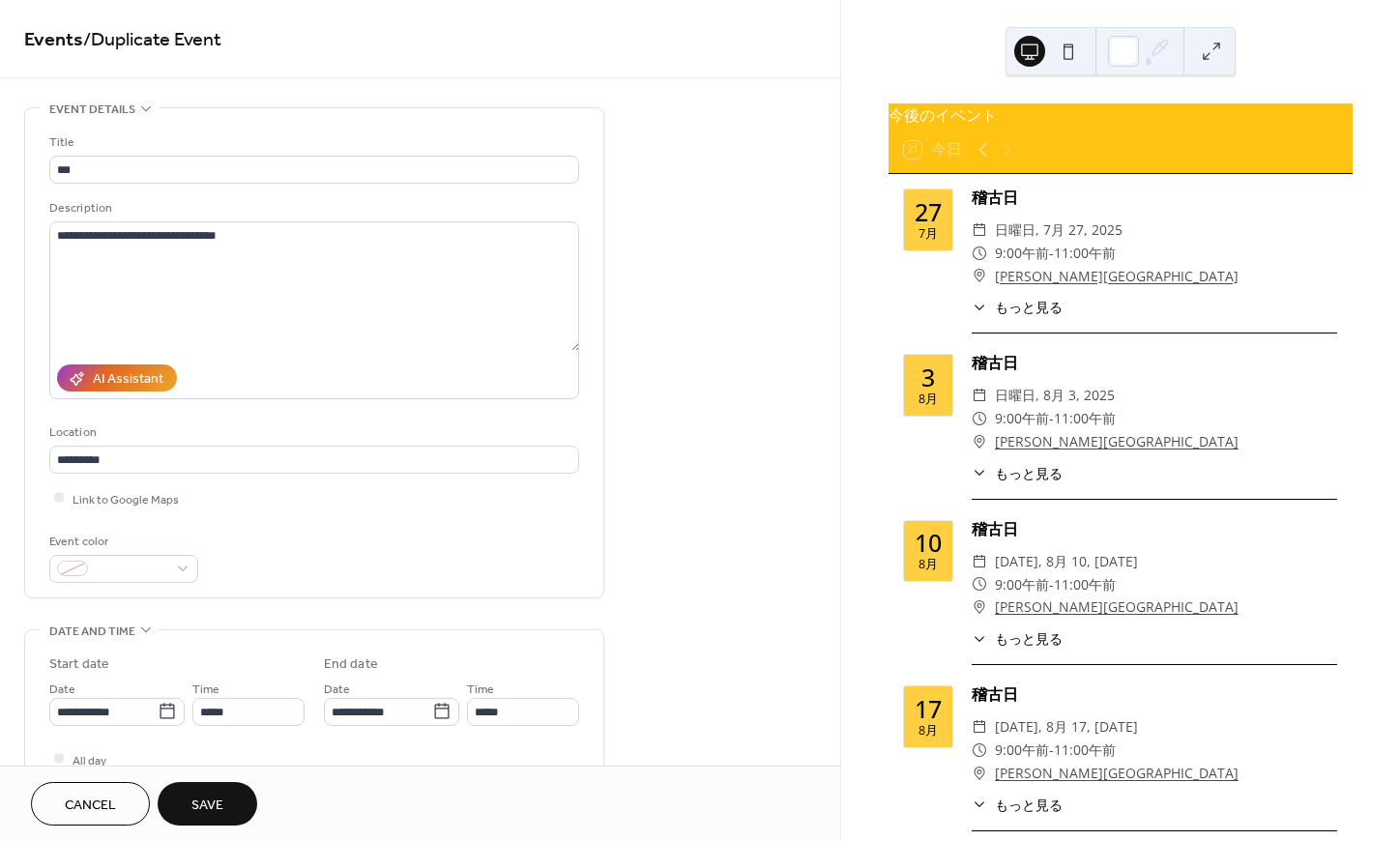 click on "Save" at bounding box center [207, 805] 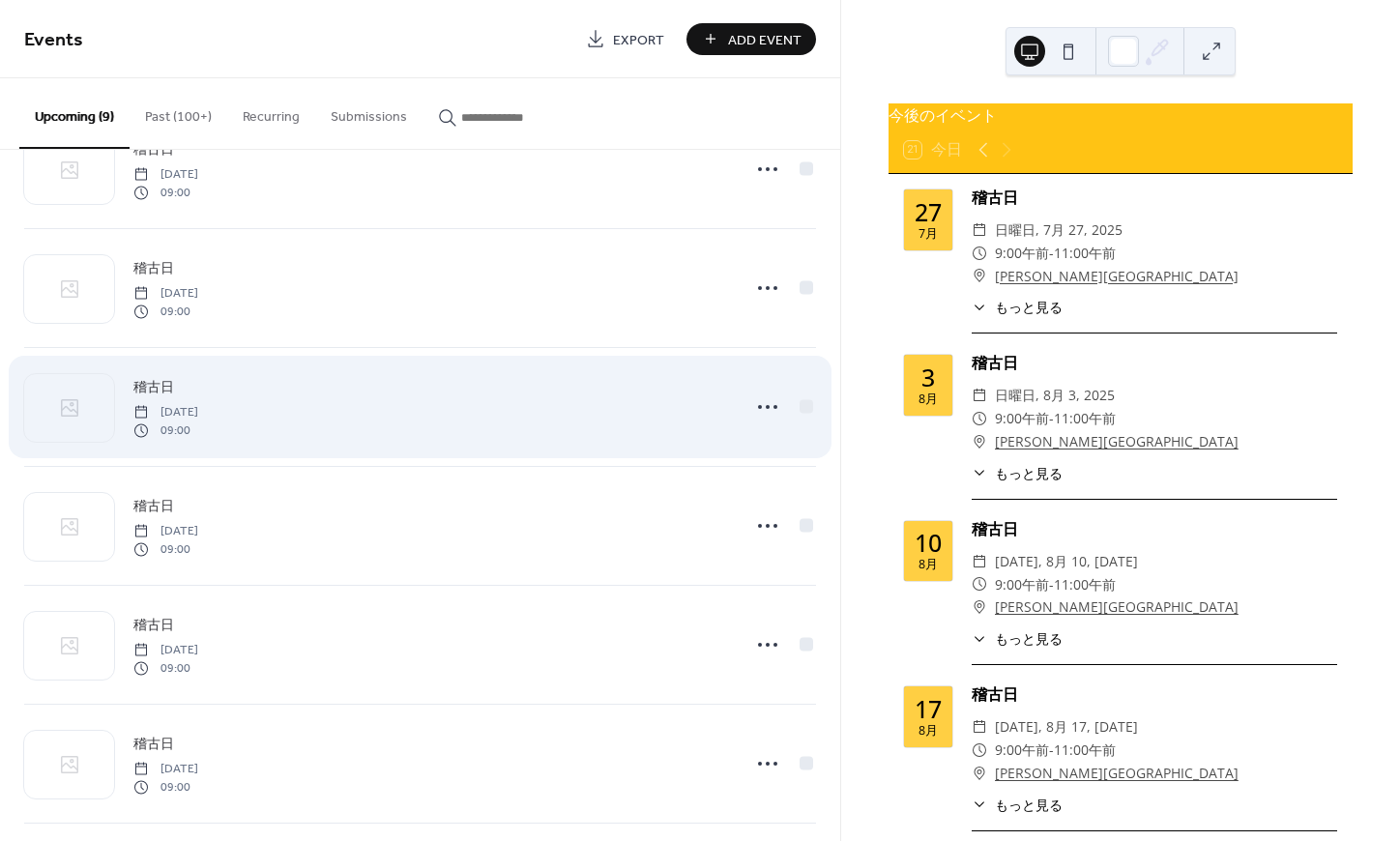 scroll, scrollTop: 431, scrollLeft: 0, axis: vertical 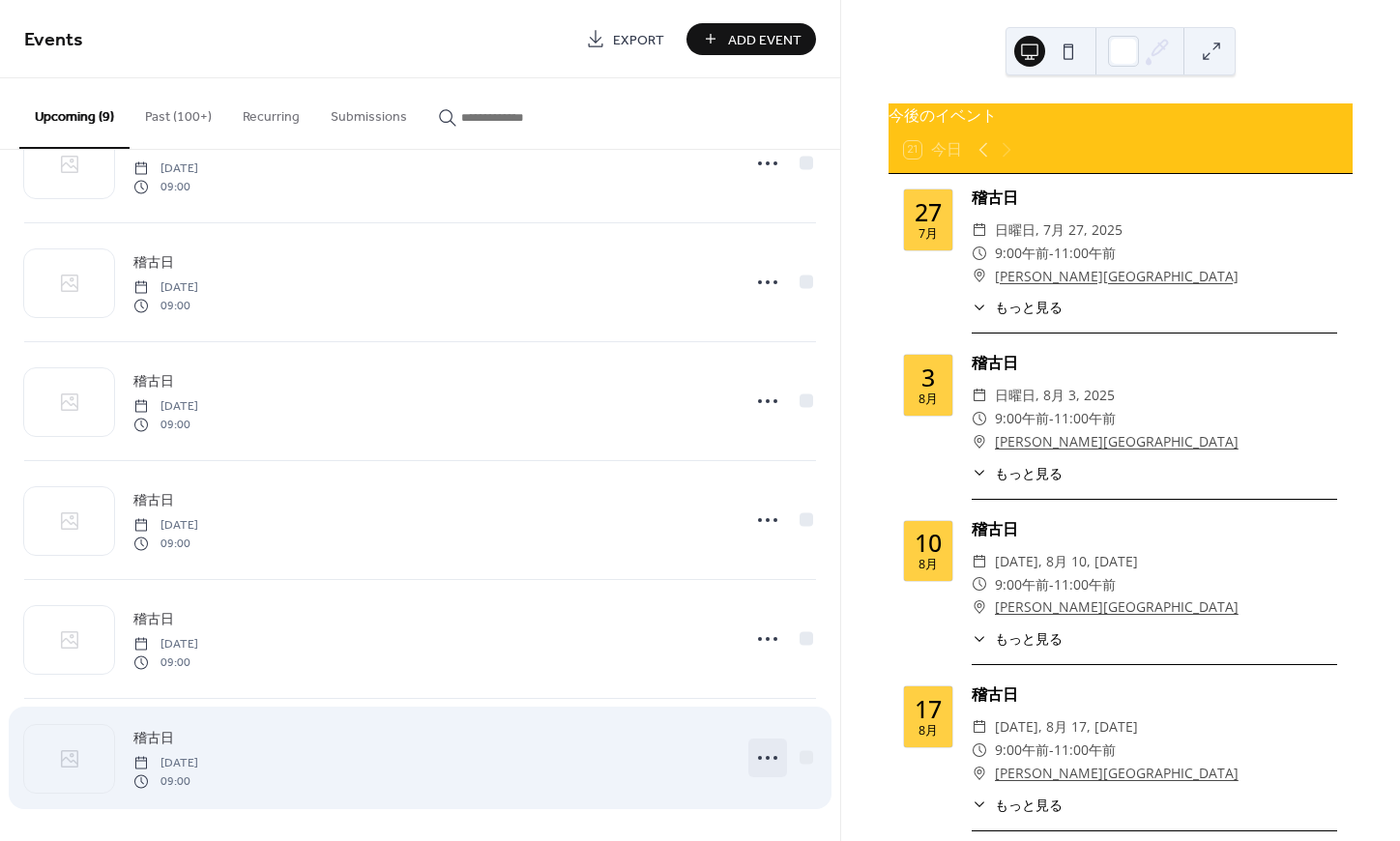 click 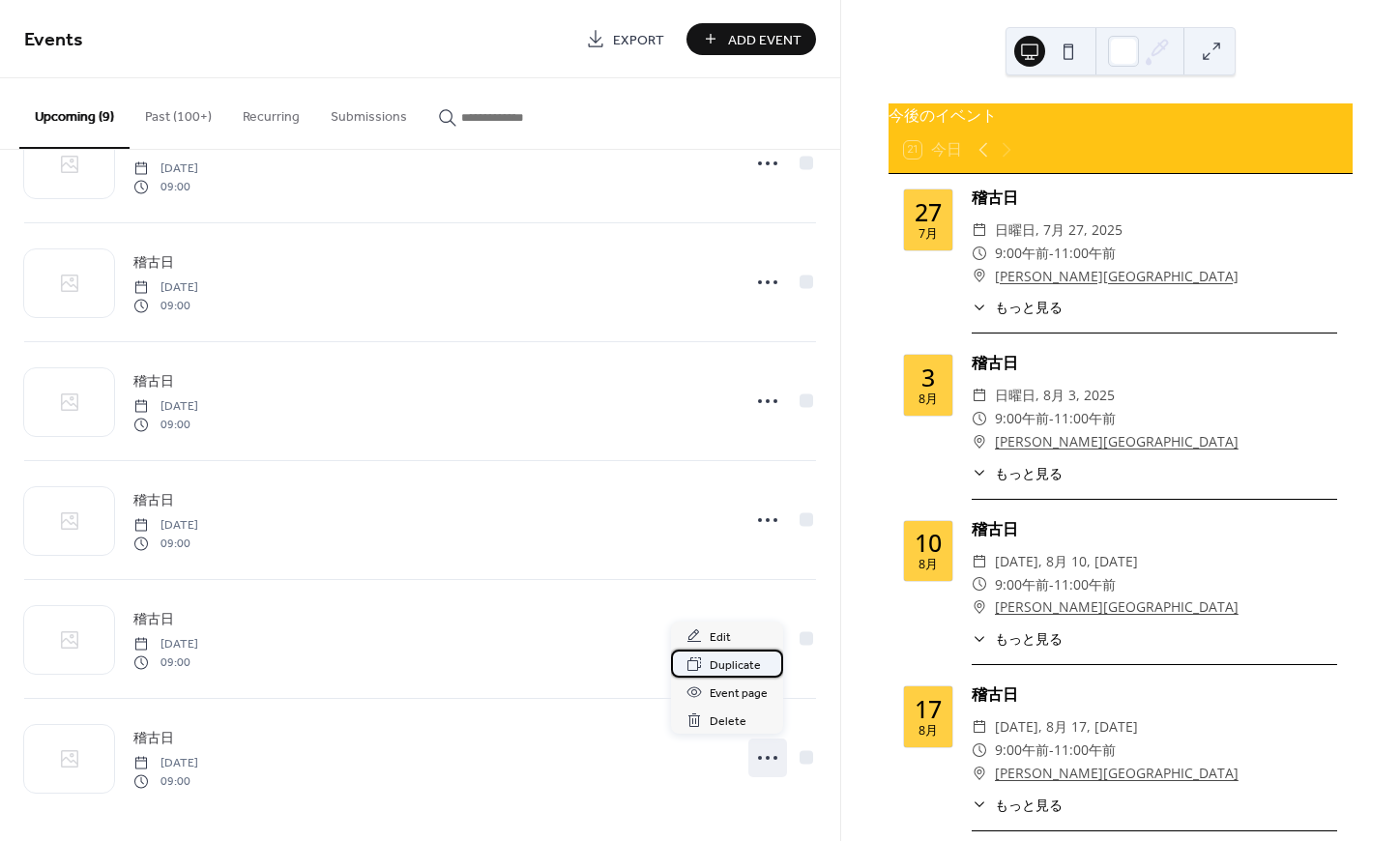 click on "Duplicate" at bounding box center (735, 665) 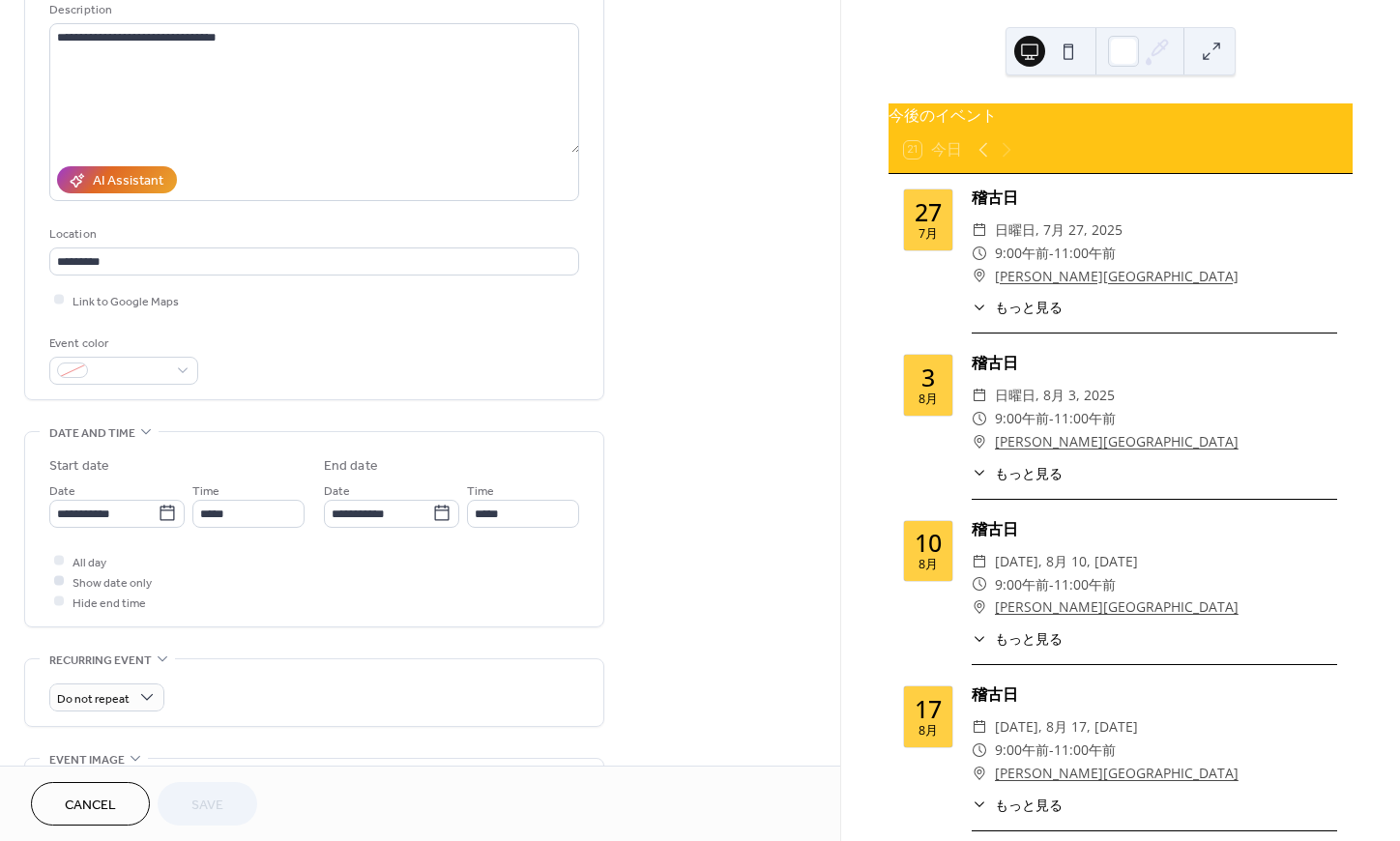 scroll, scrollTop: 222, scrollLeft: 0, axis: vertical 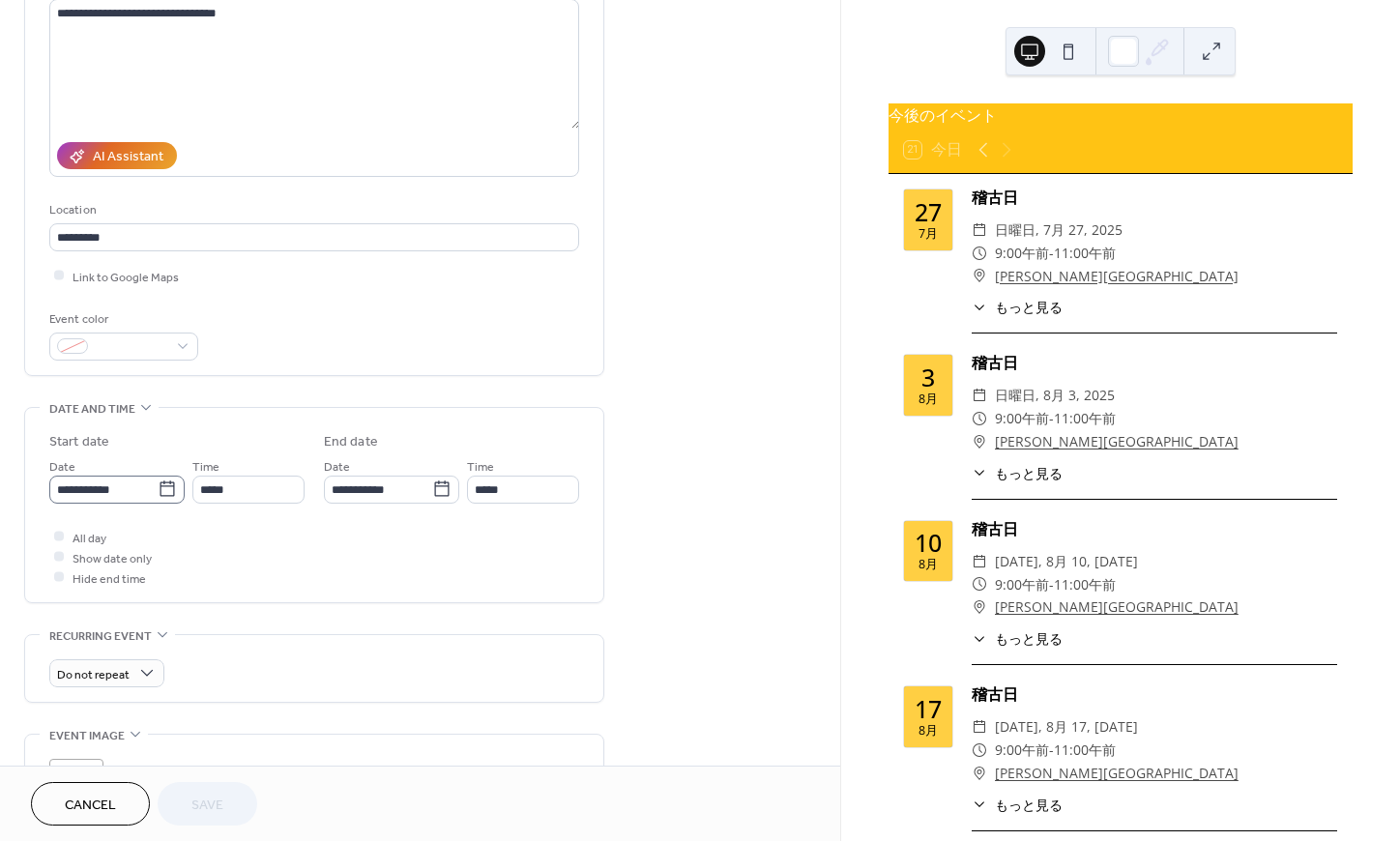 click 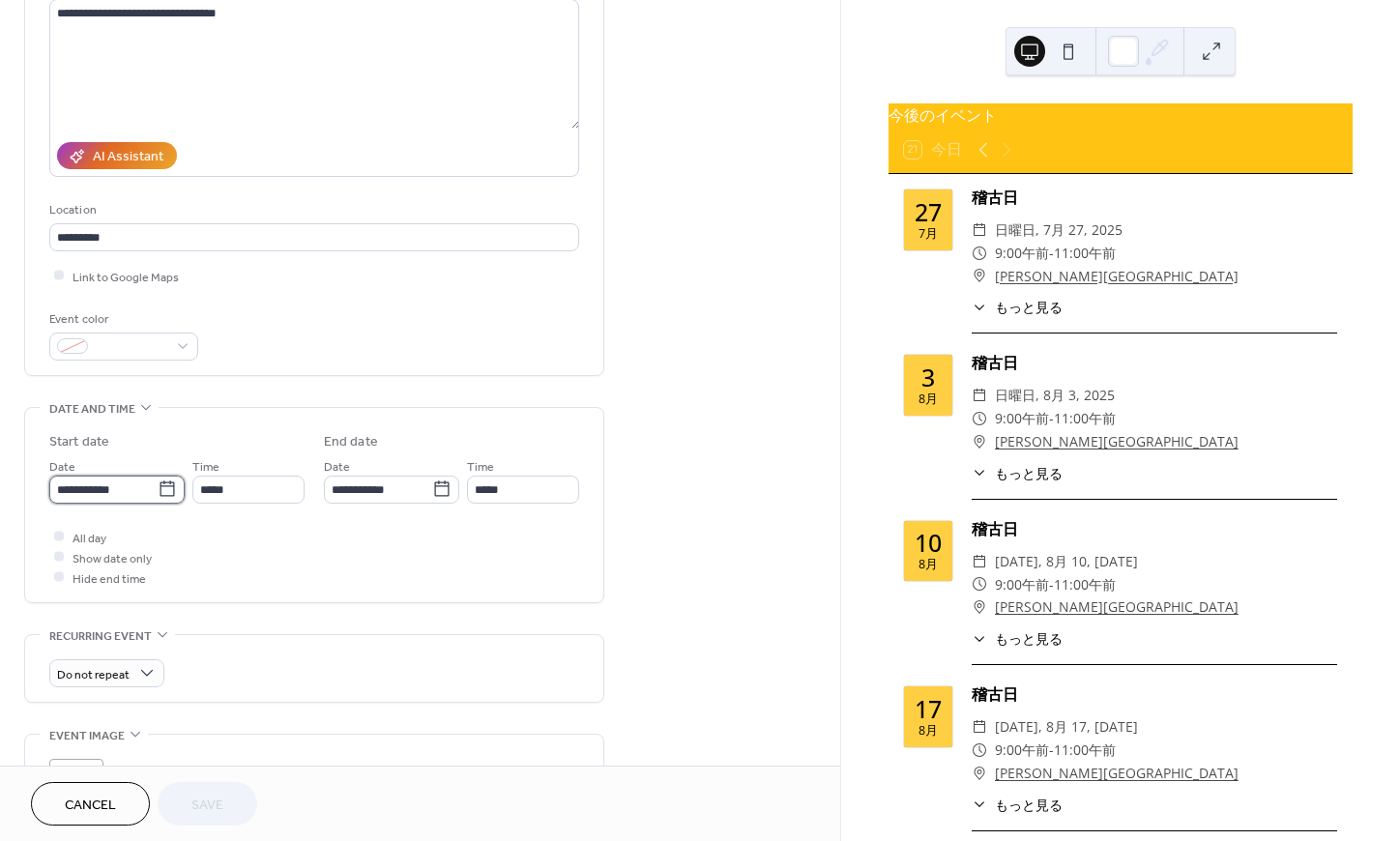 click on "**********" at bounding box center (103, 489) 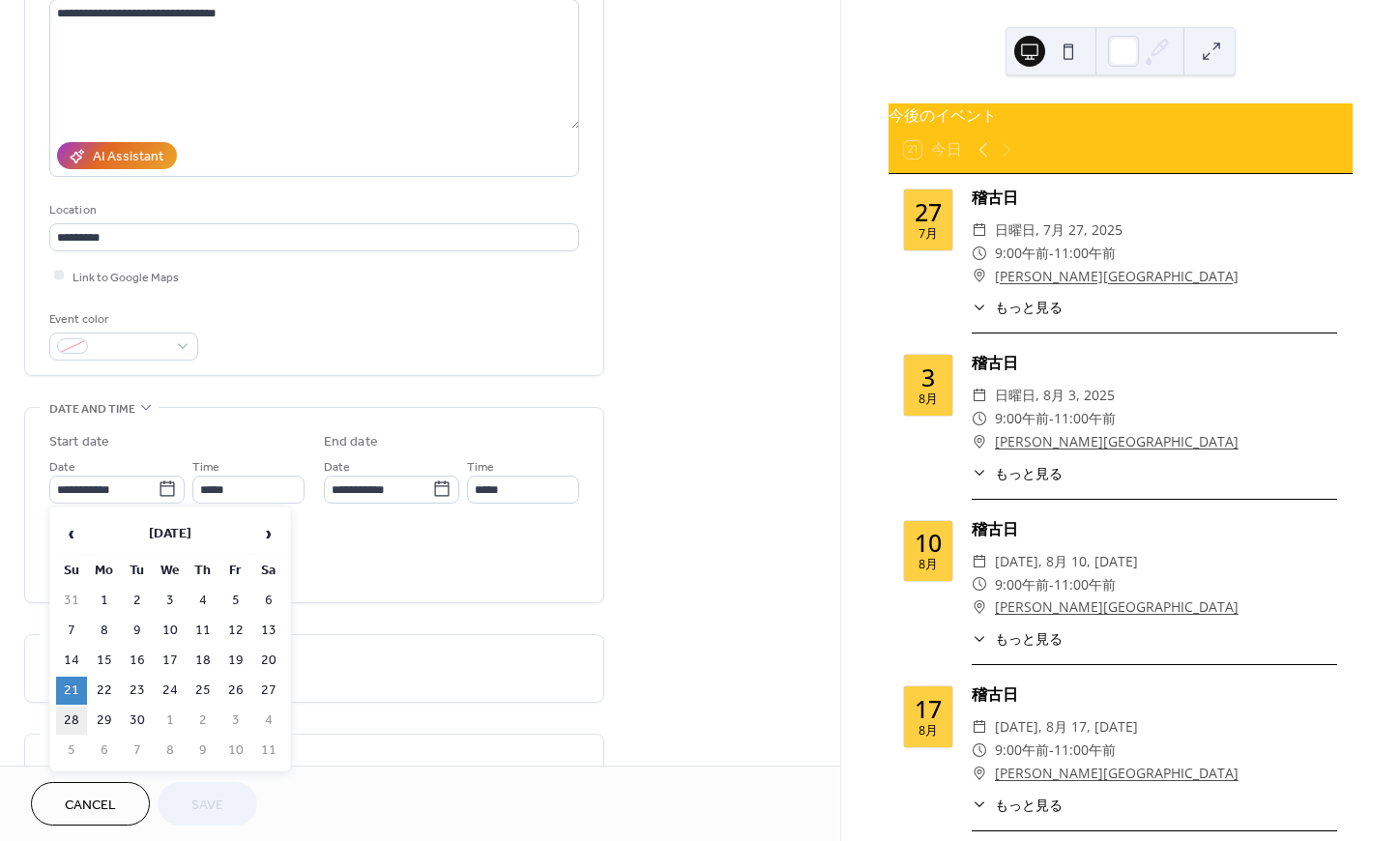click on "28" at bounding box center (72, 720) 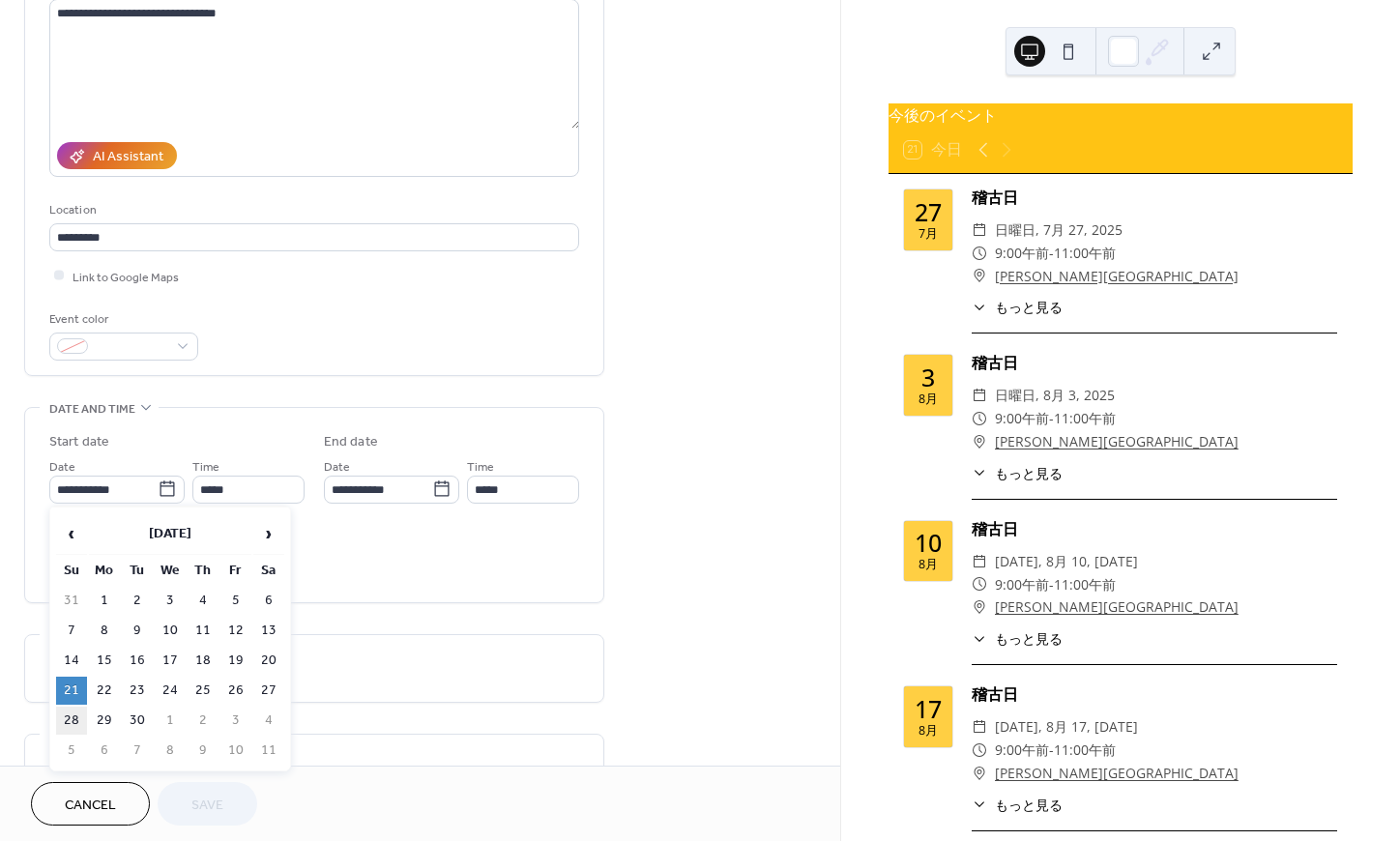 type on "**********" 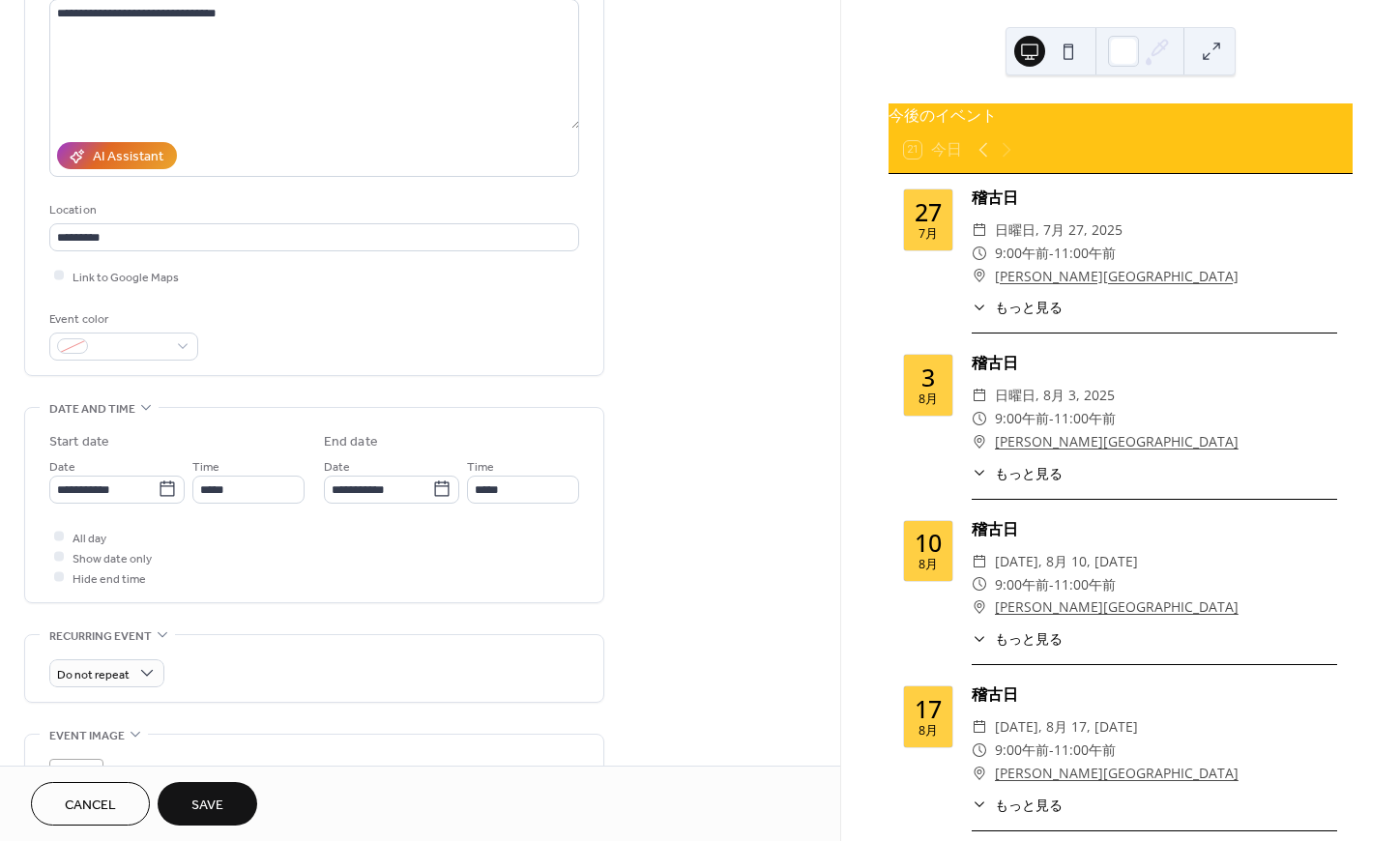 click on "Save" at bounding box center (207, 805) 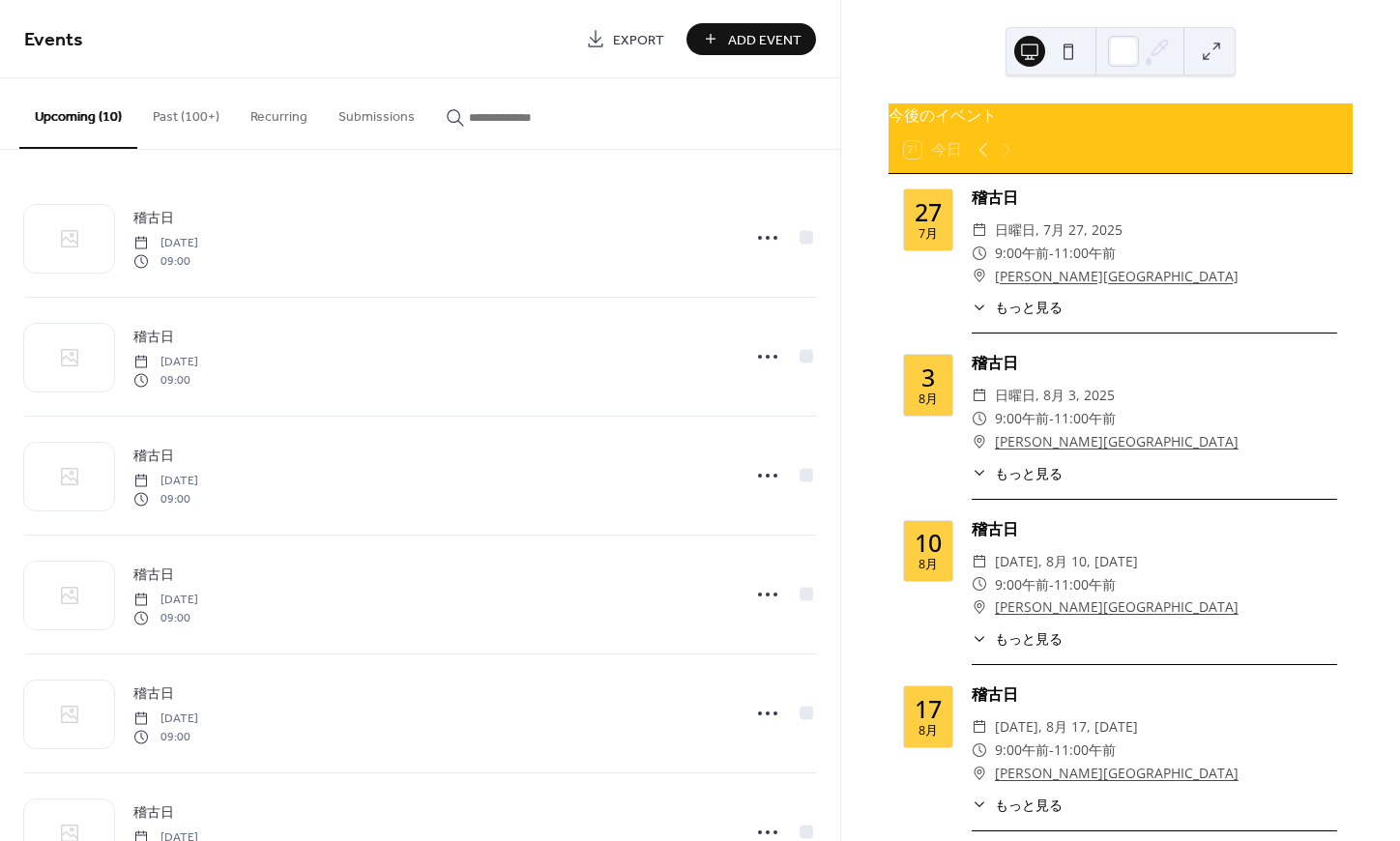 scroll, scrollTop: 6, scrollLeft: 0, axis: vertical 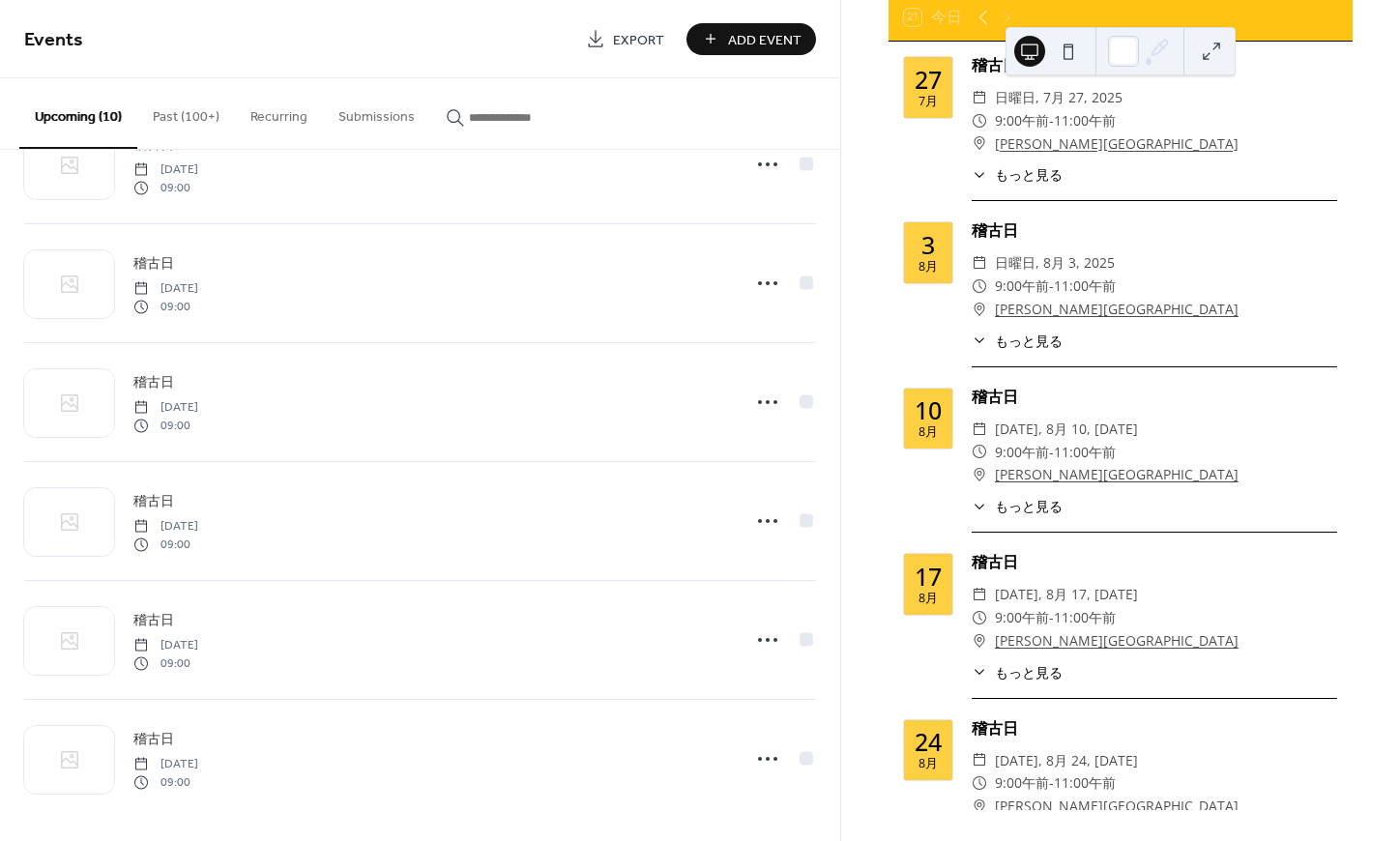 click on "Export" at bounding box center (638, 40) 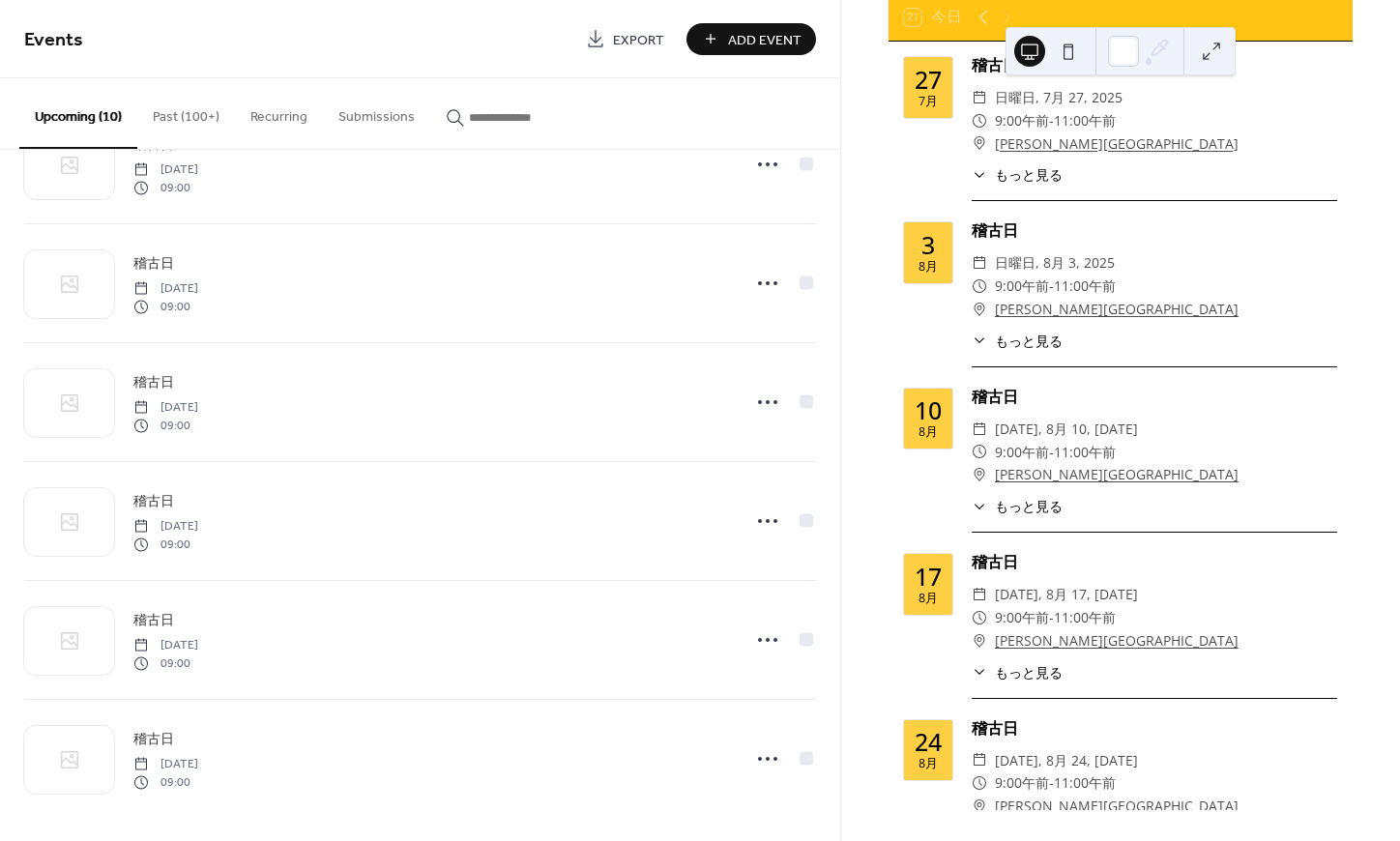 click on "21 [DATE]" at bounding box center (1121, 17) 